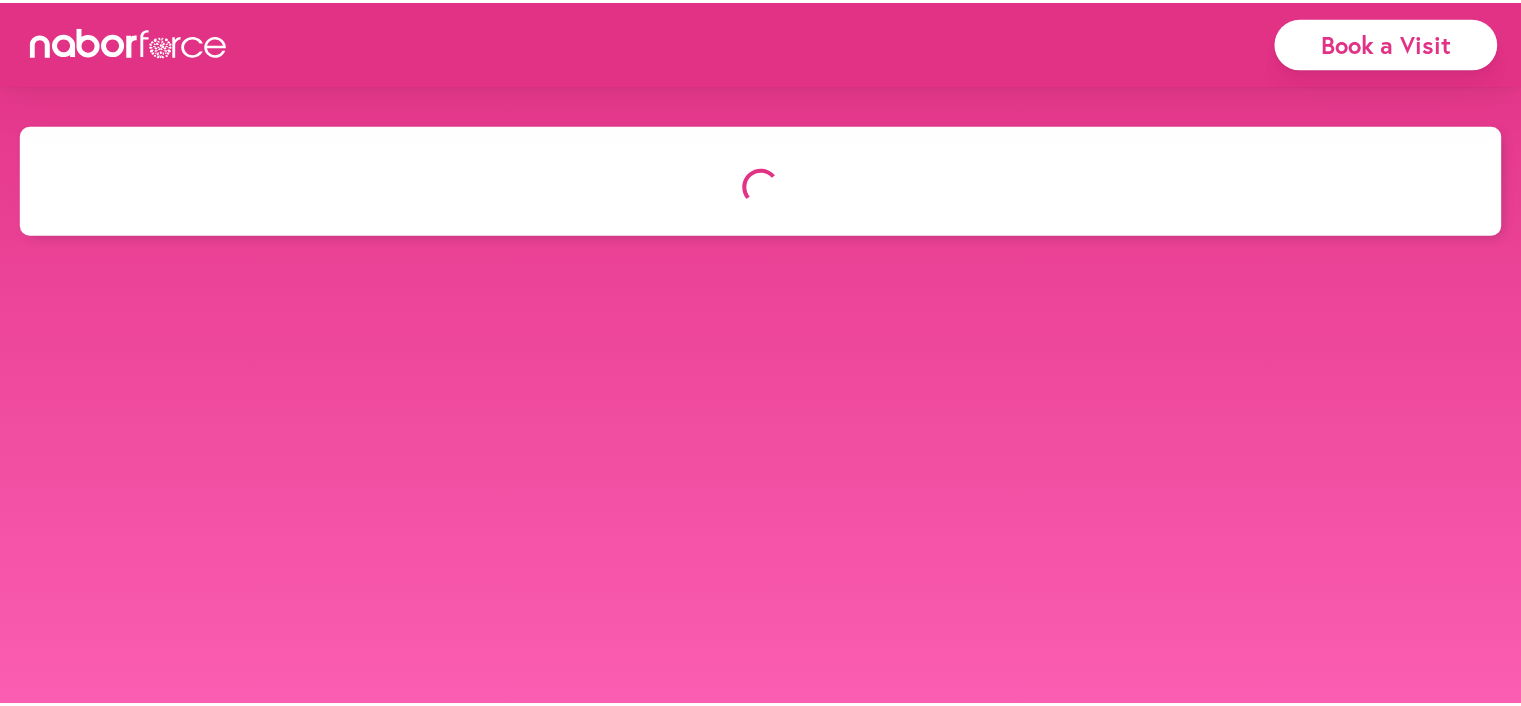 scroll, scrollTop: 0, scrollLeft: 0, axis: both 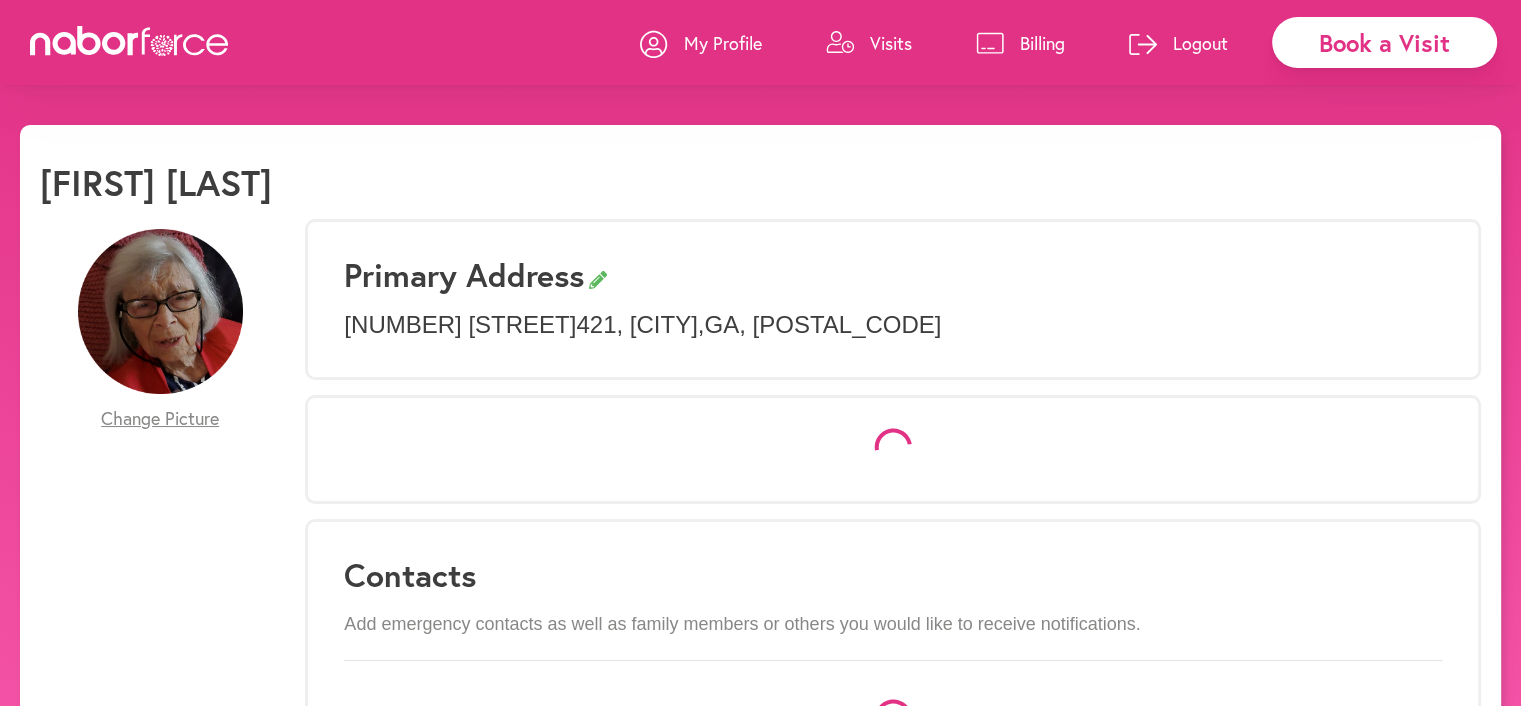 select on "*" 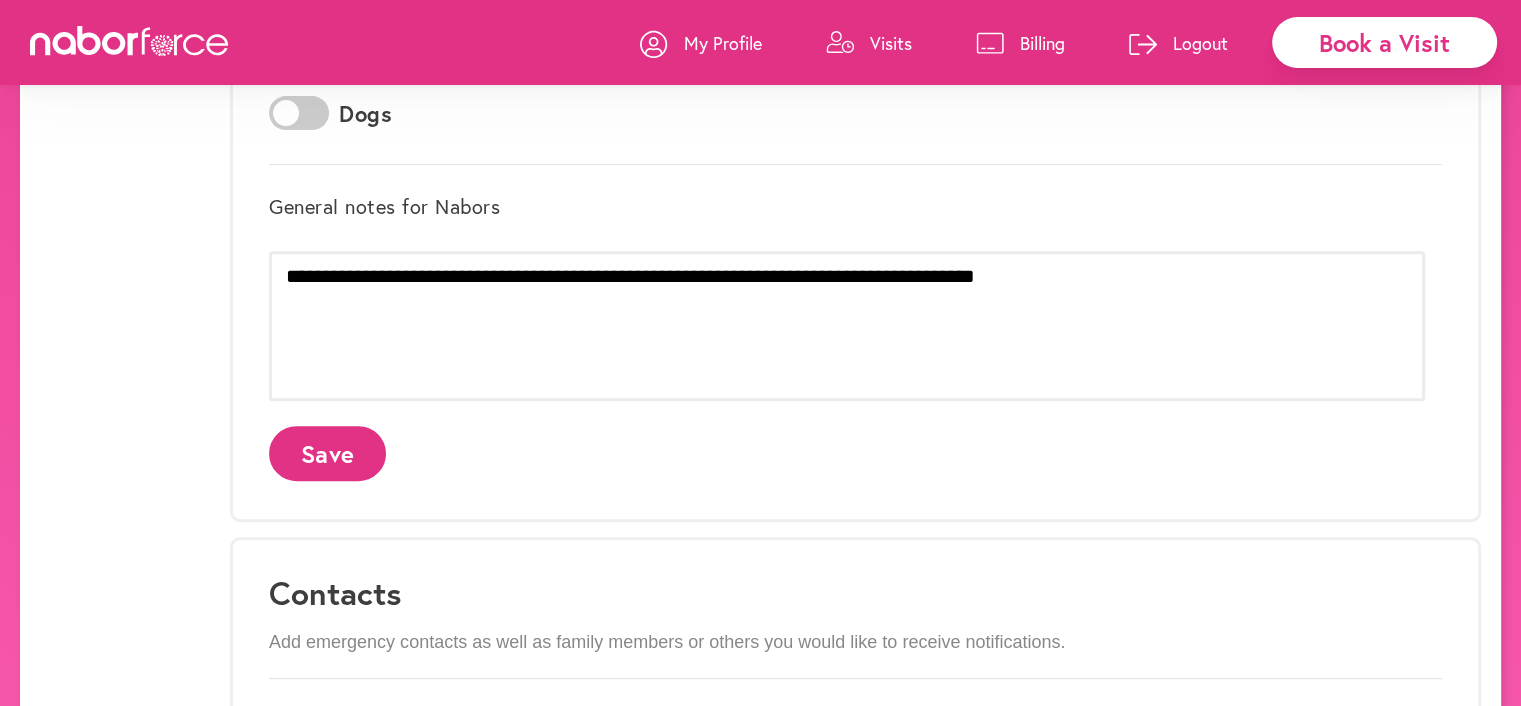 scroll, scrollTop: 766, scrollLeft: 0, axis: vertical 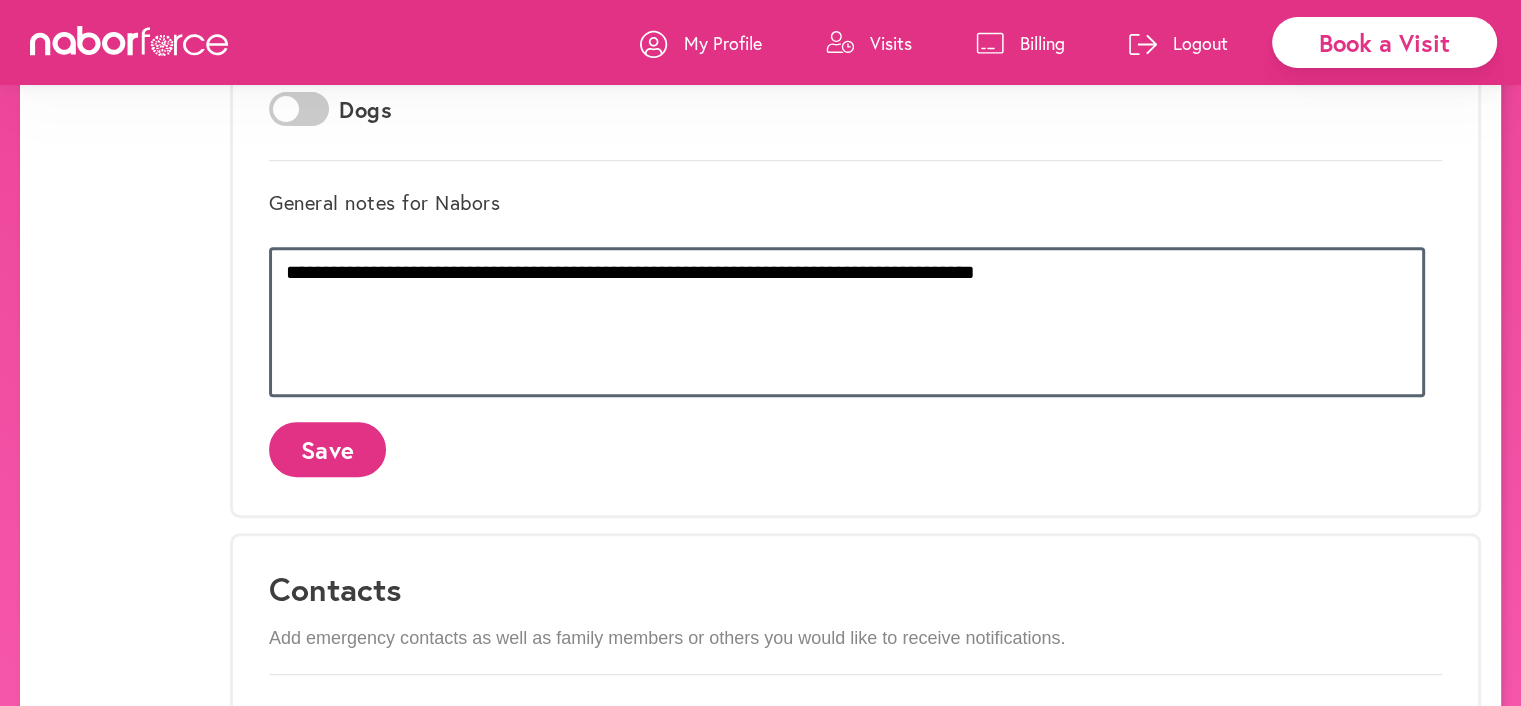 click on "**********" at bounding box center (847, 322) 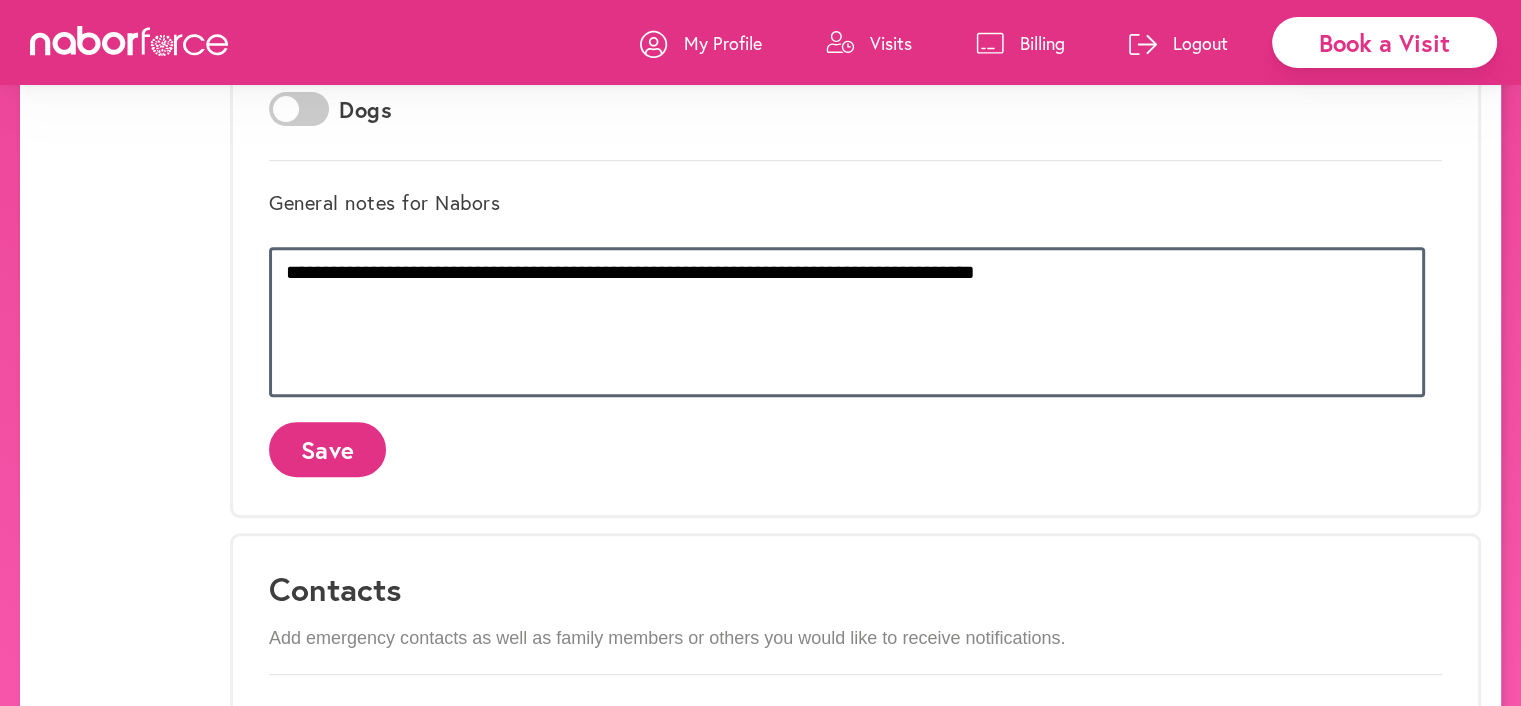 drag, startPoint x: 1032, startPoint y: 415, endPoint x: 868, endPoint y: 426, distance: 164.36848 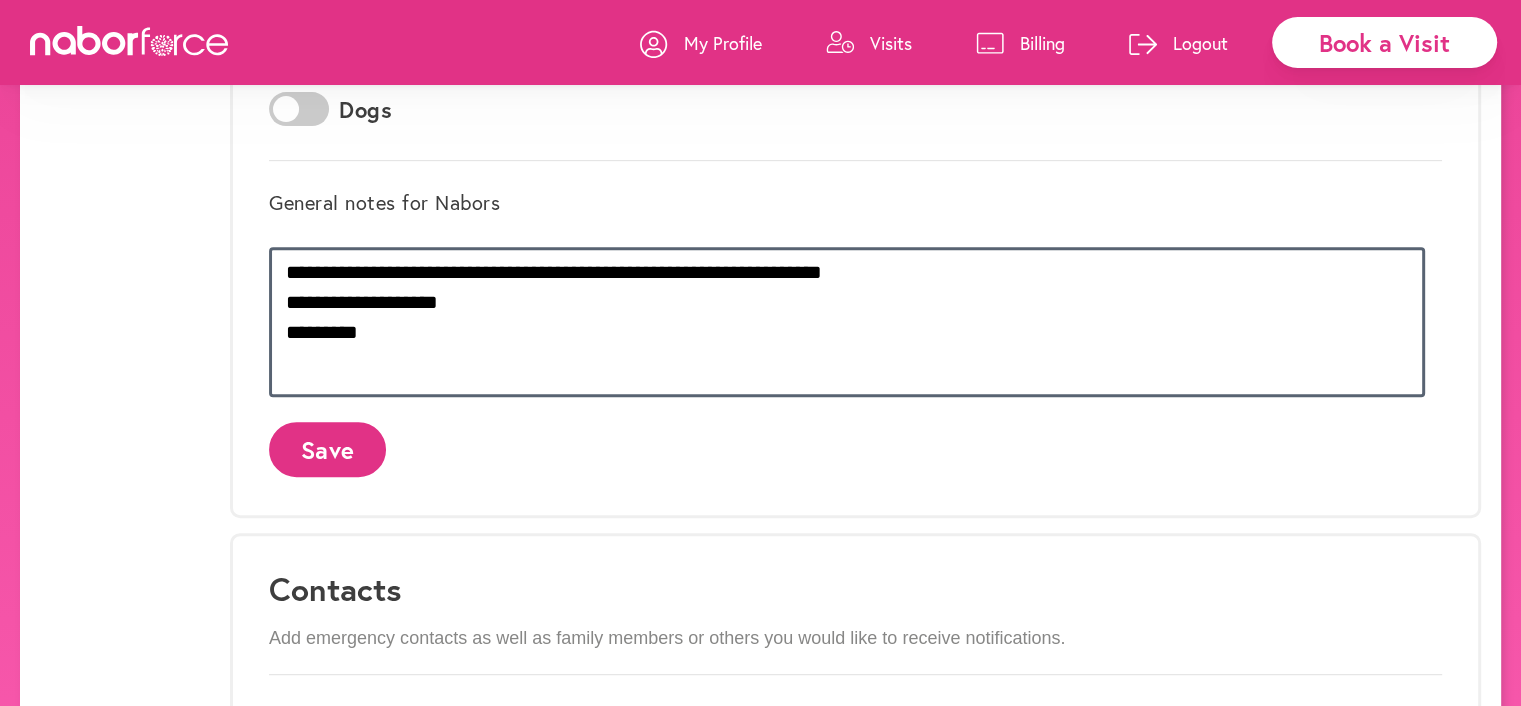 type on "**********" 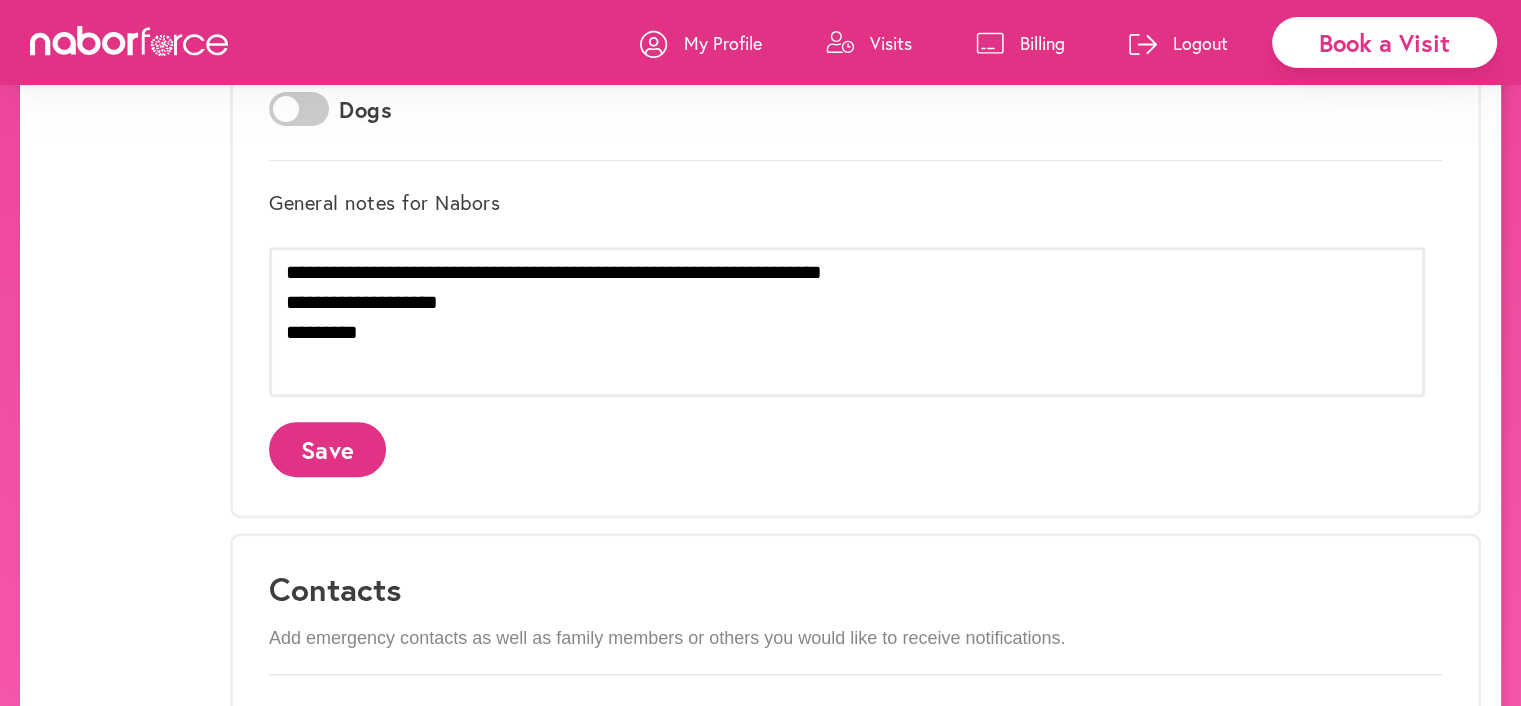 click on "Save" 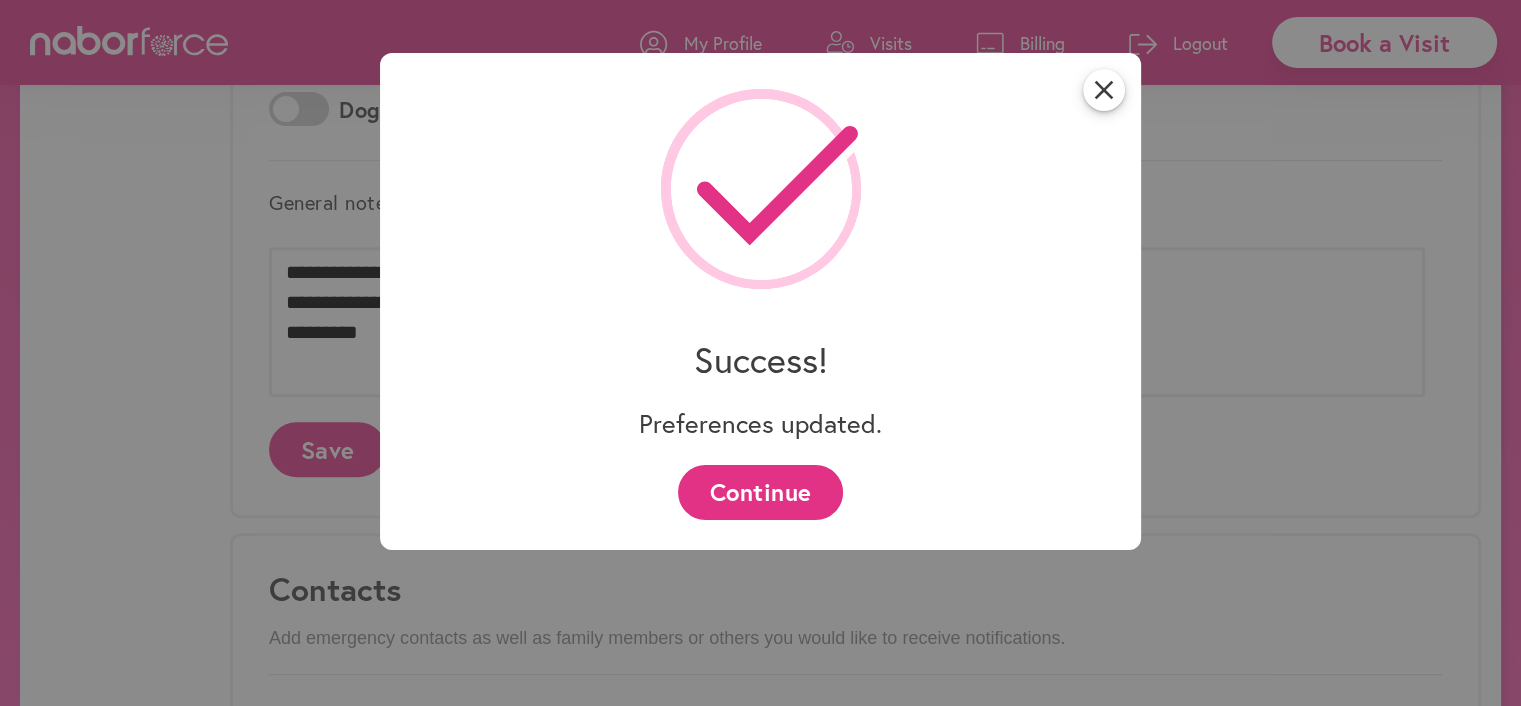 scroll, scrollTop: 0, scrollLeft: 0, axis: both 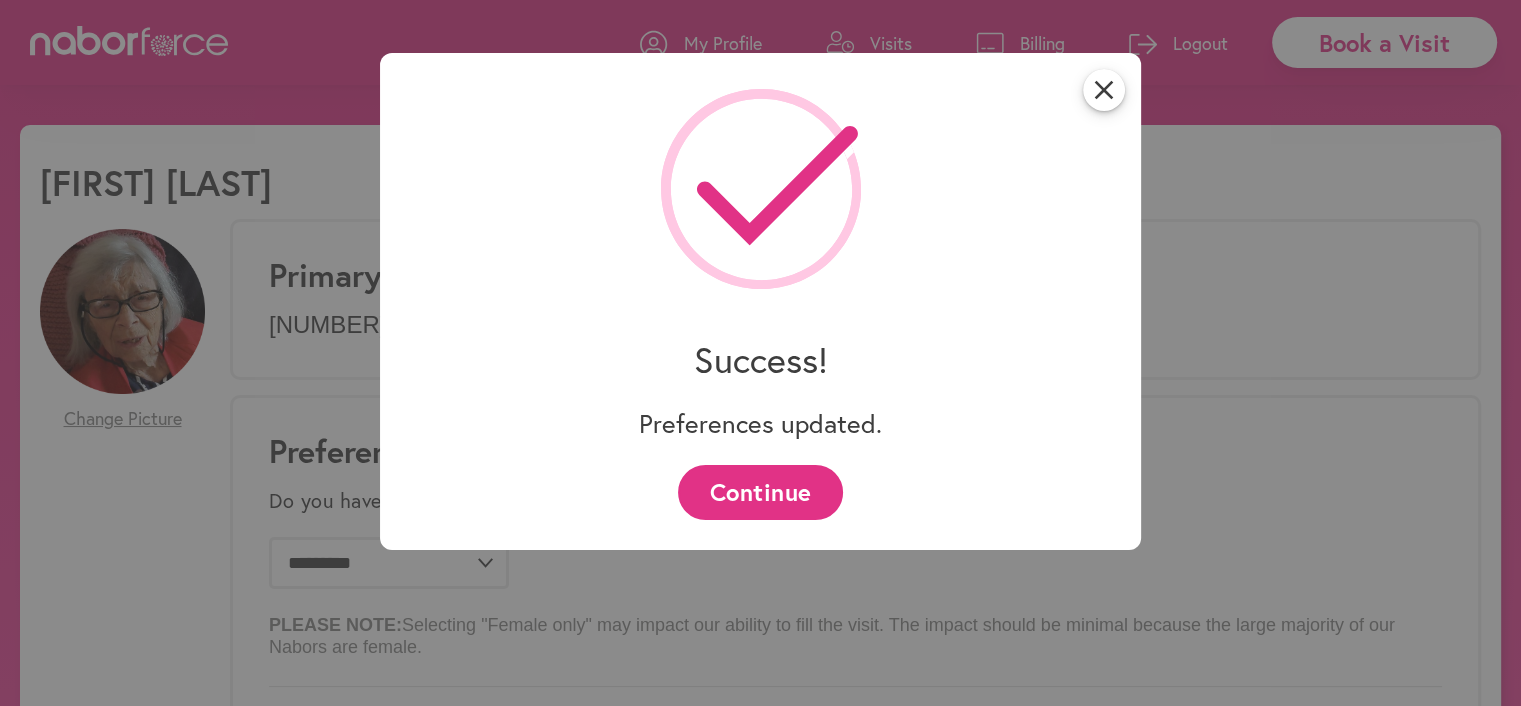click on "Continue" at bounding box center (760, 492) 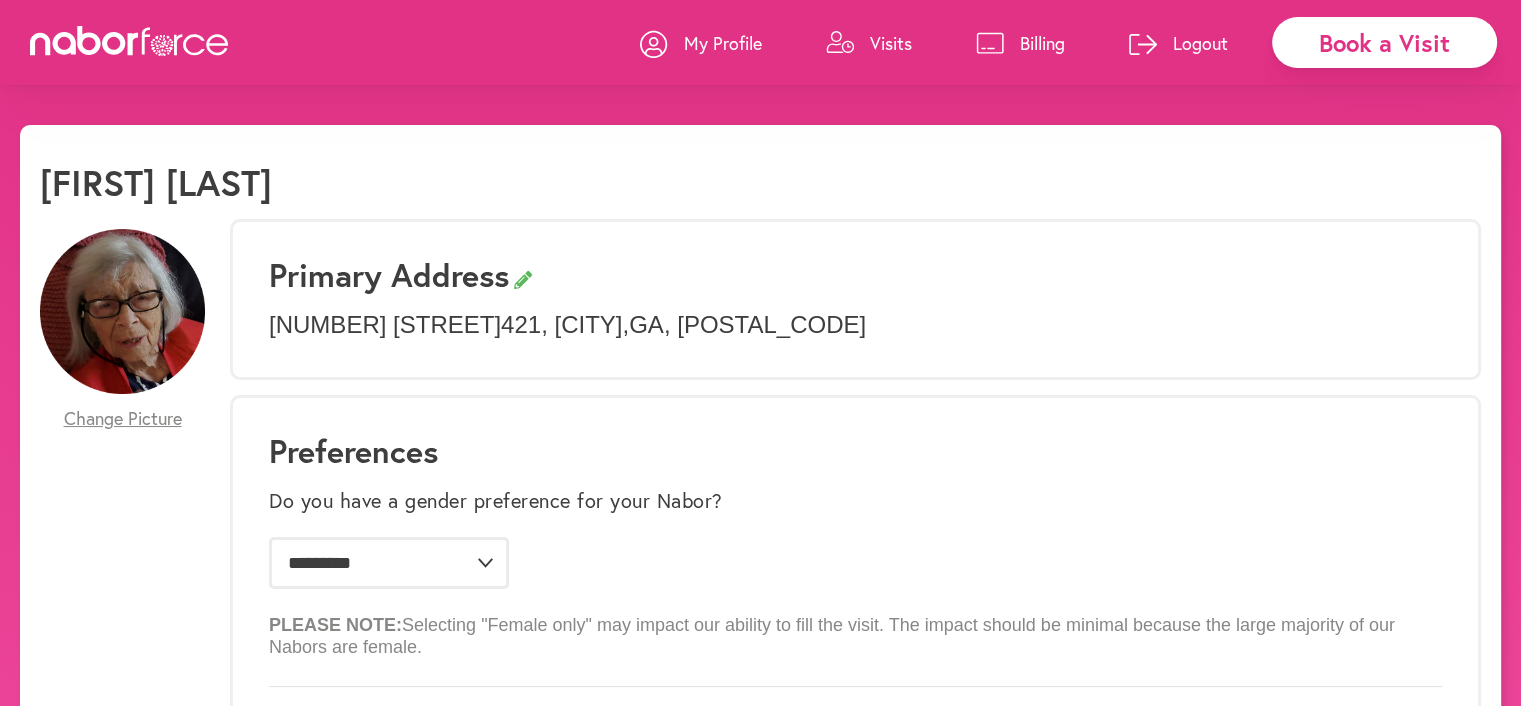 click on "Visits" at bounding box center (891, 43) 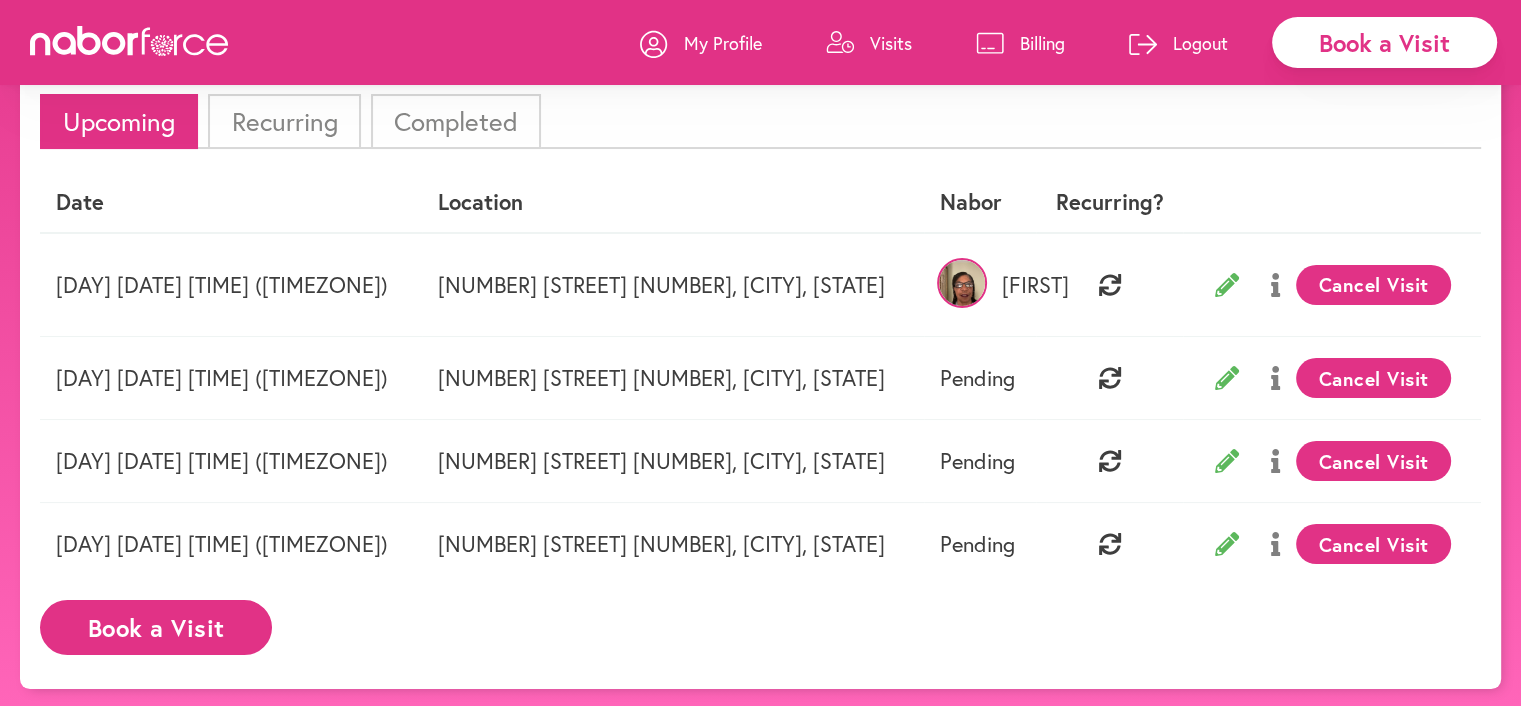 scroll, scrollTop: 161, scrollLeft: 0, axis: vertical 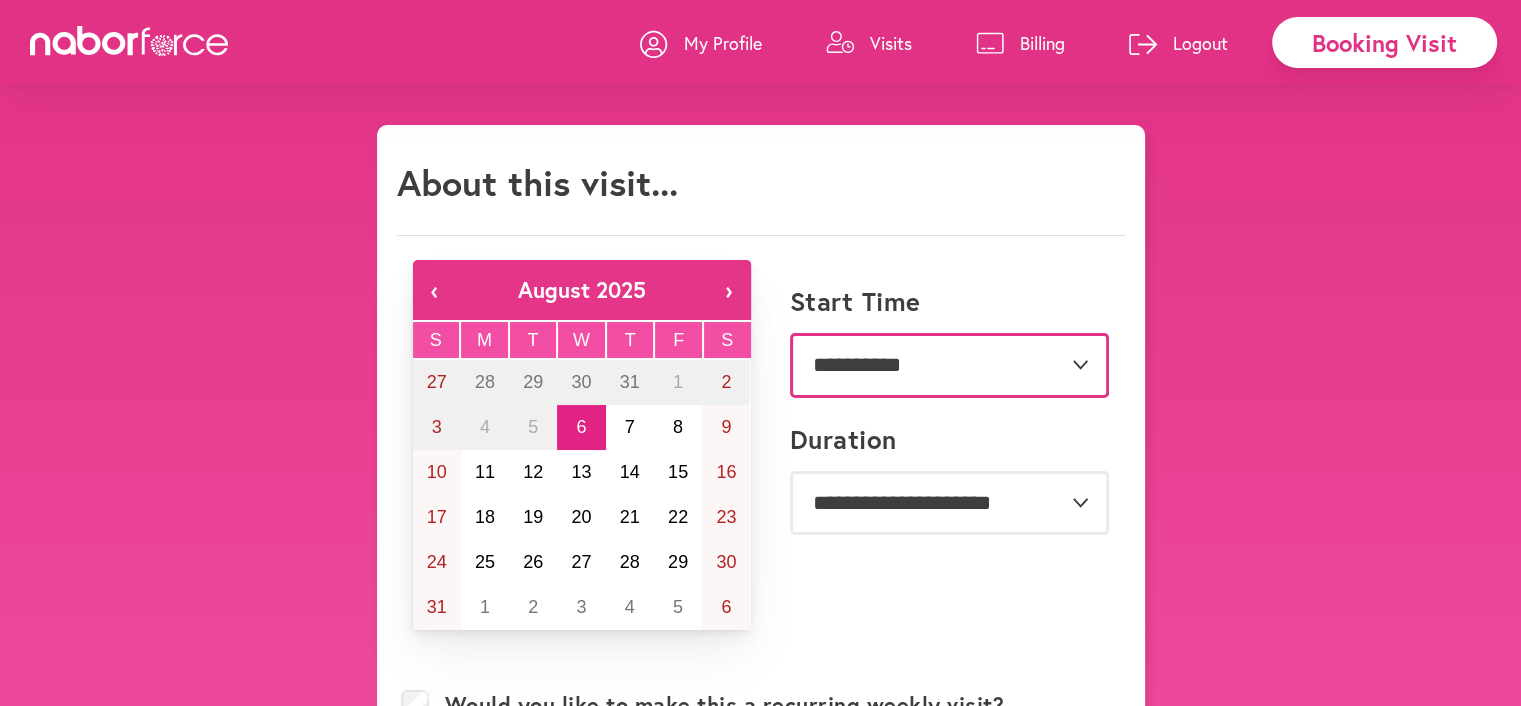 click on "**********" at bounding box center (949, 365) 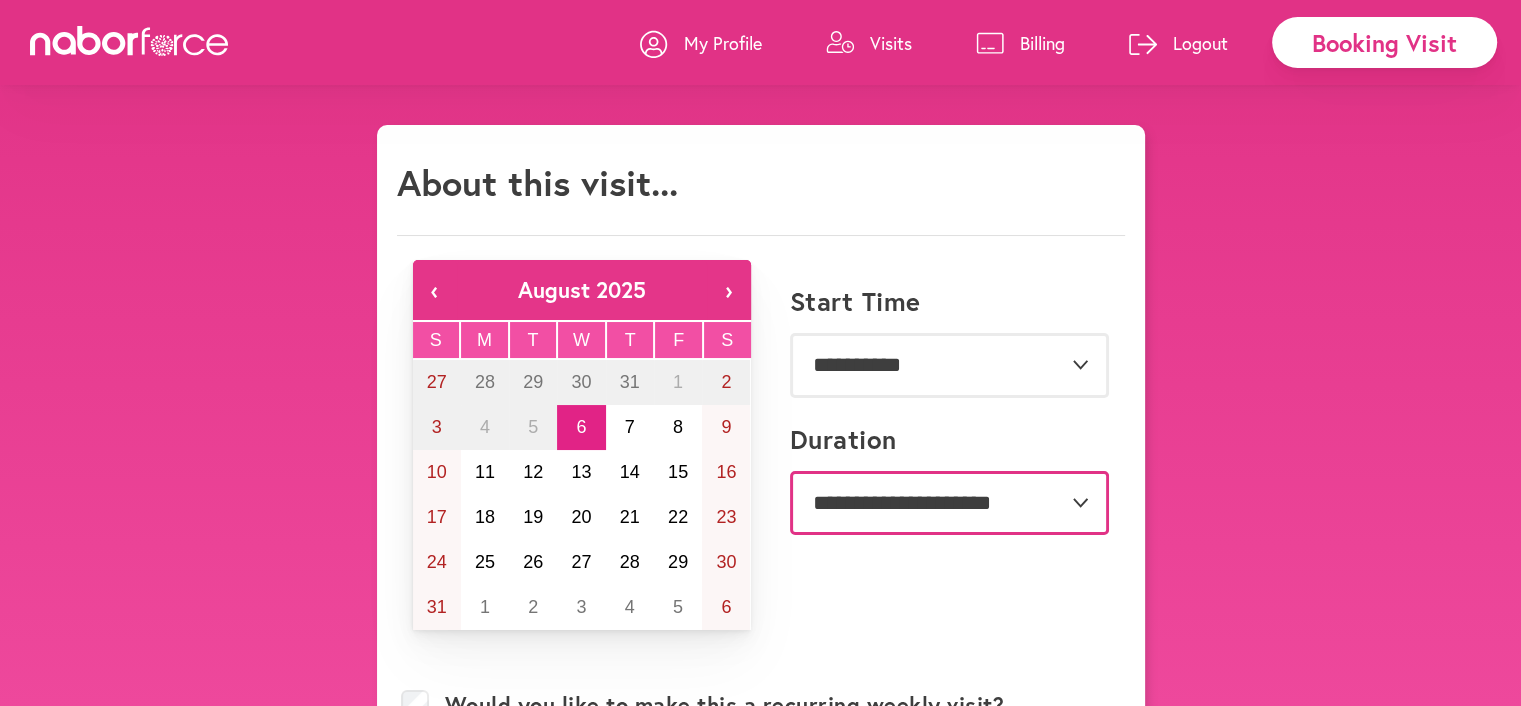 click on "**********" at bounding box center [949, 503] 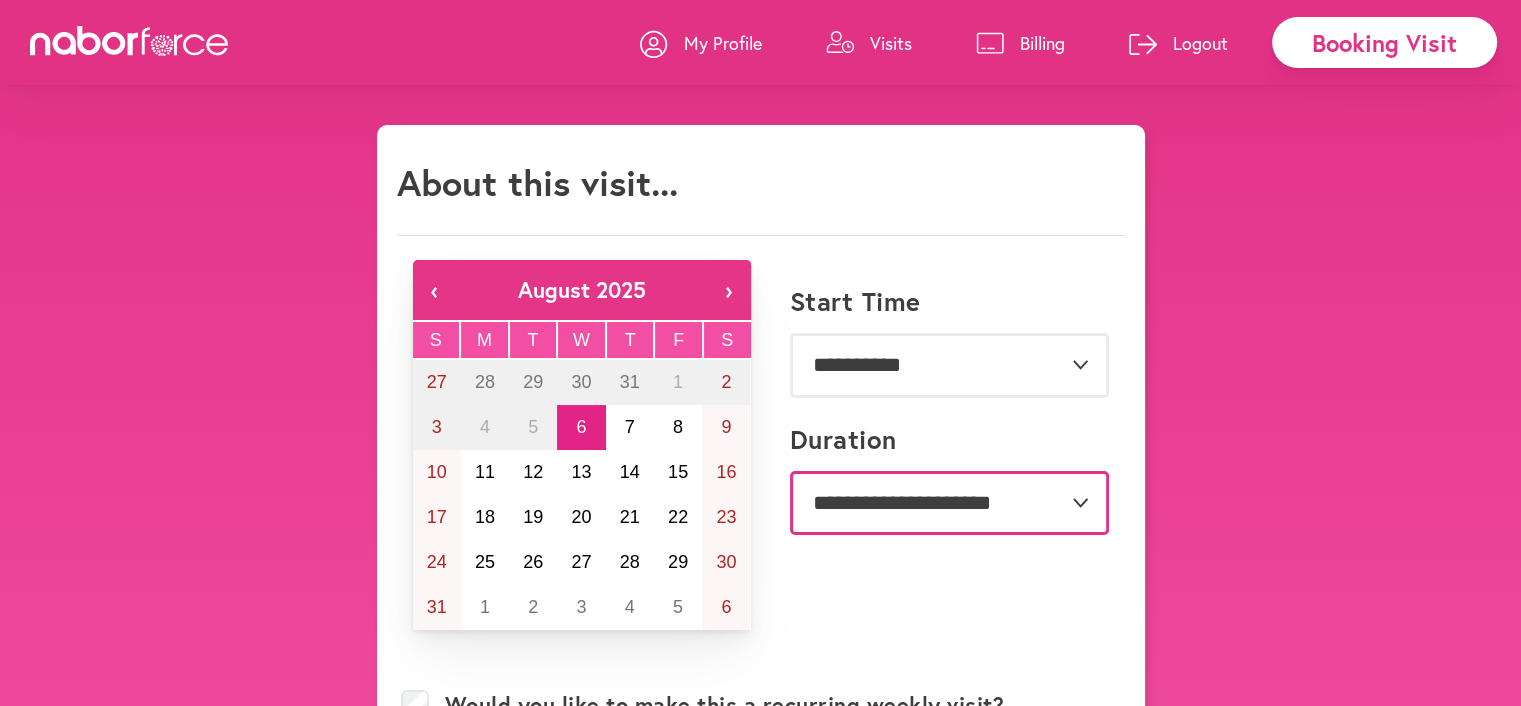 select on "**" 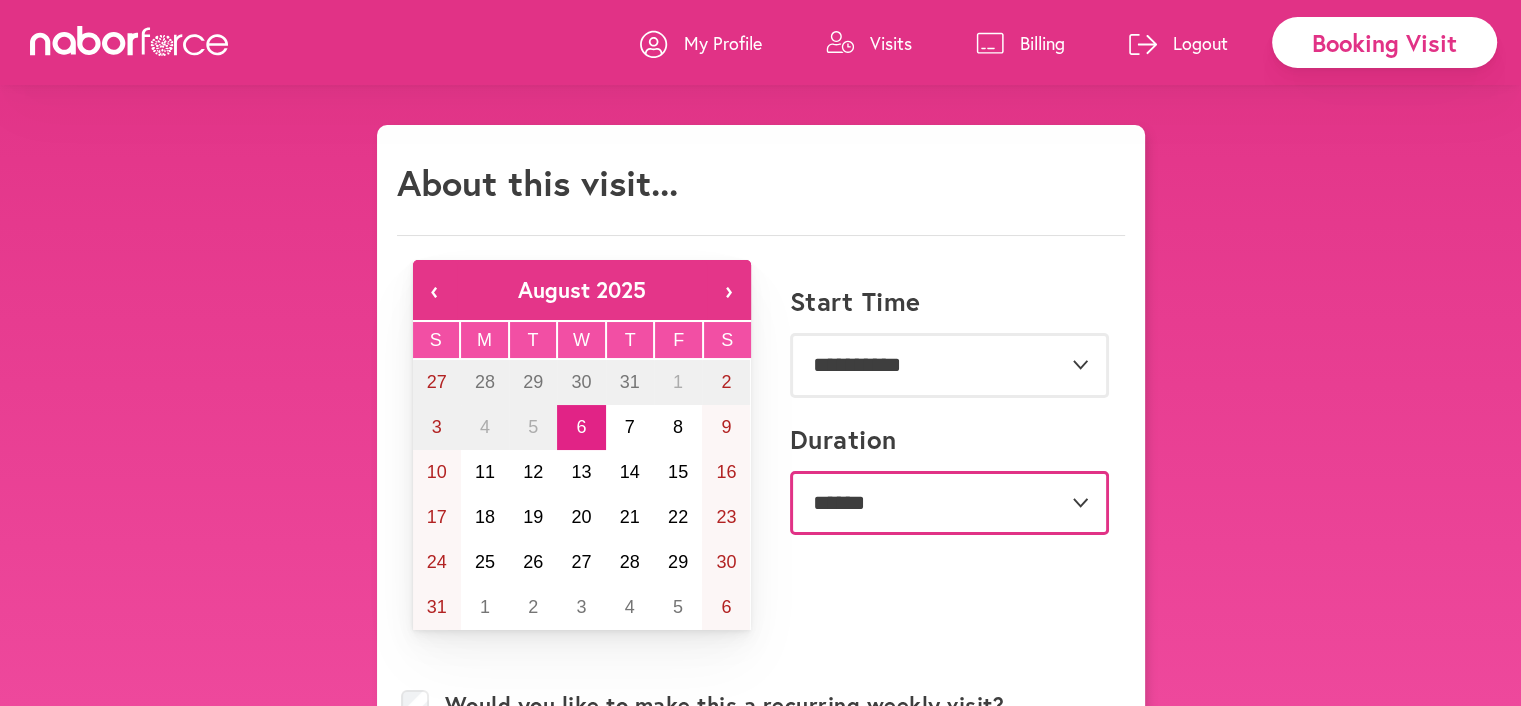 click on "**********" at bounding box center (949, 503) 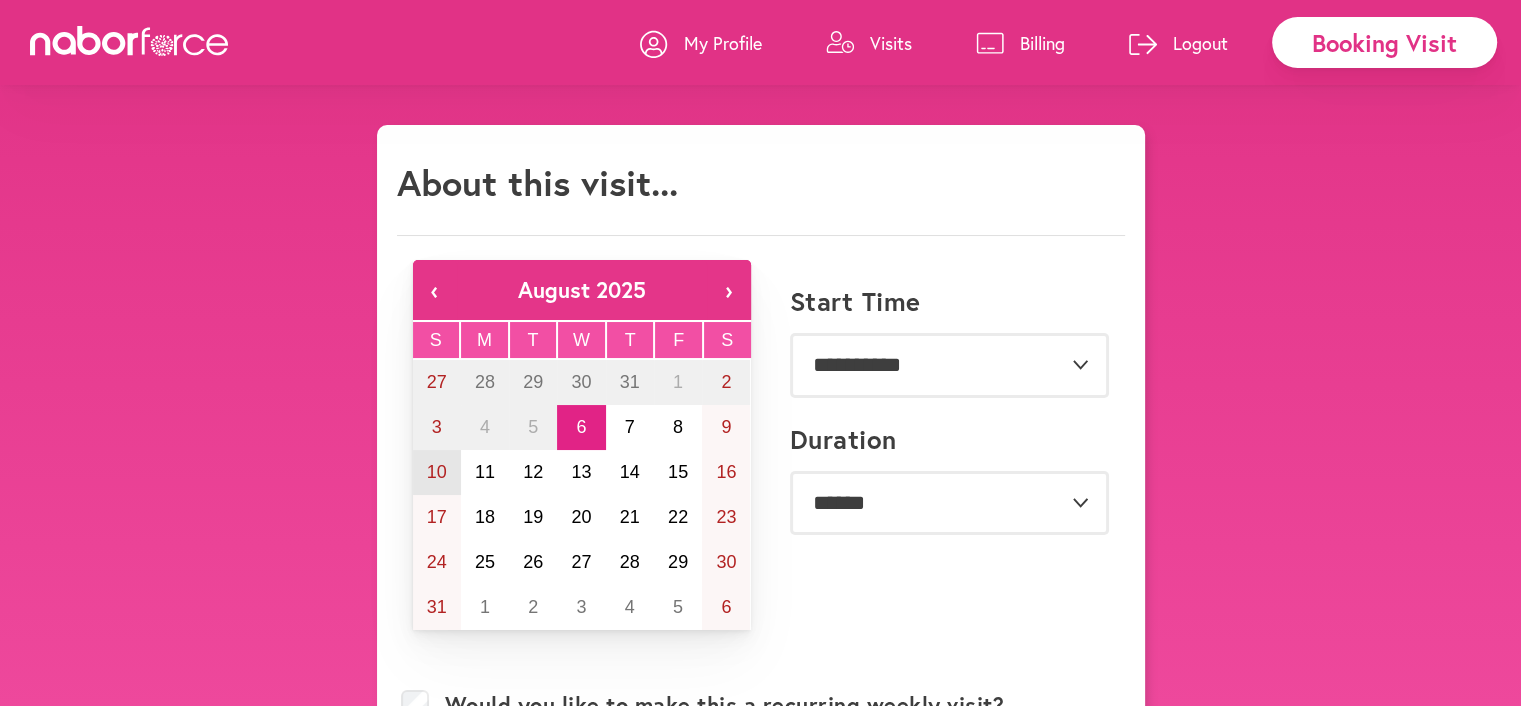 click on "10" at bounding box center [437, 472] 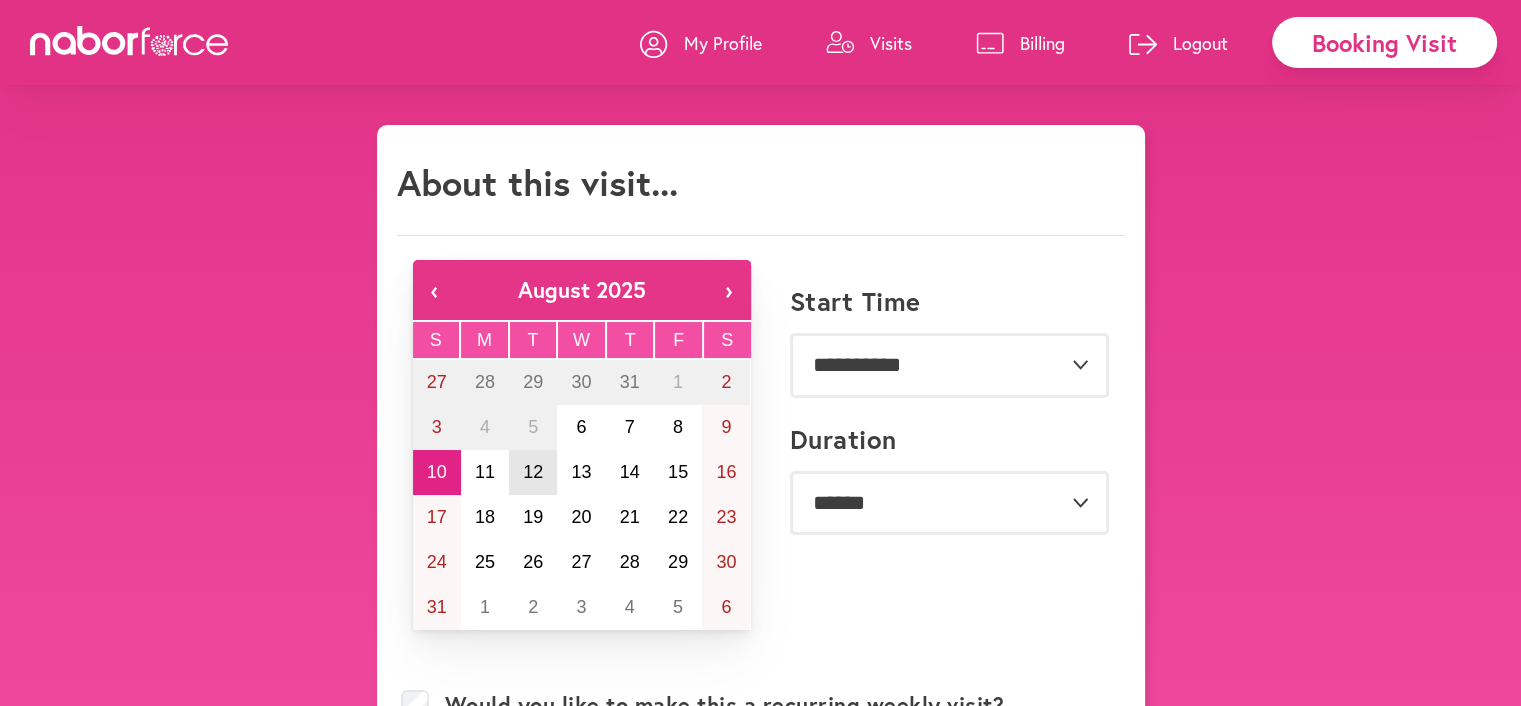 click on "12" at bounding box center (533, 472) 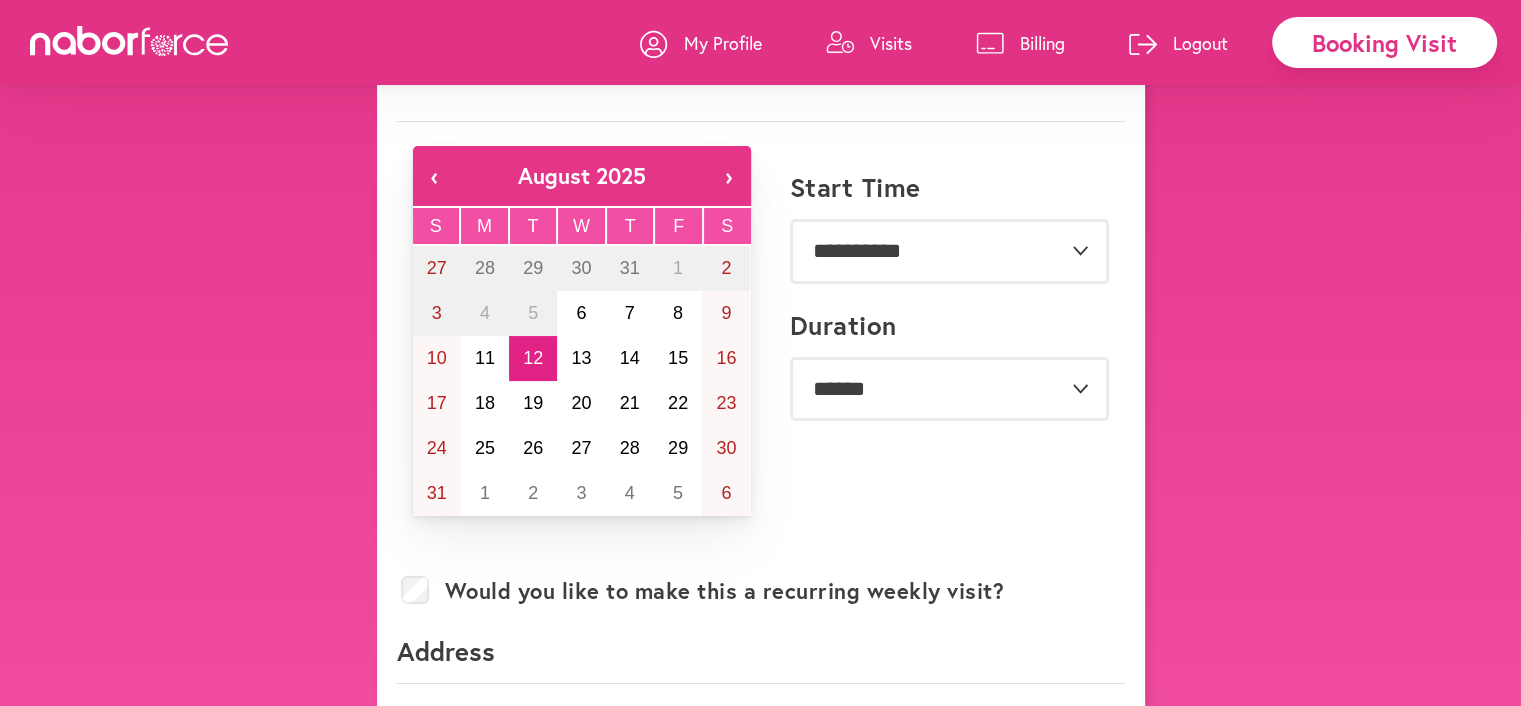 scroll, scrollTop: 133, scrollLeft: 0, axis: vertical 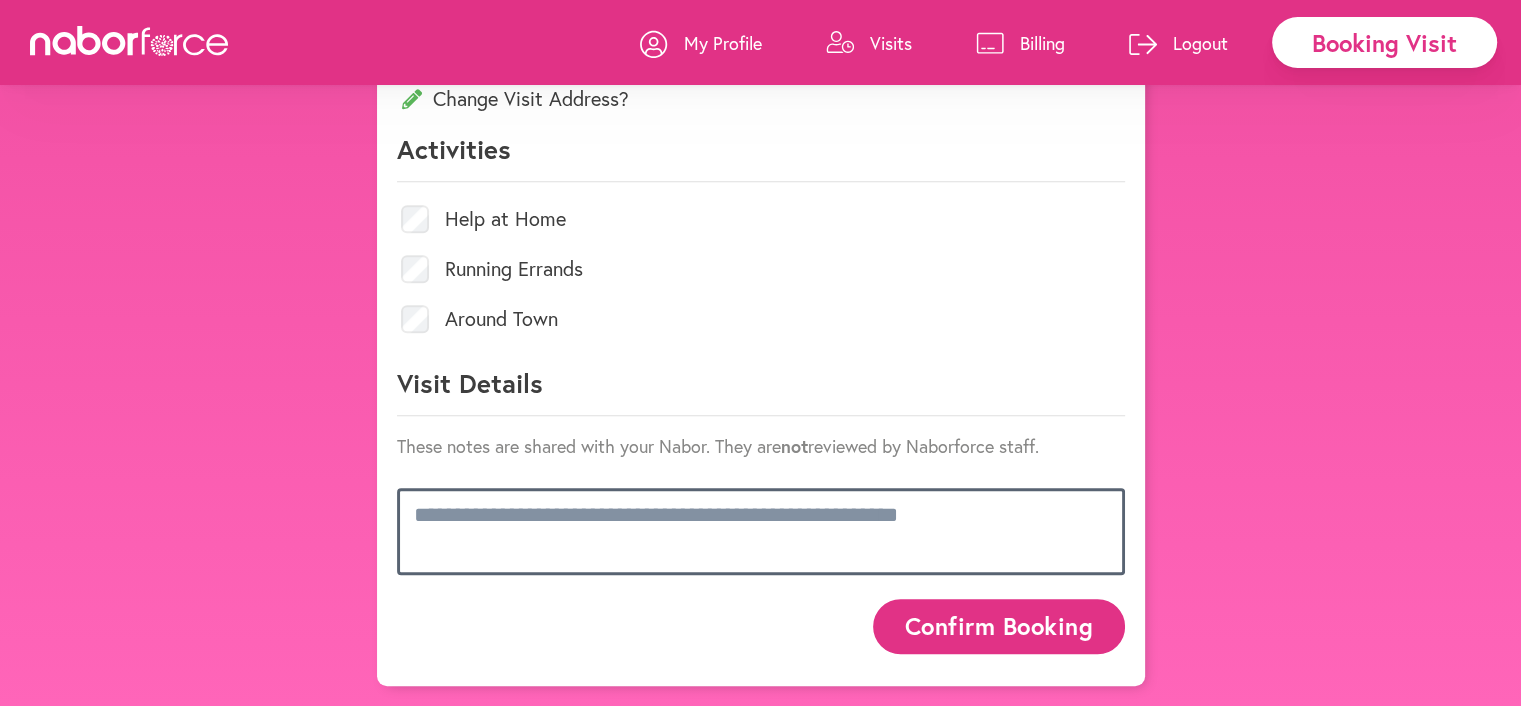 click at bounding box center [761, 531] 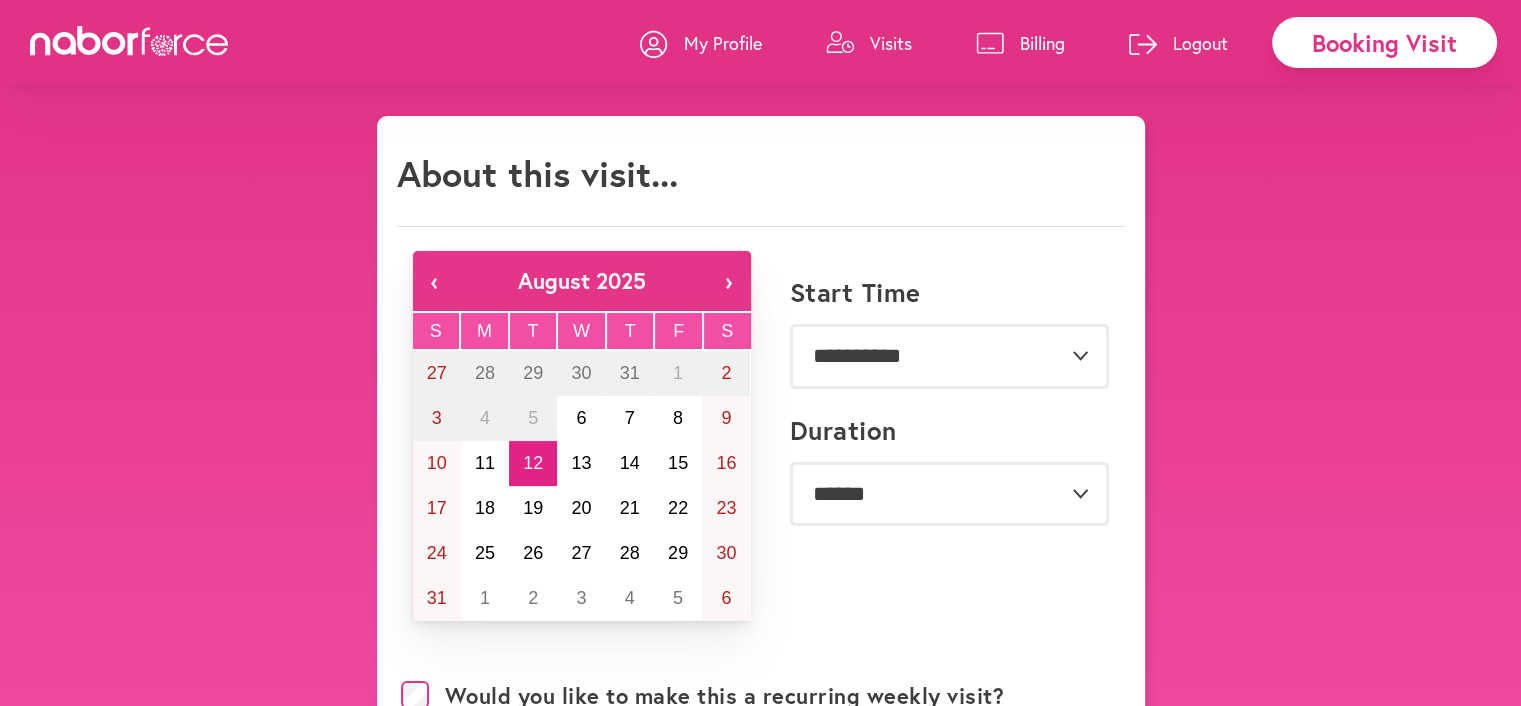 scroll, scrollTop: 0, scrollLeft: 0, axis: both 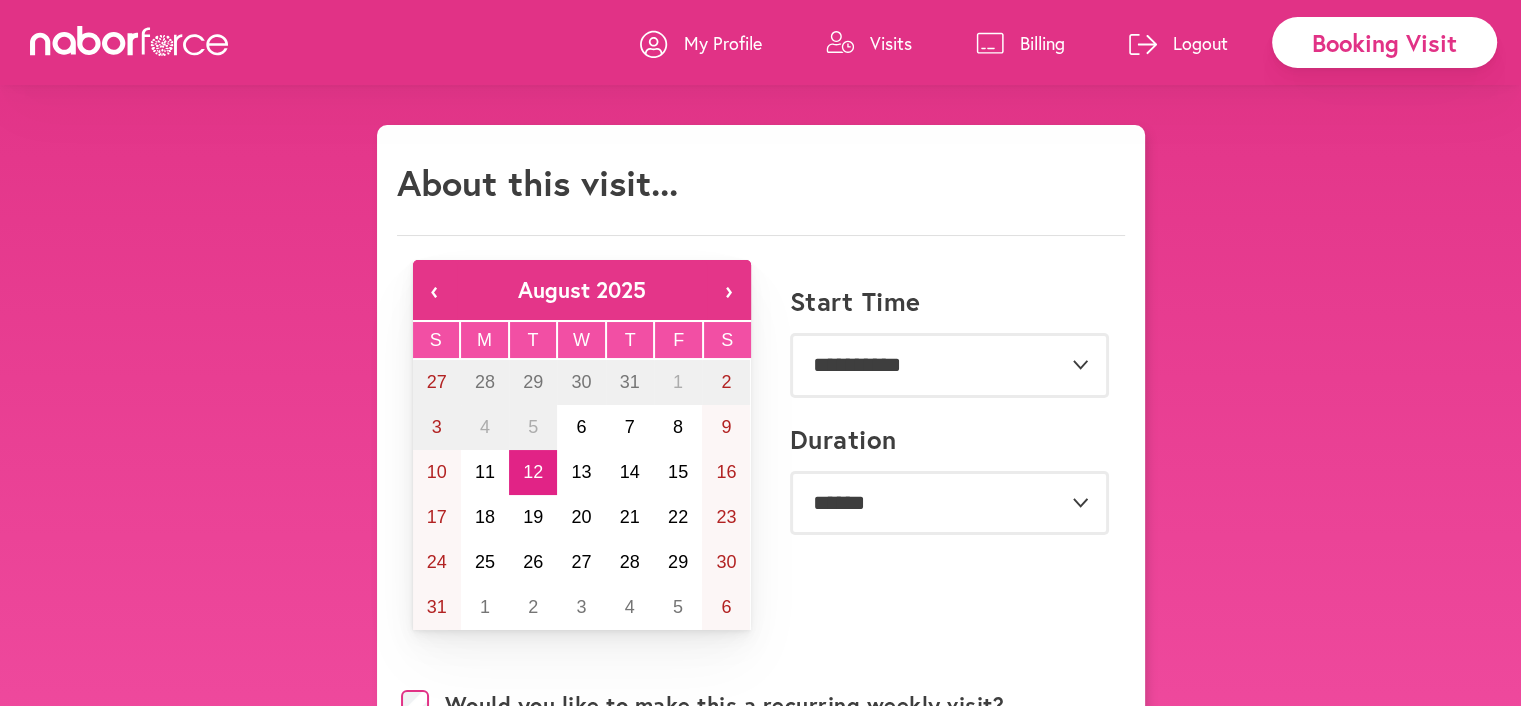 type on "**********" 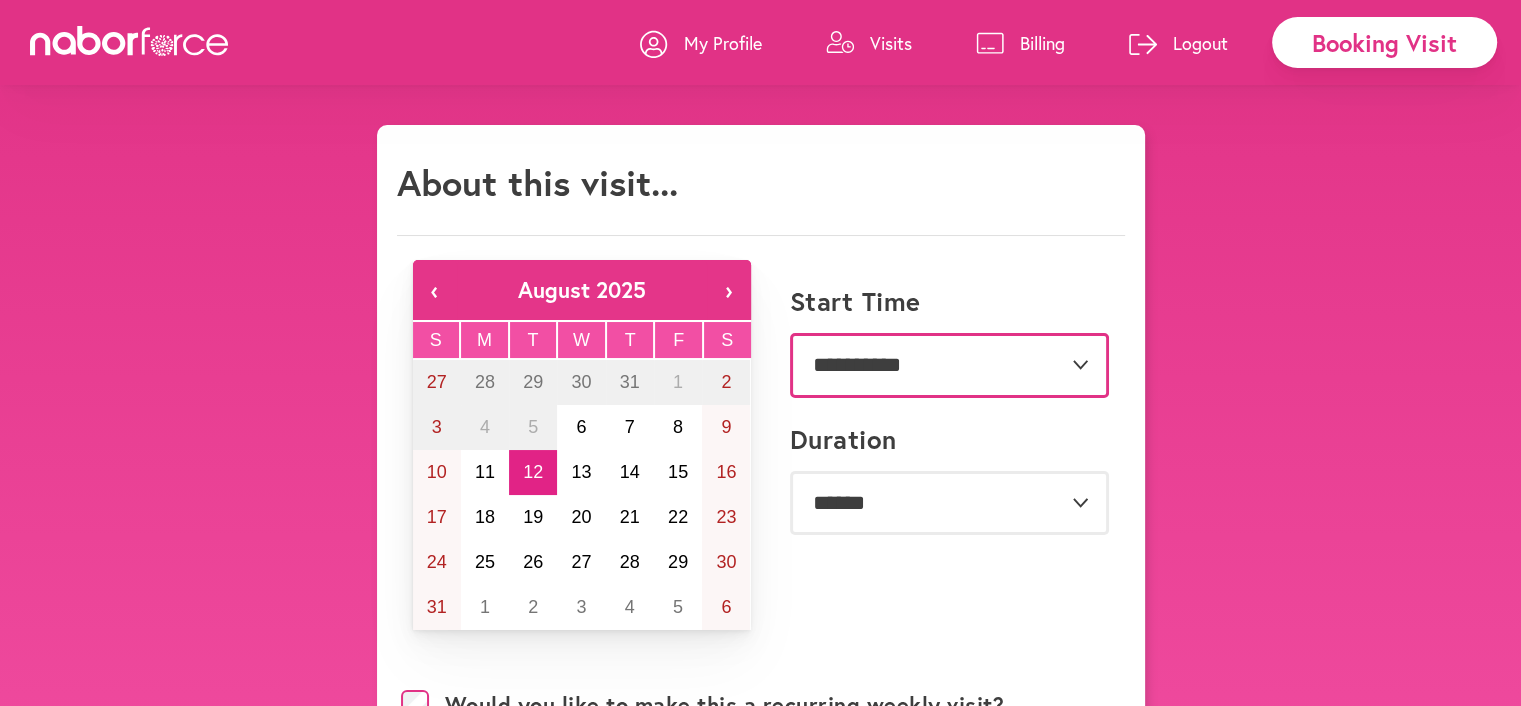 click on "**********" at bounding box center (949, 365) 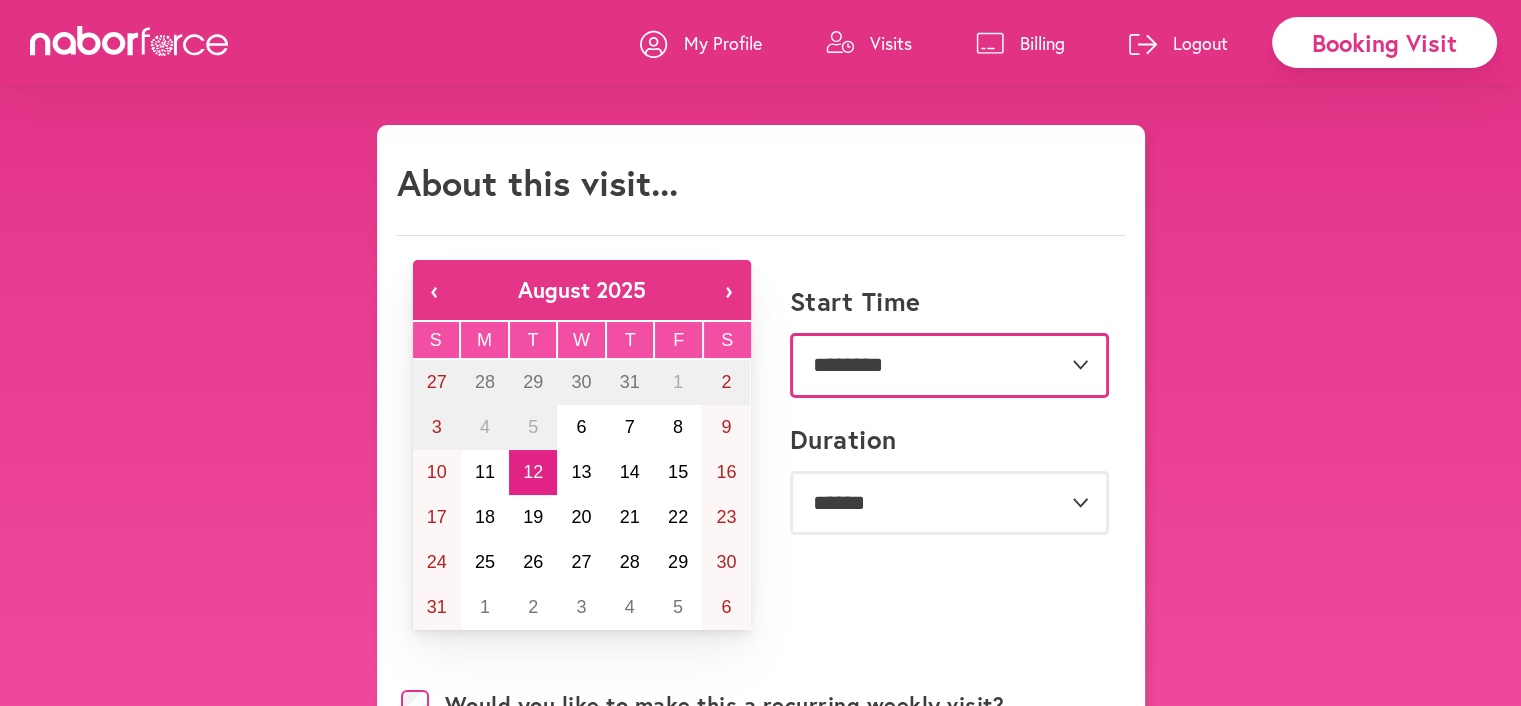 click on "**********" at bounding box center (949, 365) 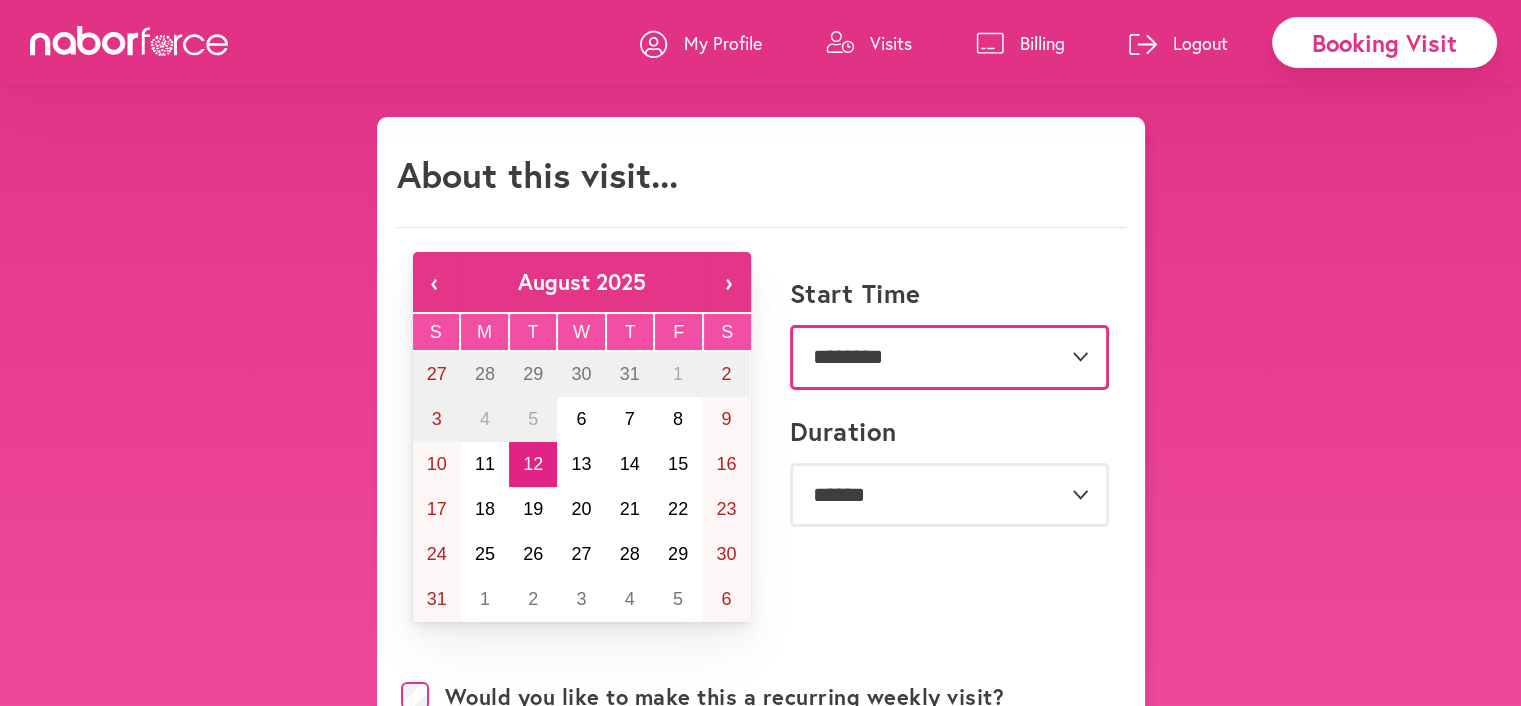 scroll, scrollTop: 0, scrollLeft: 0, axis: both 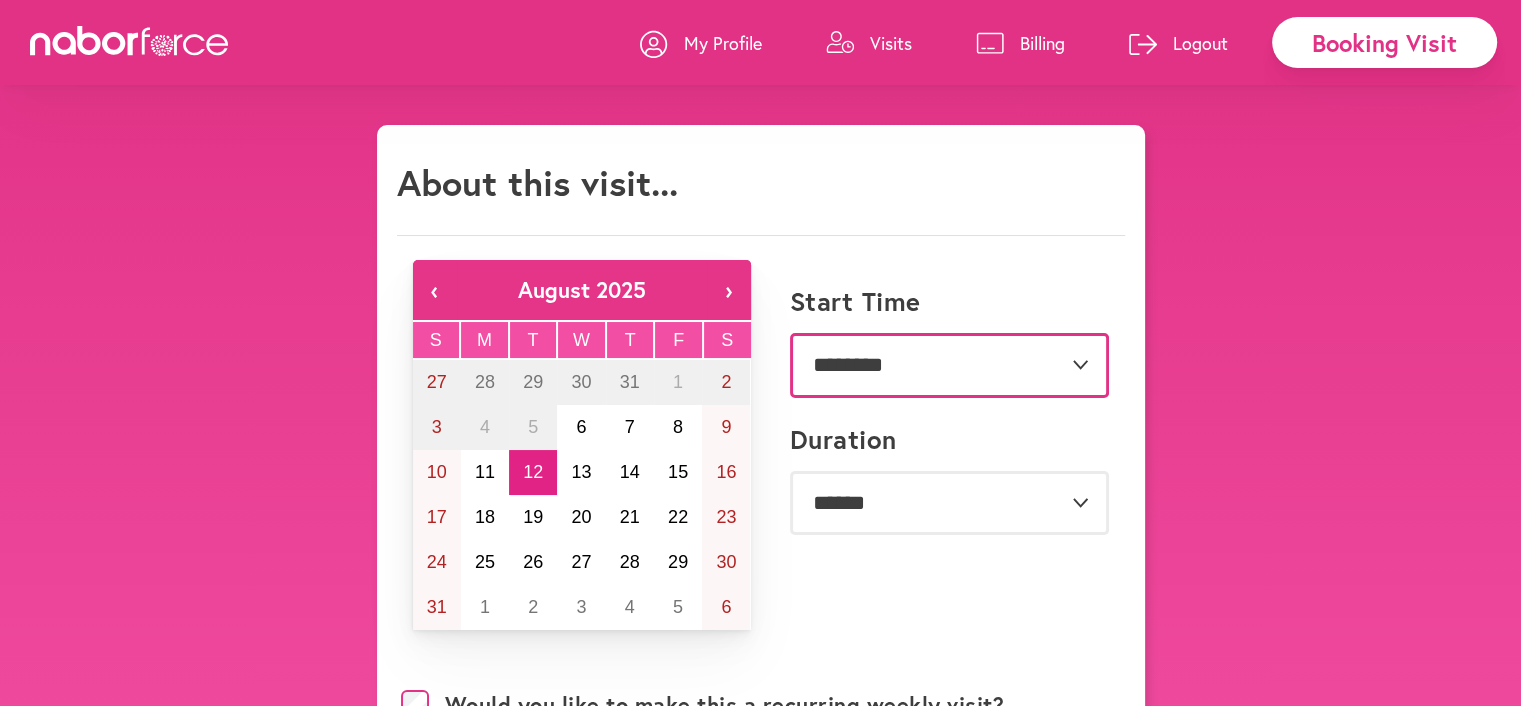 click on "**********" at bounding box center [949, 365] 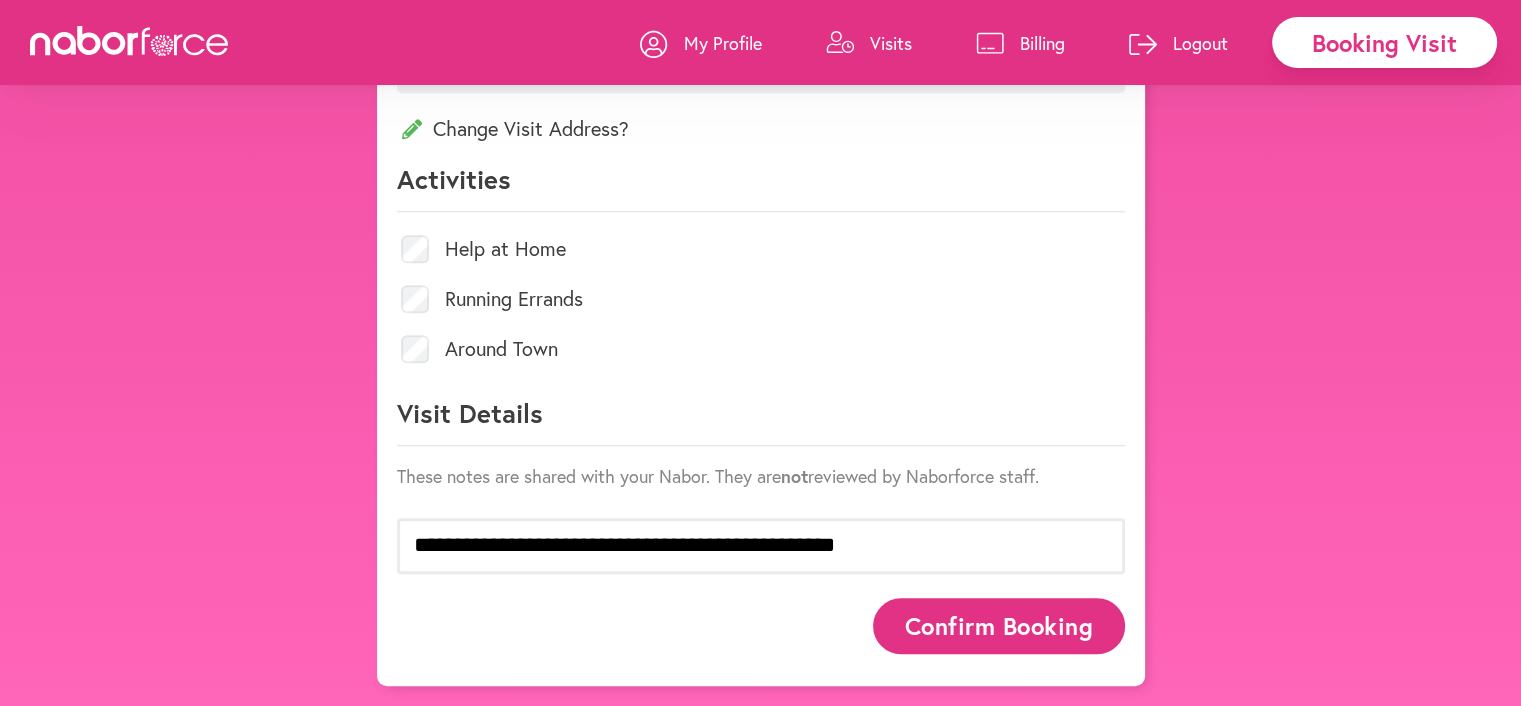 scroll, scrollTop: 1008, scrollLeft: 0, axis: vertical 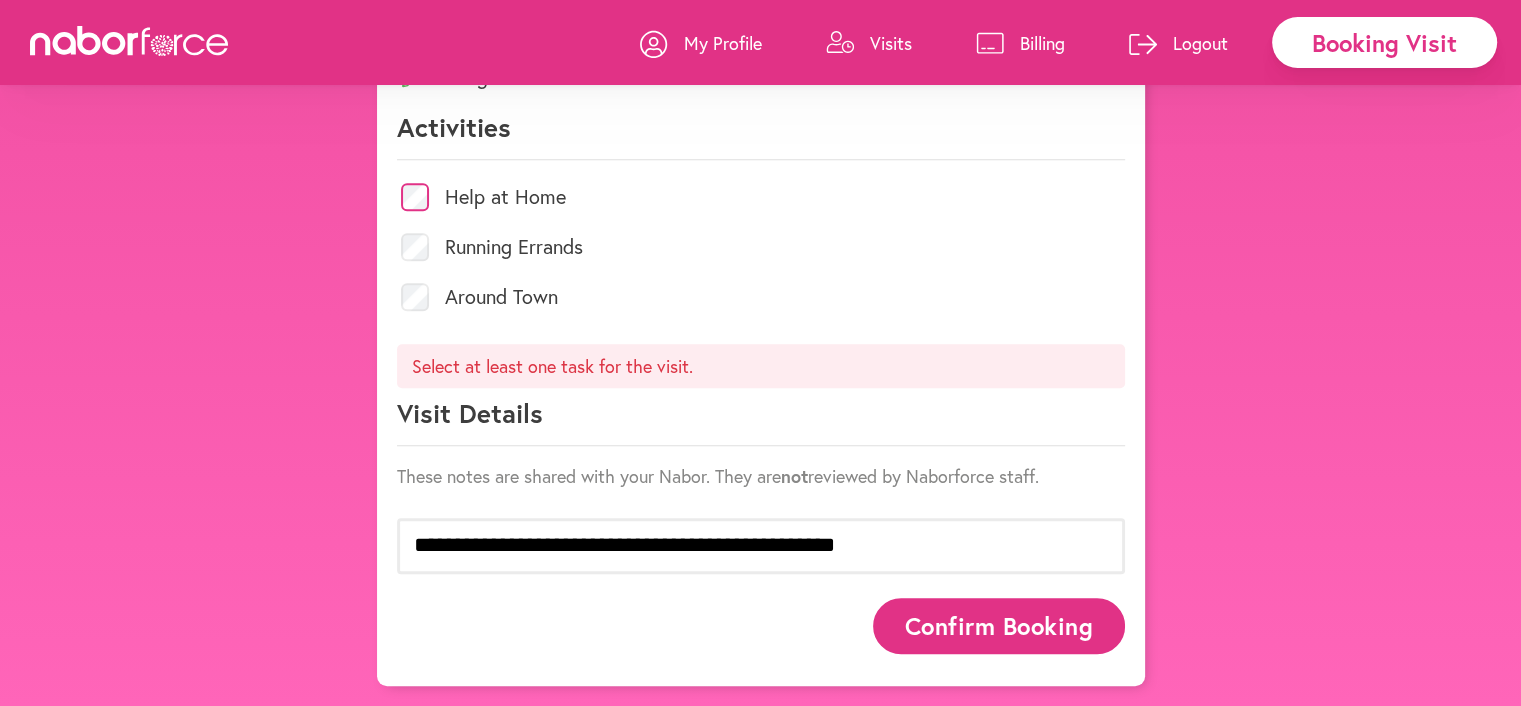 click on "Confirm Booking" at bounding box center [999, 625] 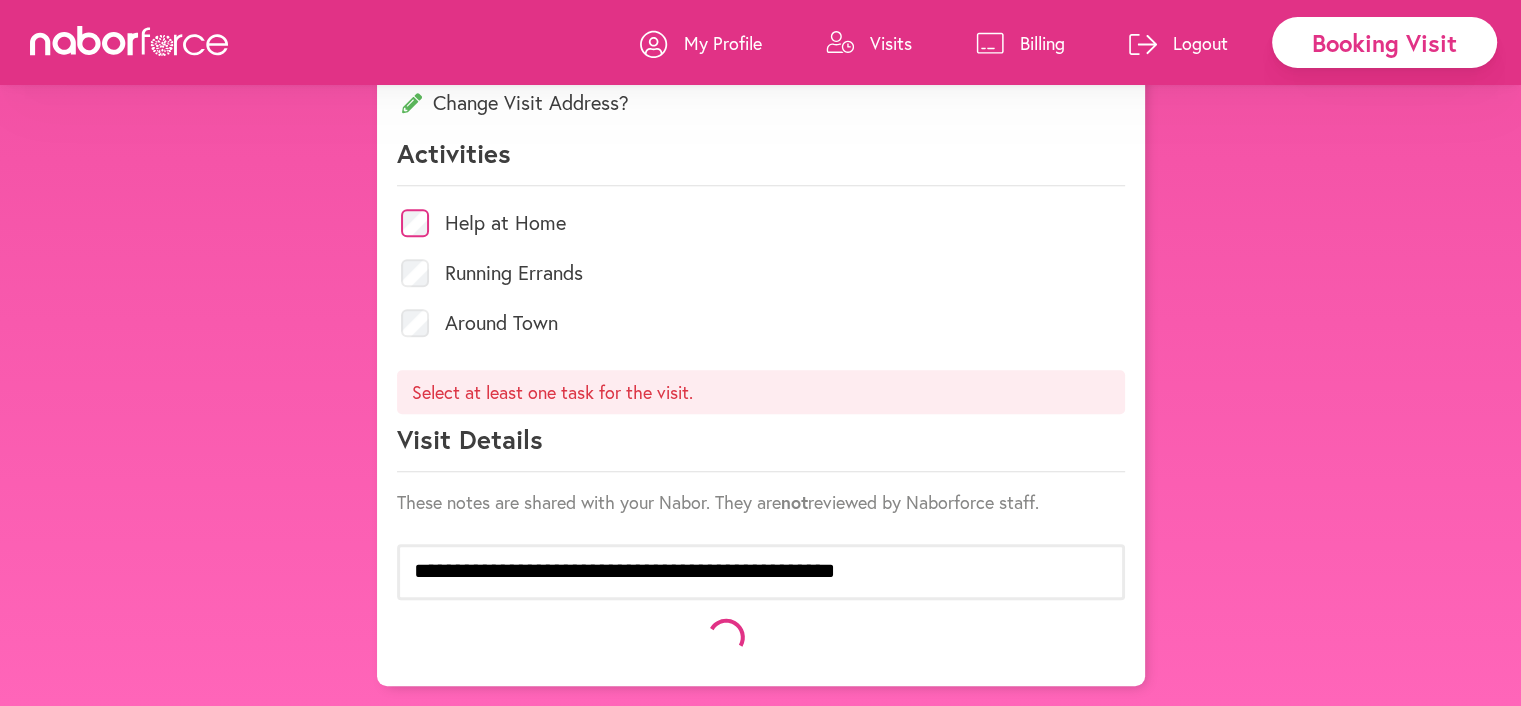 scroll, scrollTop: 1060, scrollLeft: 0, axis: vertical 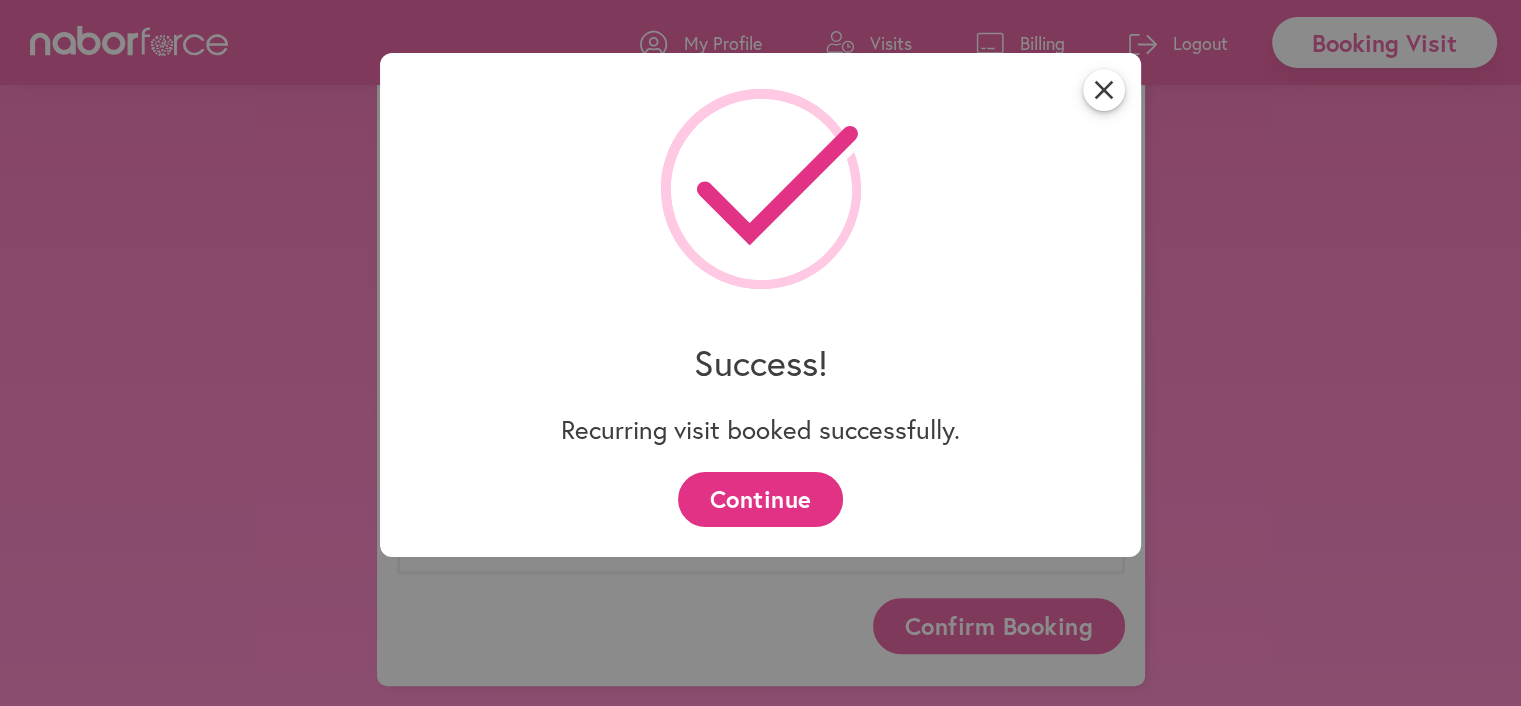 click on "Continue" at bounding box center (760, 499) 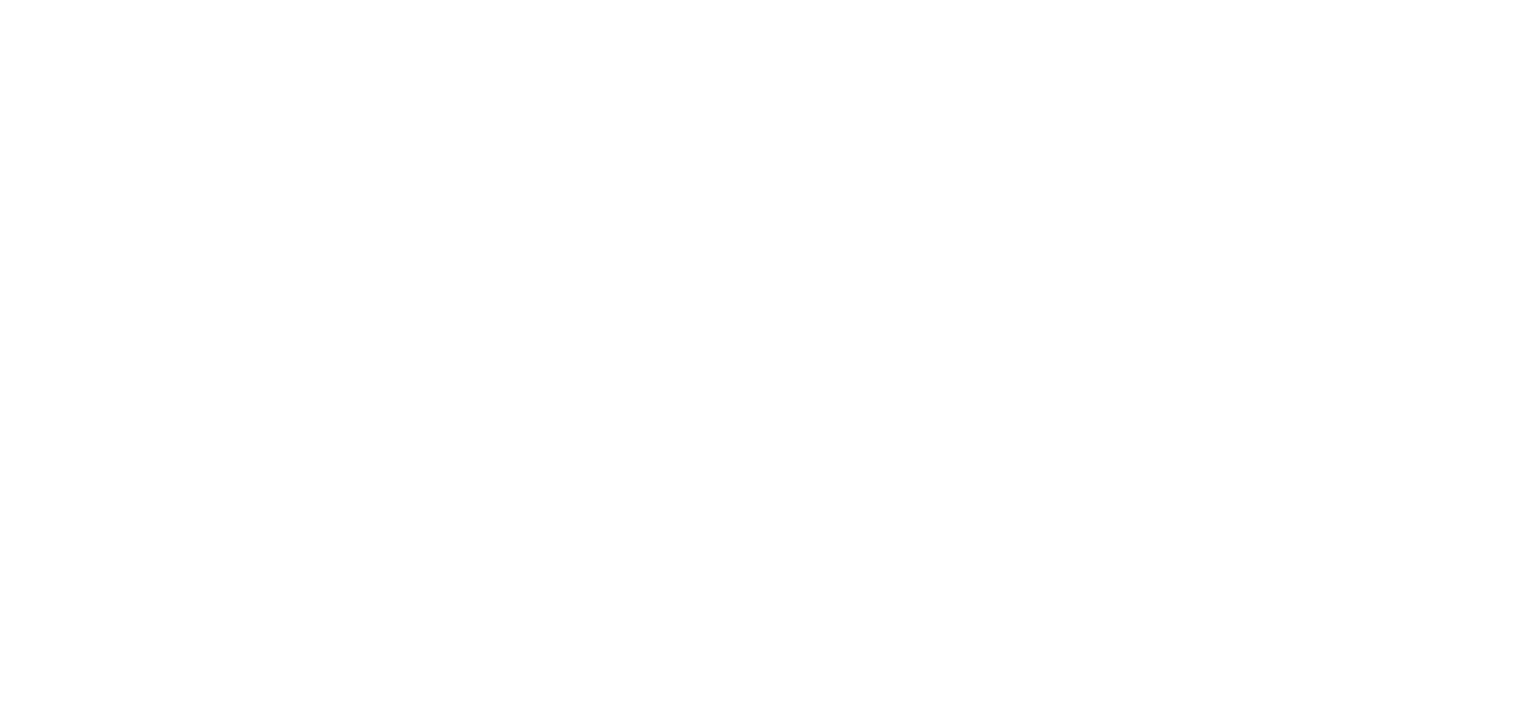 scroll, scrollTop: 0, scrollLeft: 0, axis: both 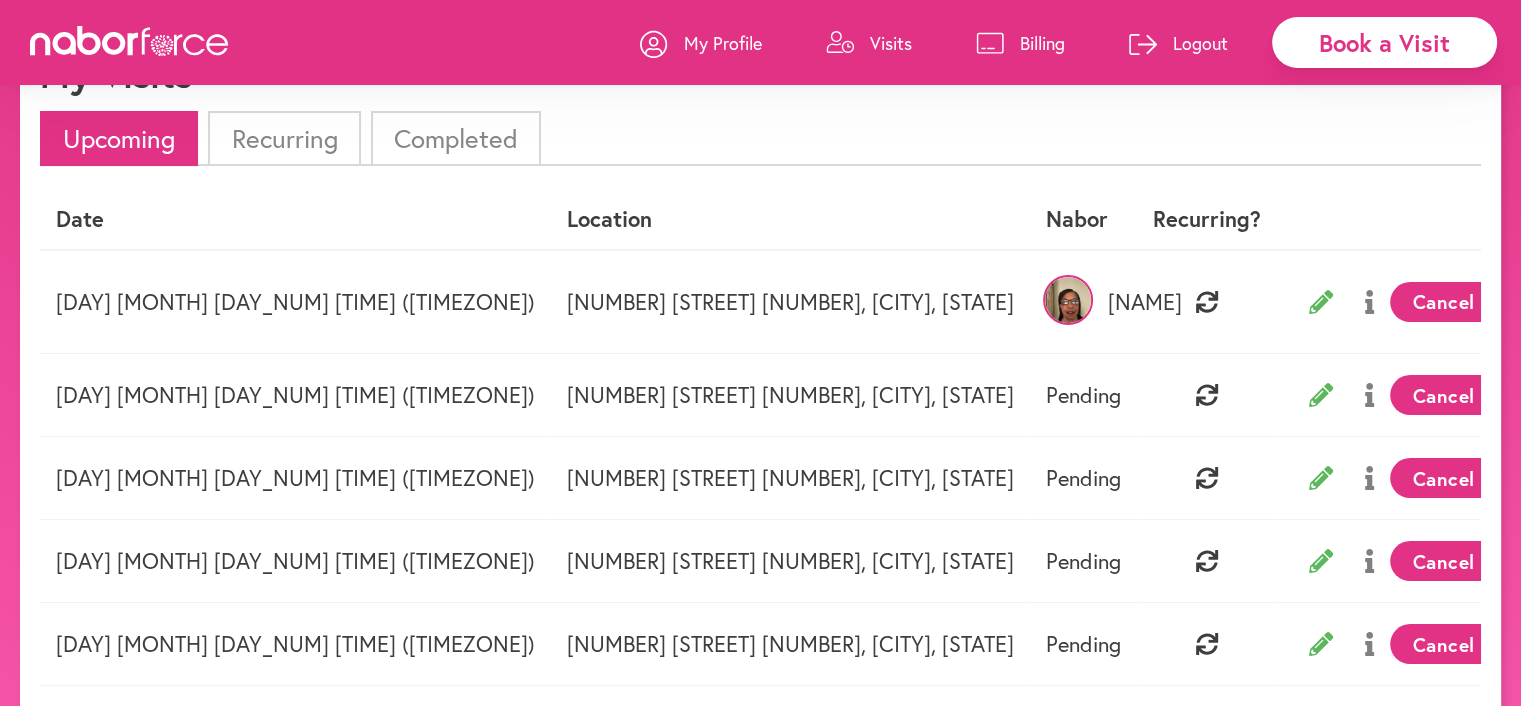 click 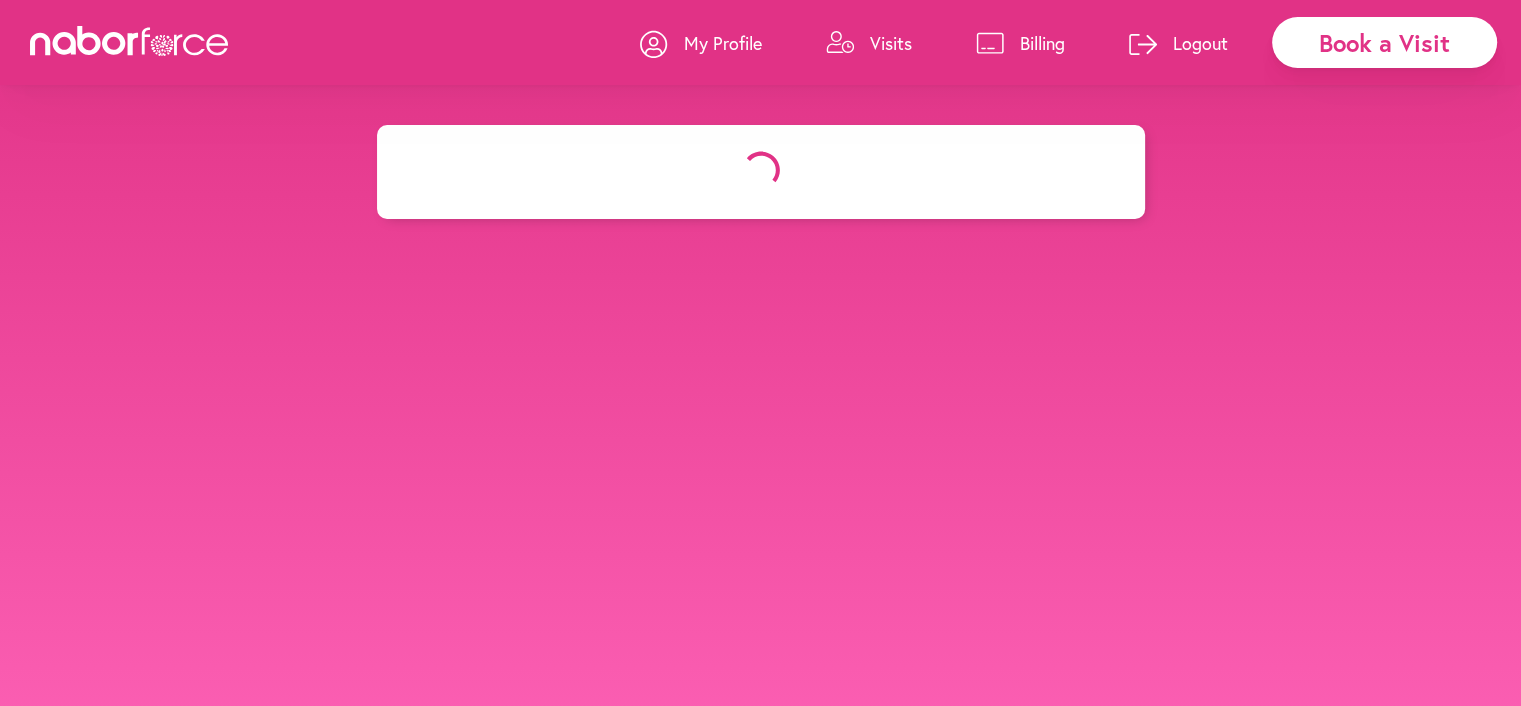 select on "********" 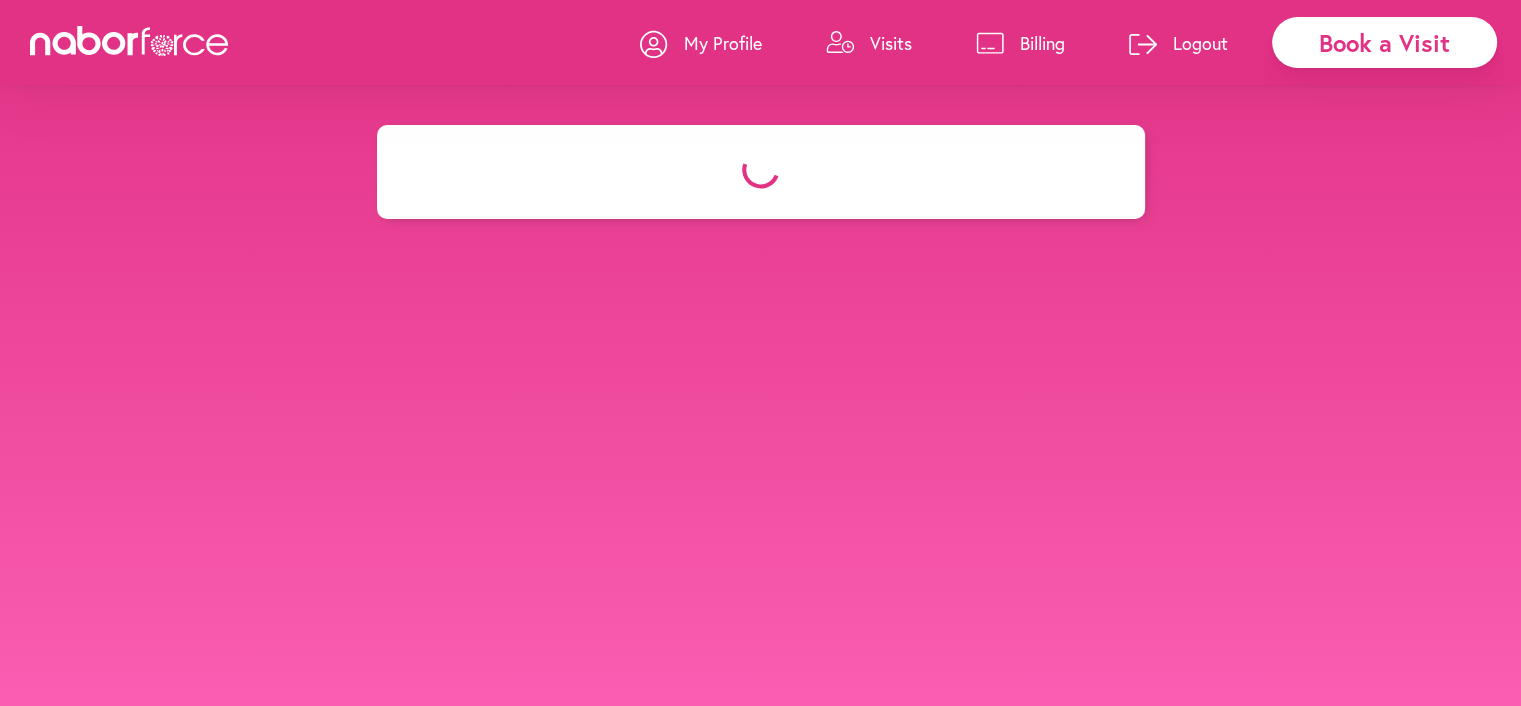 select on "**" 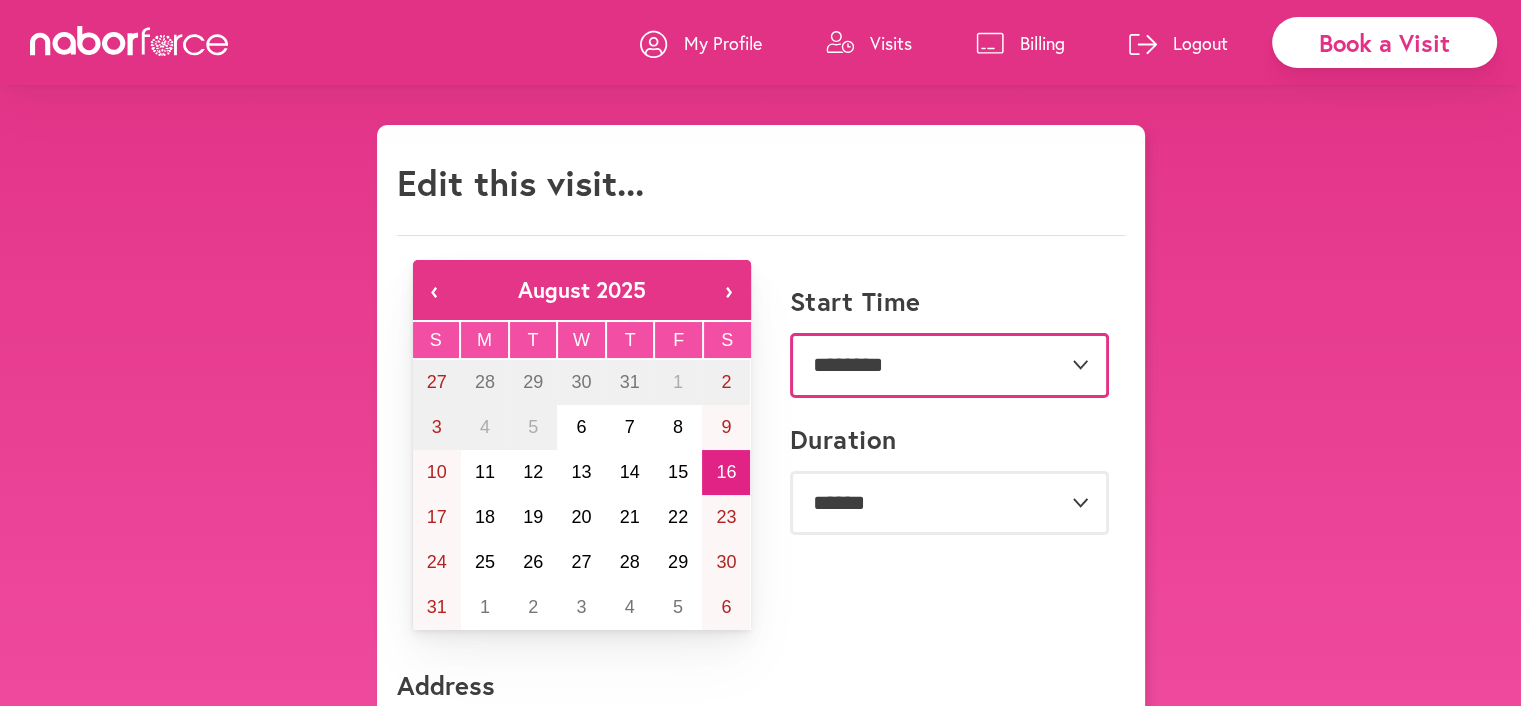 click on "**********" at bounding box center (949, 365) 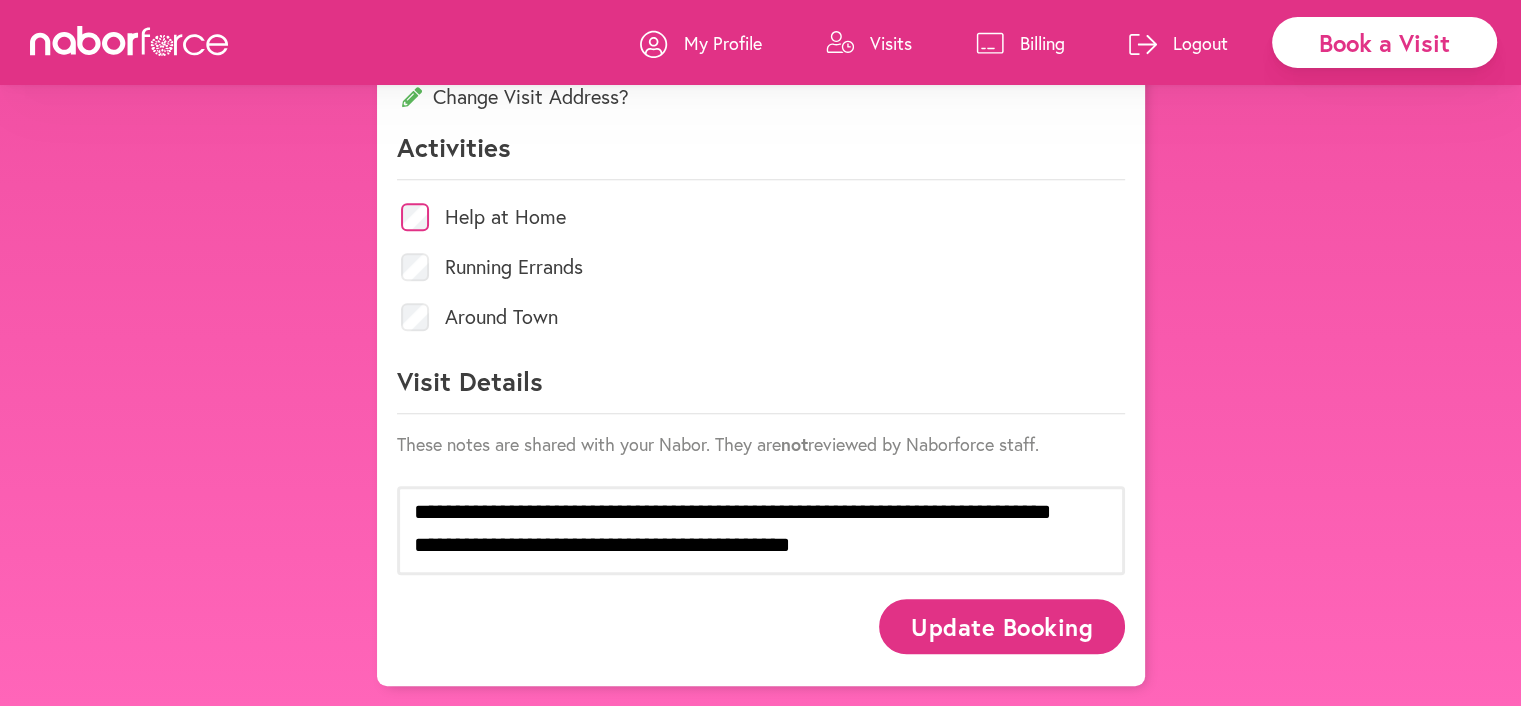 scroll, scrollTop: 952, scrollLeft: 0, axis: vertical 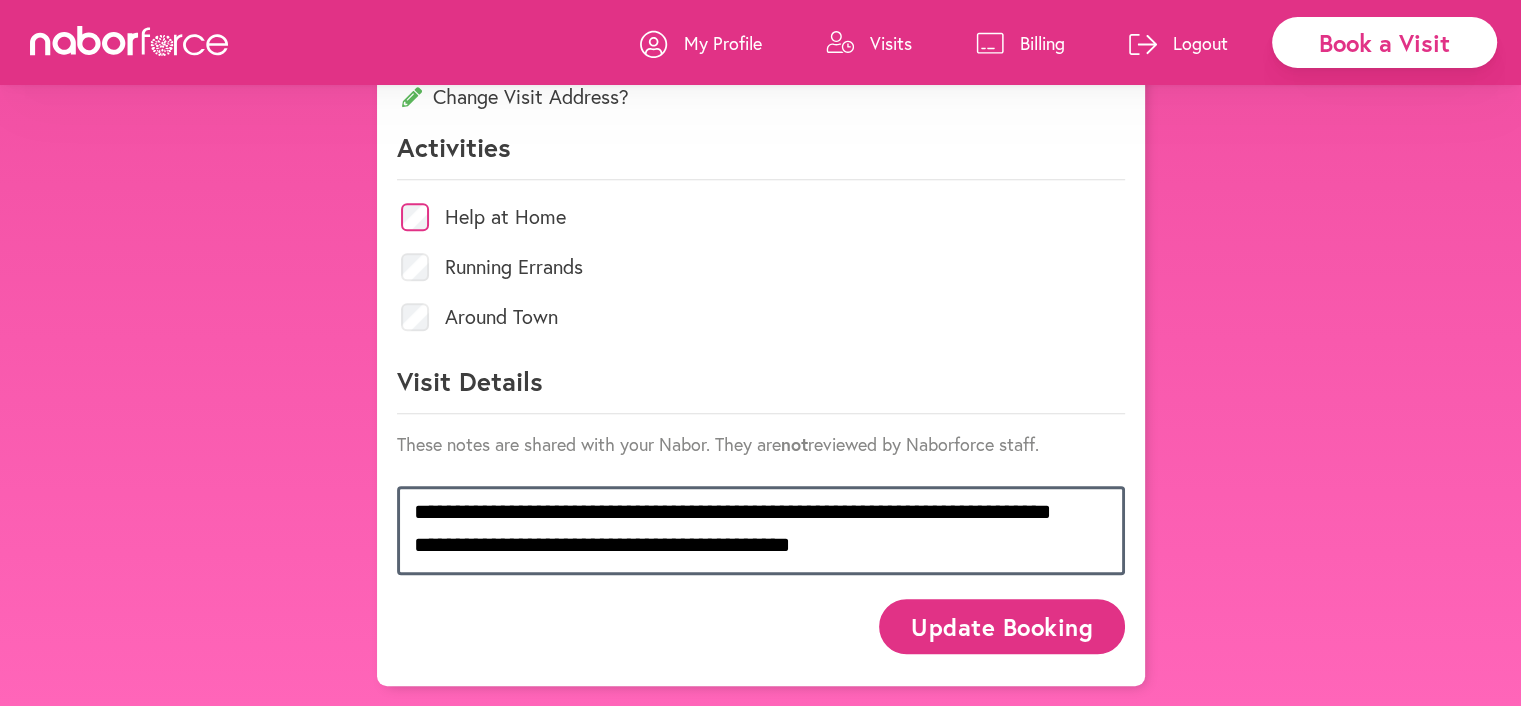 drag, startPoint x: 836, startPoint y: 534, endPoint x: 404, endPoint y: 475, distance: 436.0103 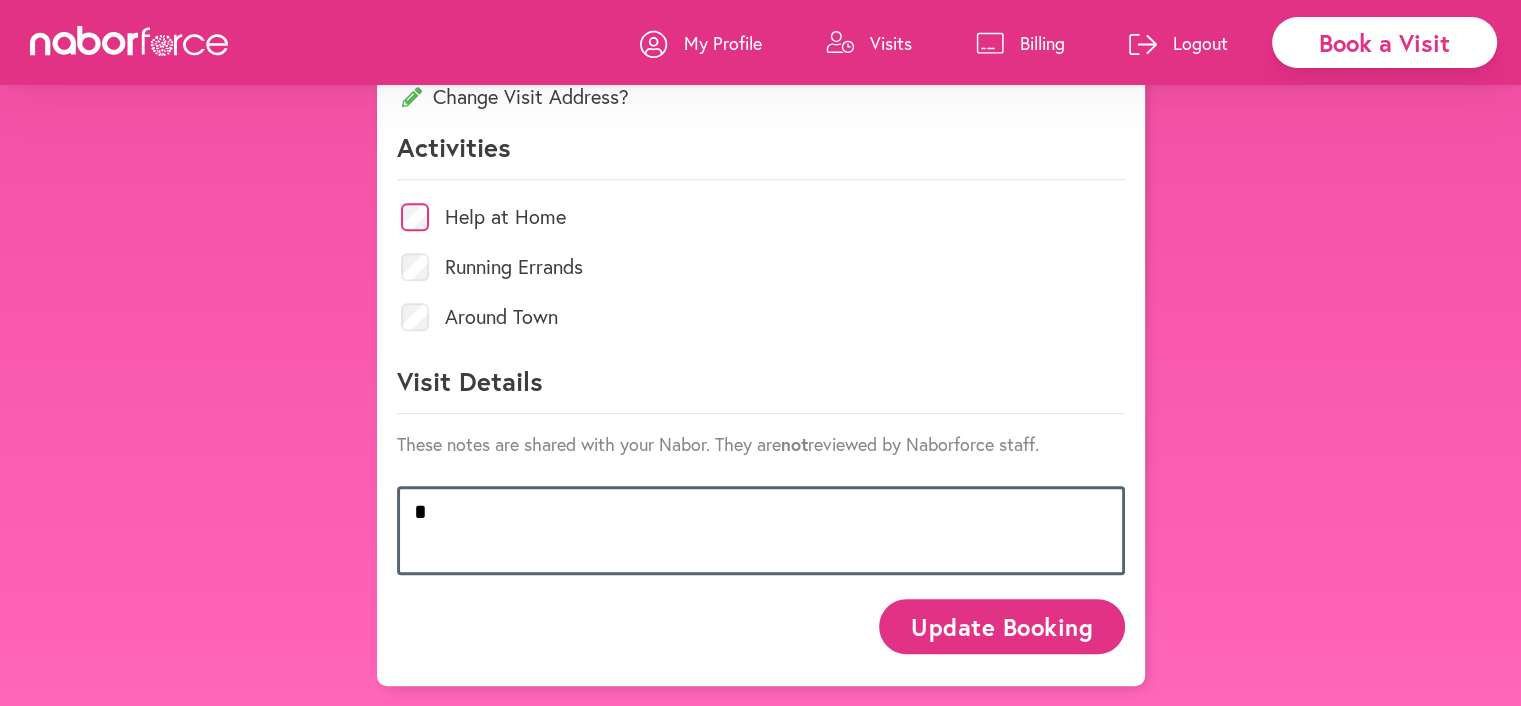 scroll, scrollTop: 920, scrollLeft: 0, axis: vertical 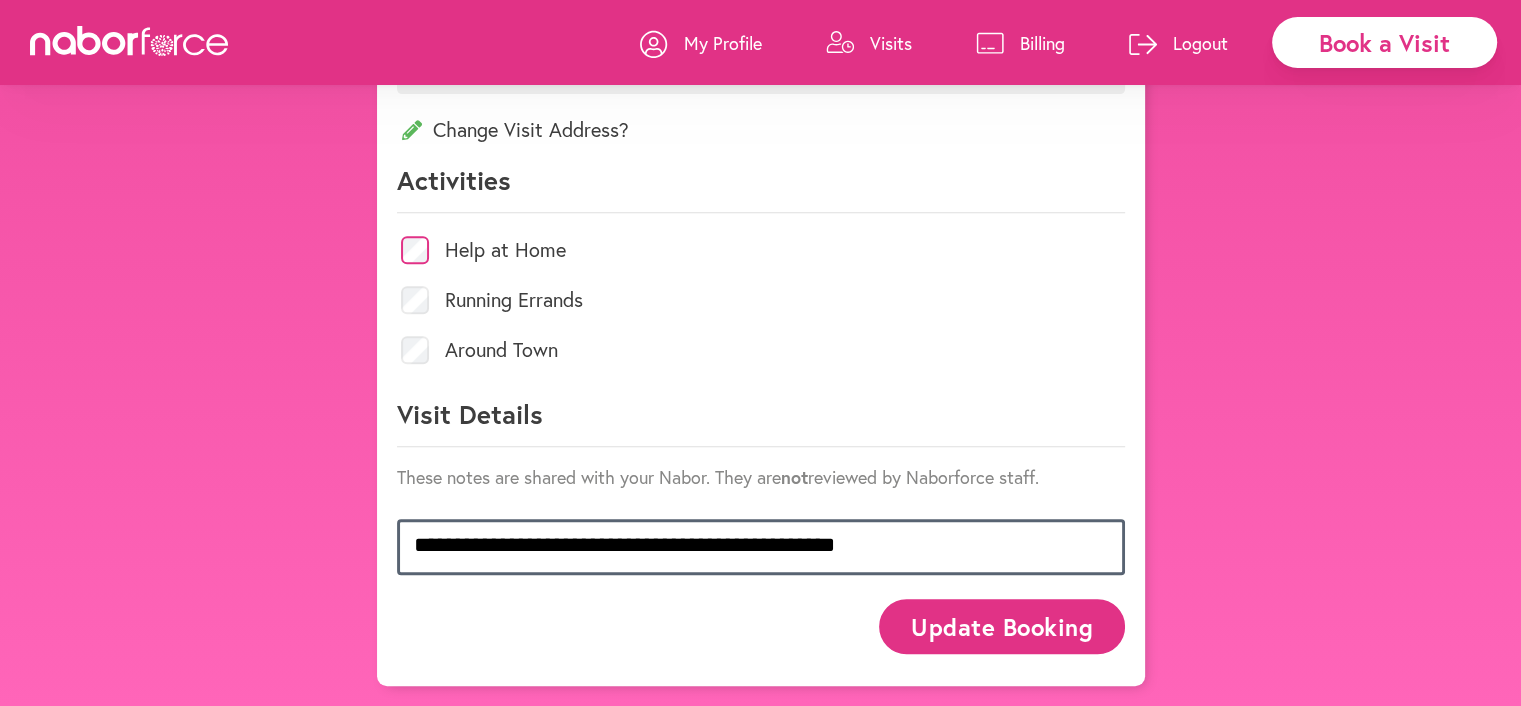type on "**********" 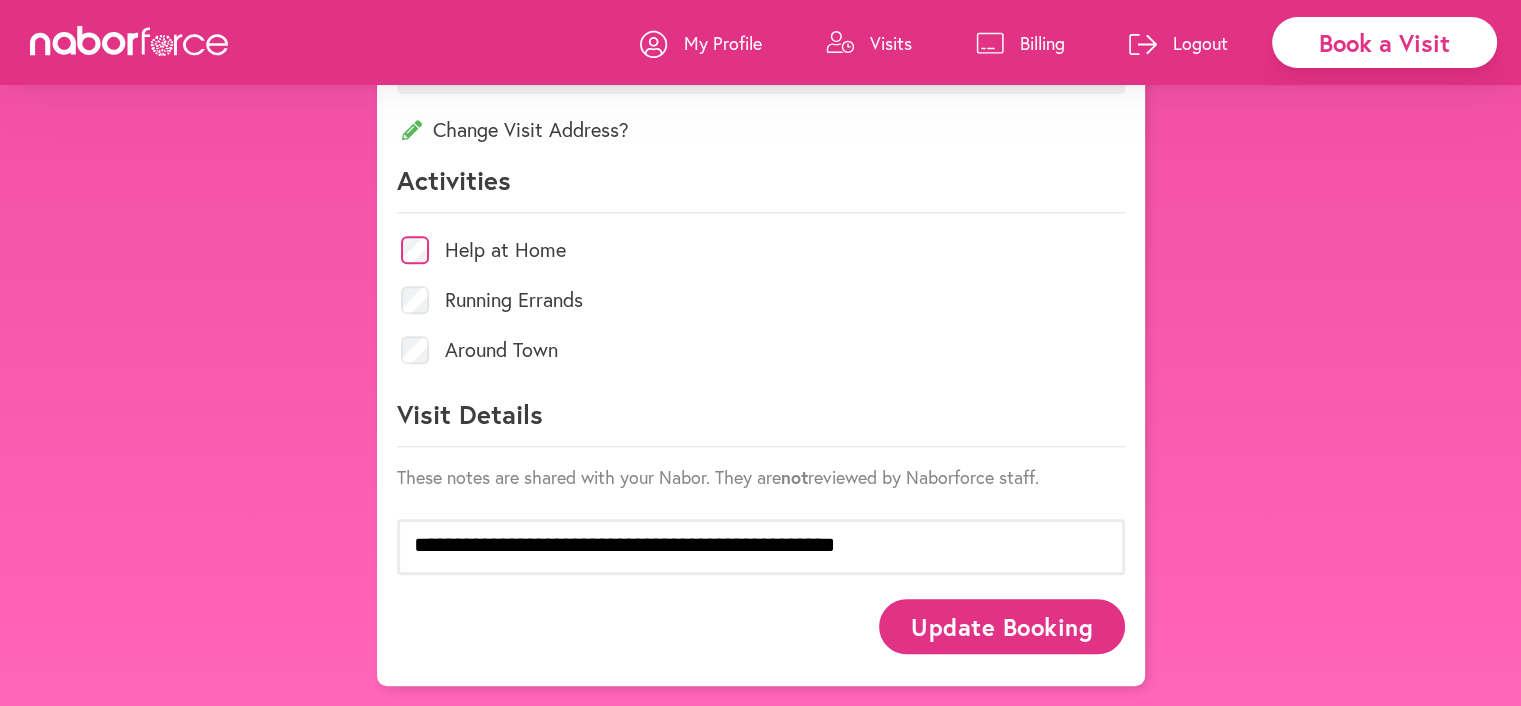 click on "Update Booking" at bounding box center [1001, 626] 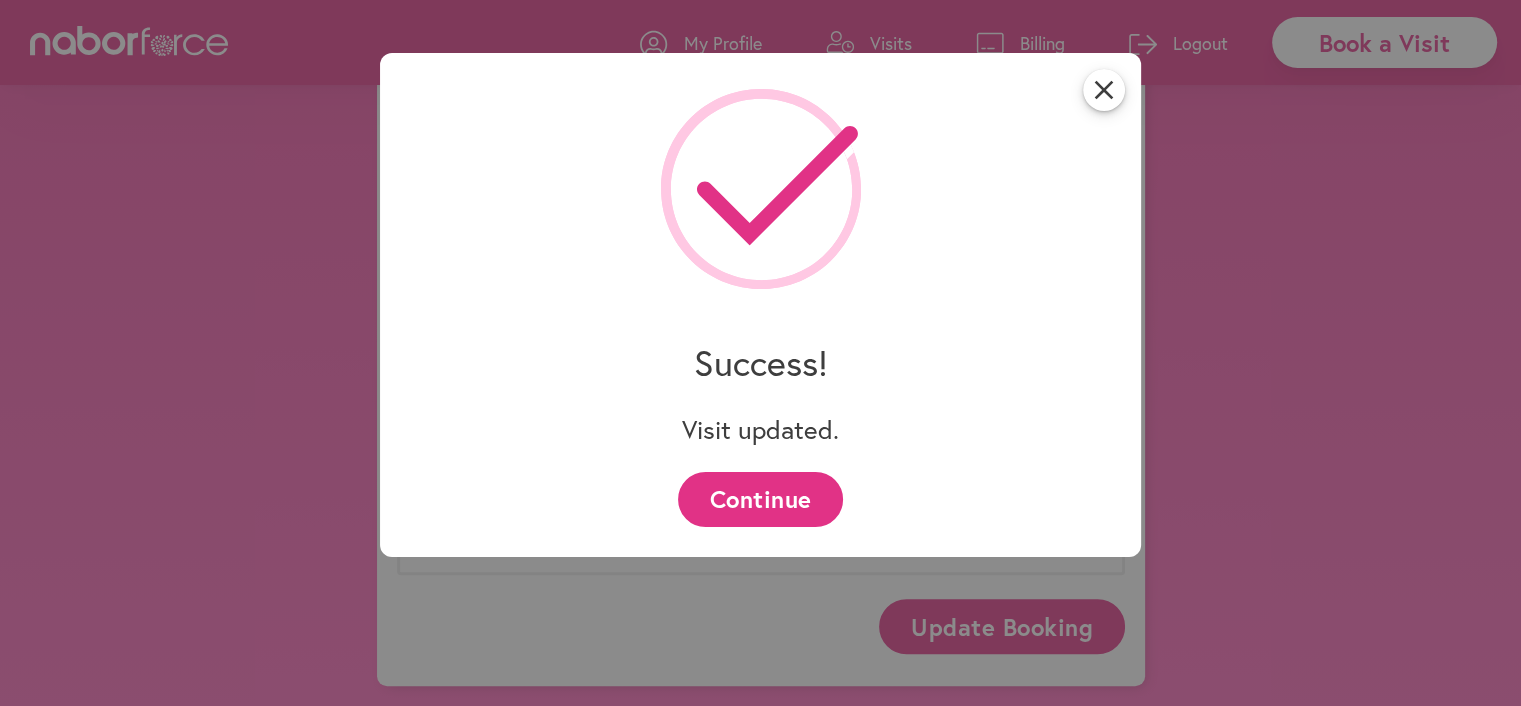 scroll, scrollTop: 920, scrollLeft: 0, axis: vertical 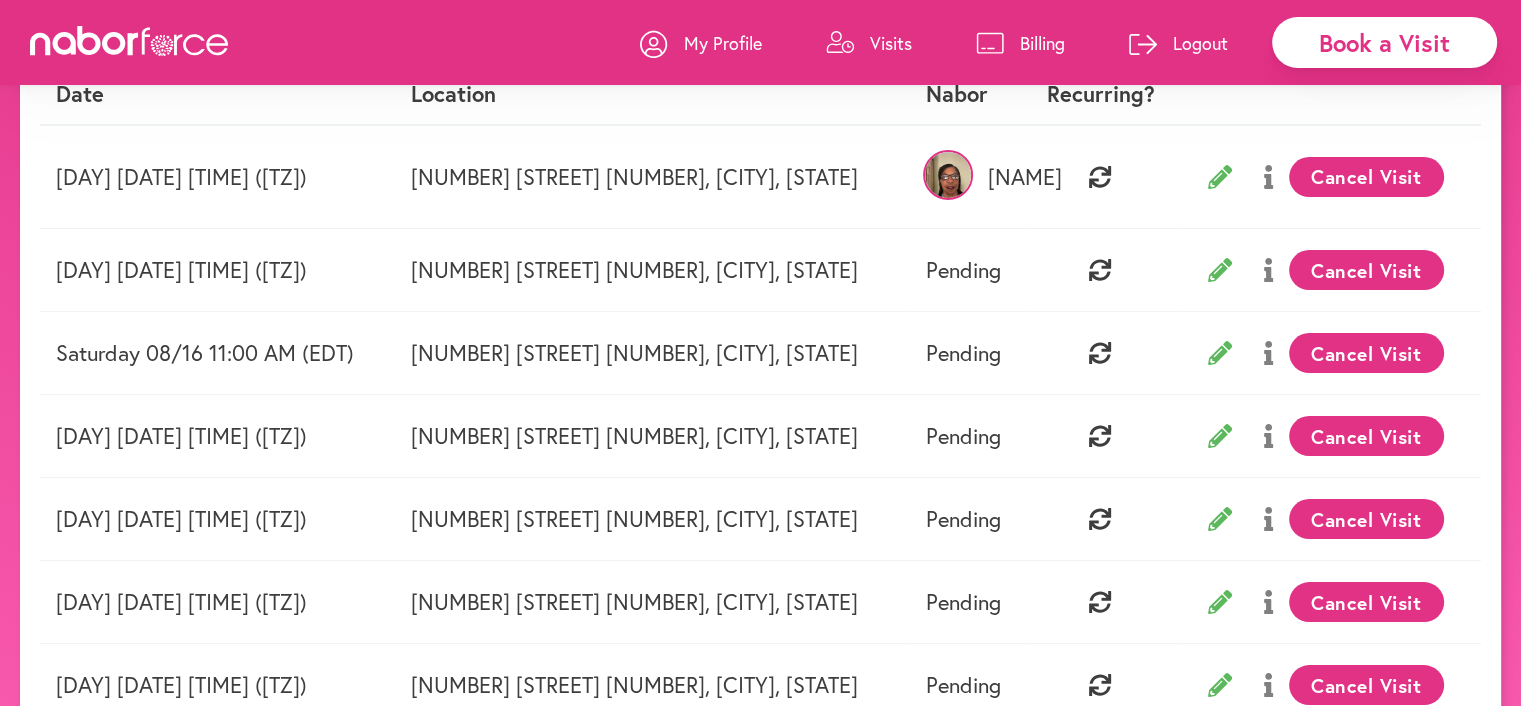click 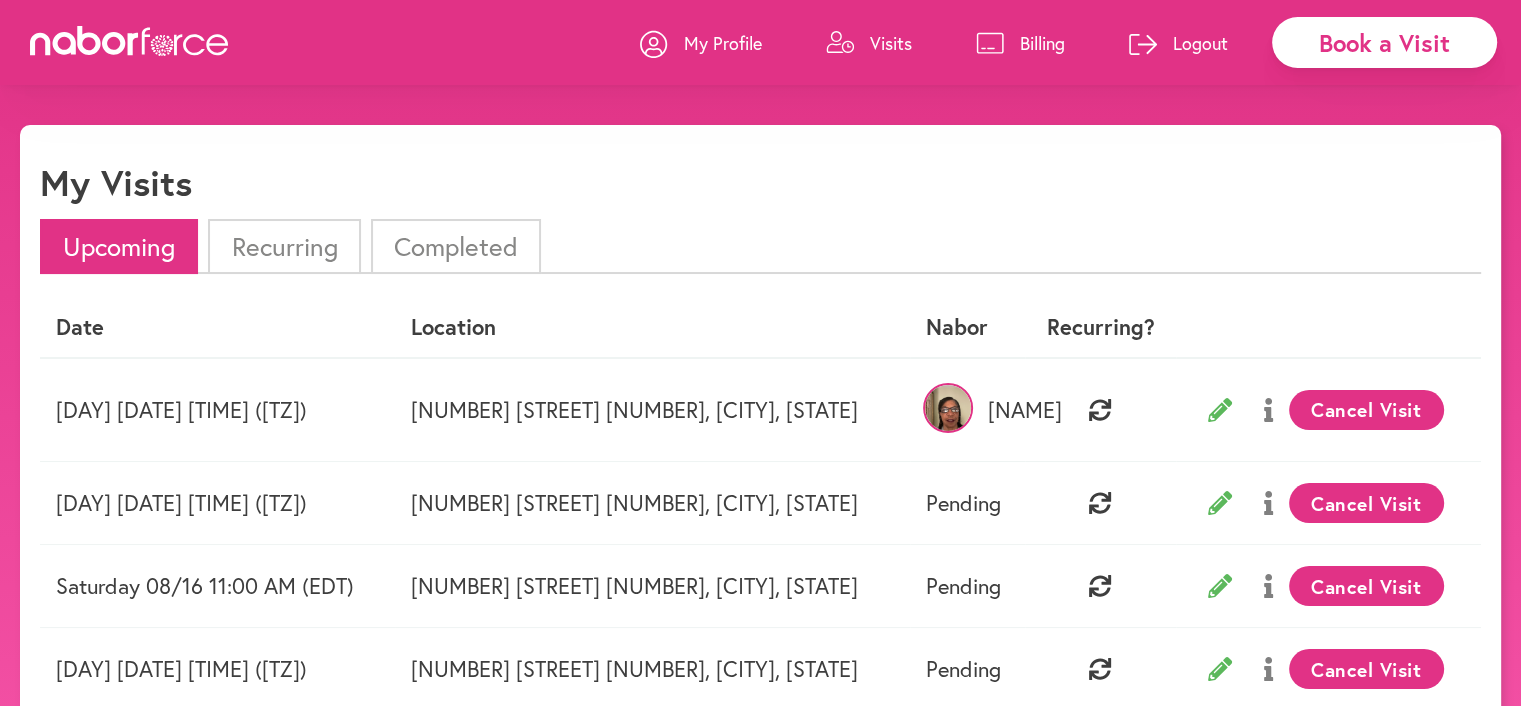 select on "********" 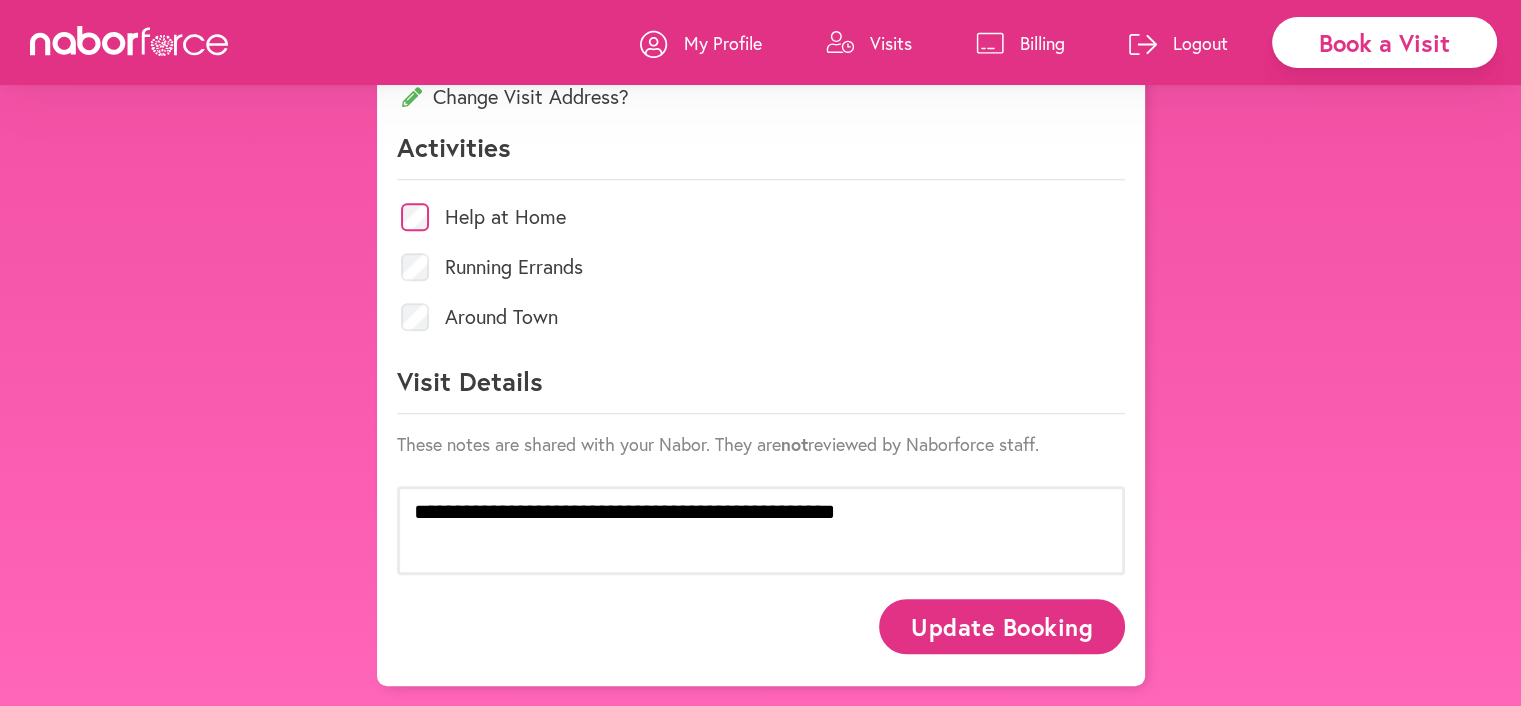 scroll, scrollTop: 900, scrollLeft: 0, axis: vertical 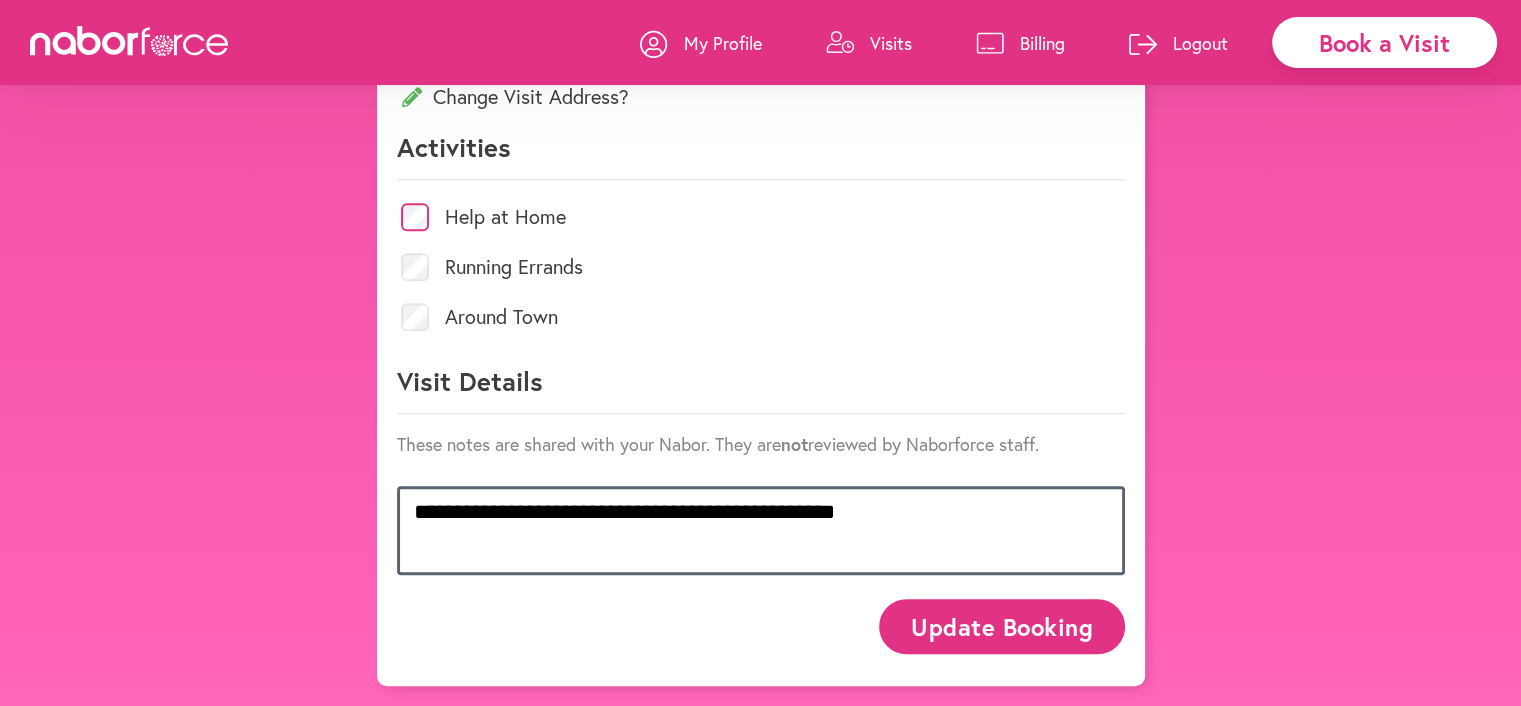 drag, startPoint x: 892, startPoint y: 550, endPoint x: 406, endPoint y: 553, distance: 486.00925 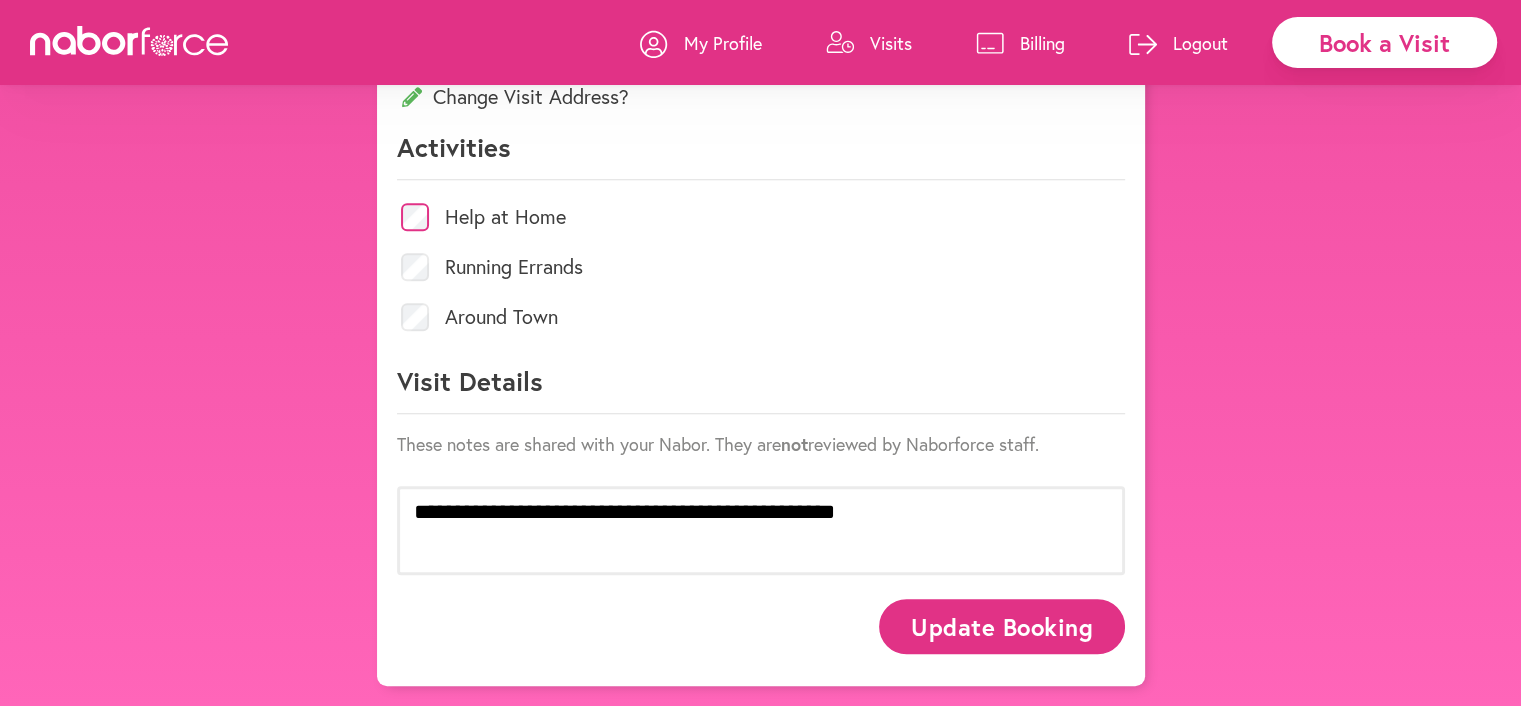 click on "Update Booking" at bounding box center (1001, 626) 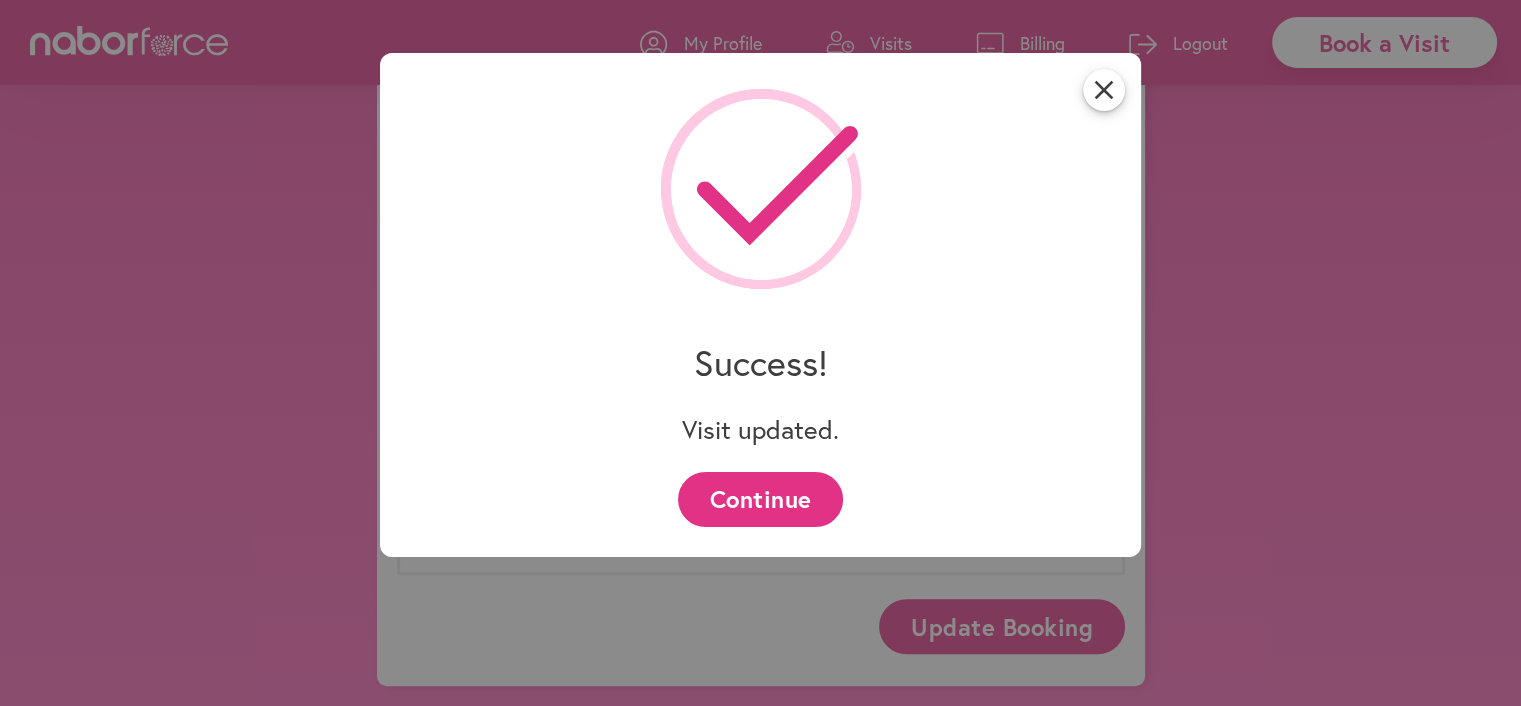 click on "Continue" at bounding box center (760, 499) 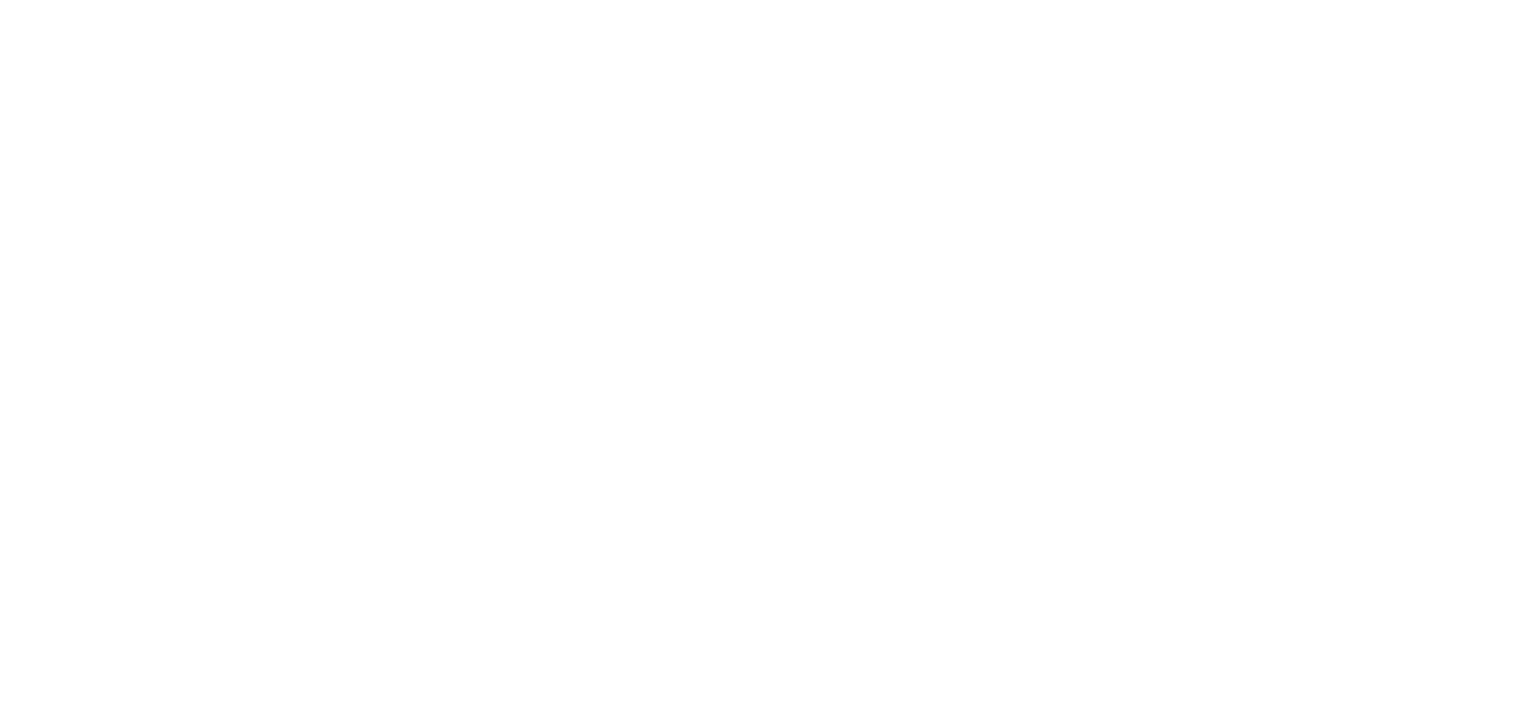 scroll, scrollTop: 0, scrollLeft: 0, axis: both 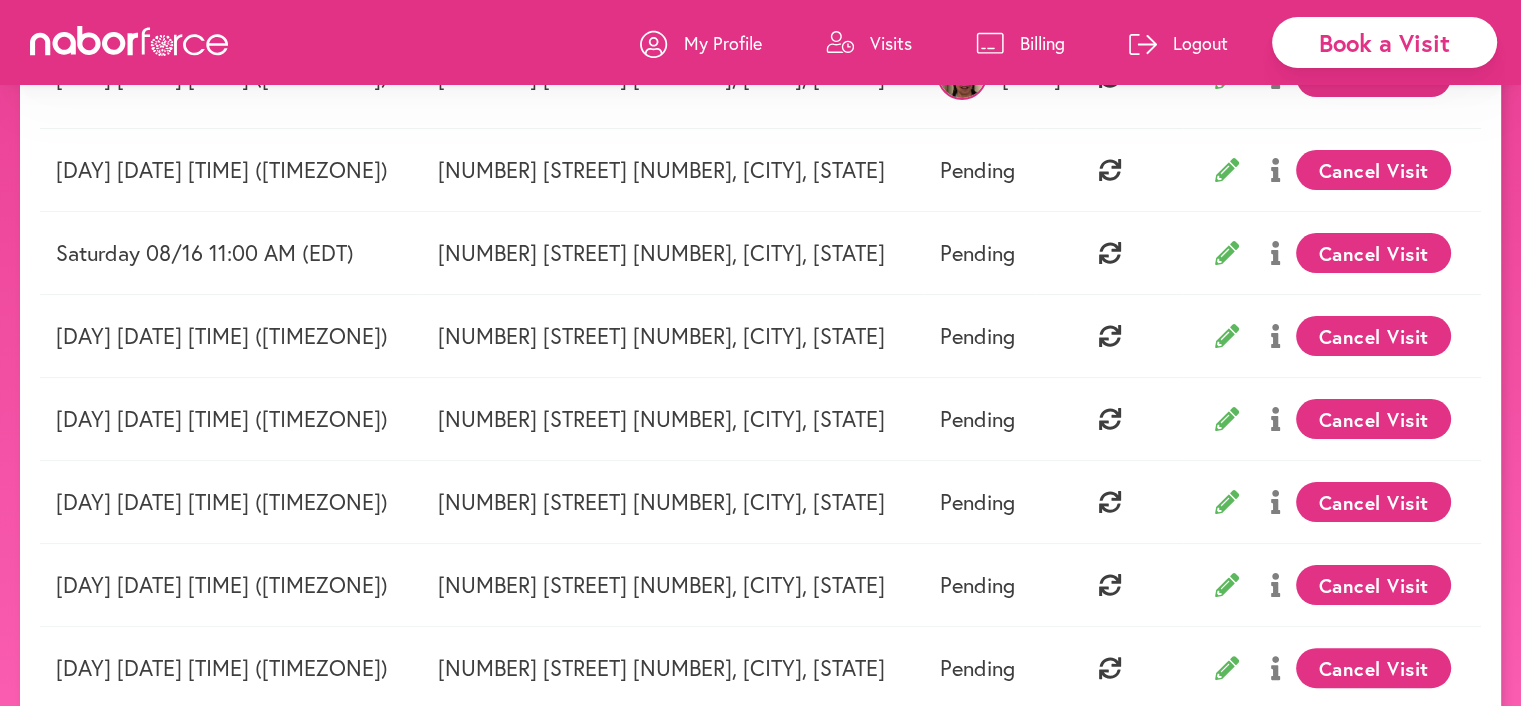 click 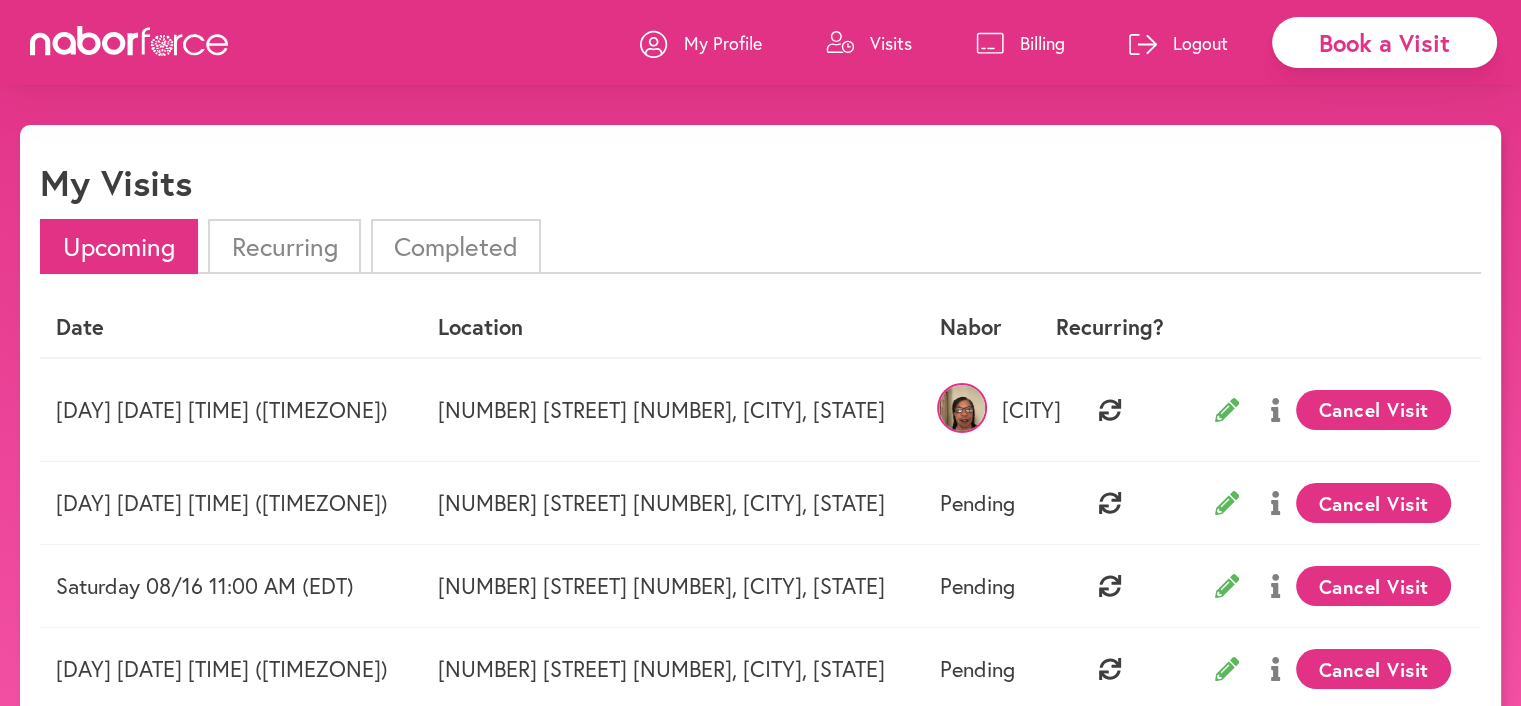 select on "********" 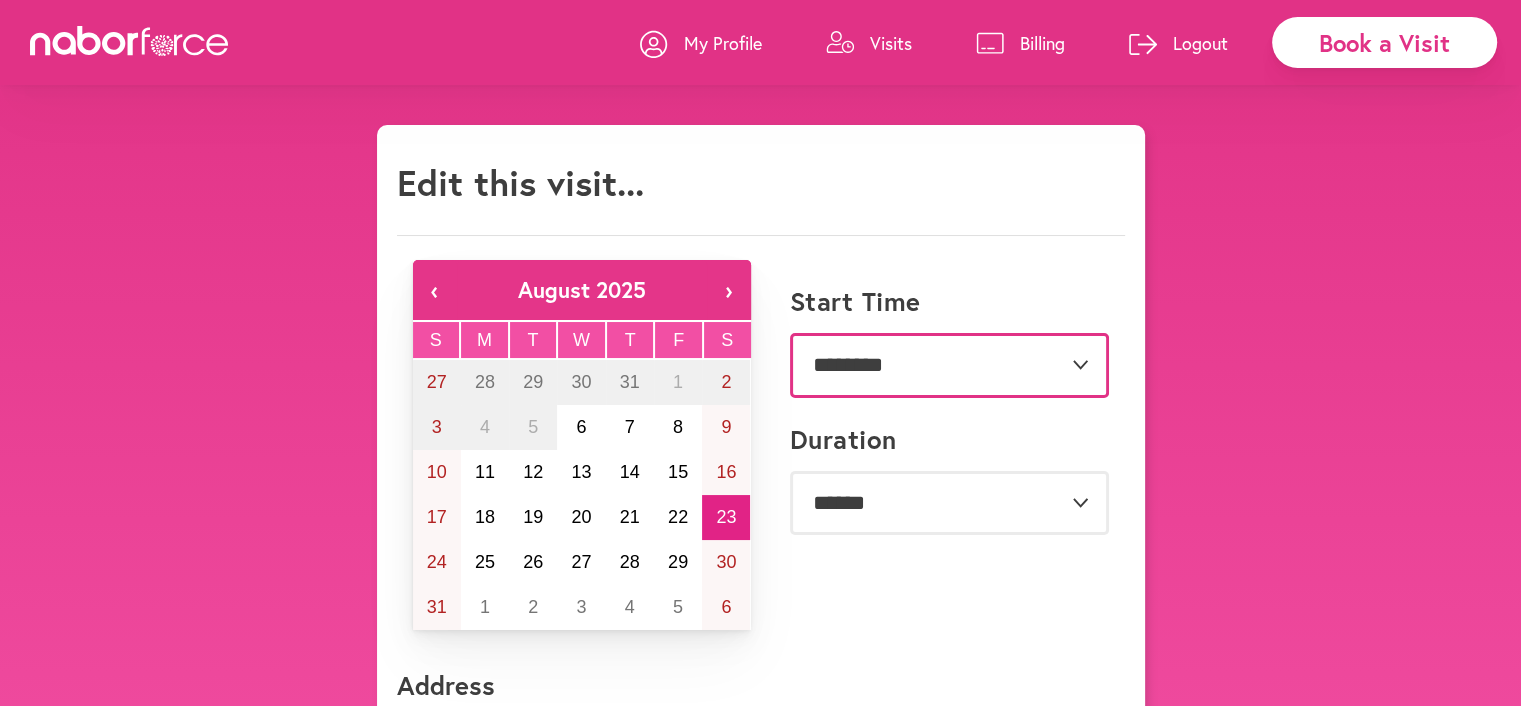 click on "**********" at bounding box center (949, 365) 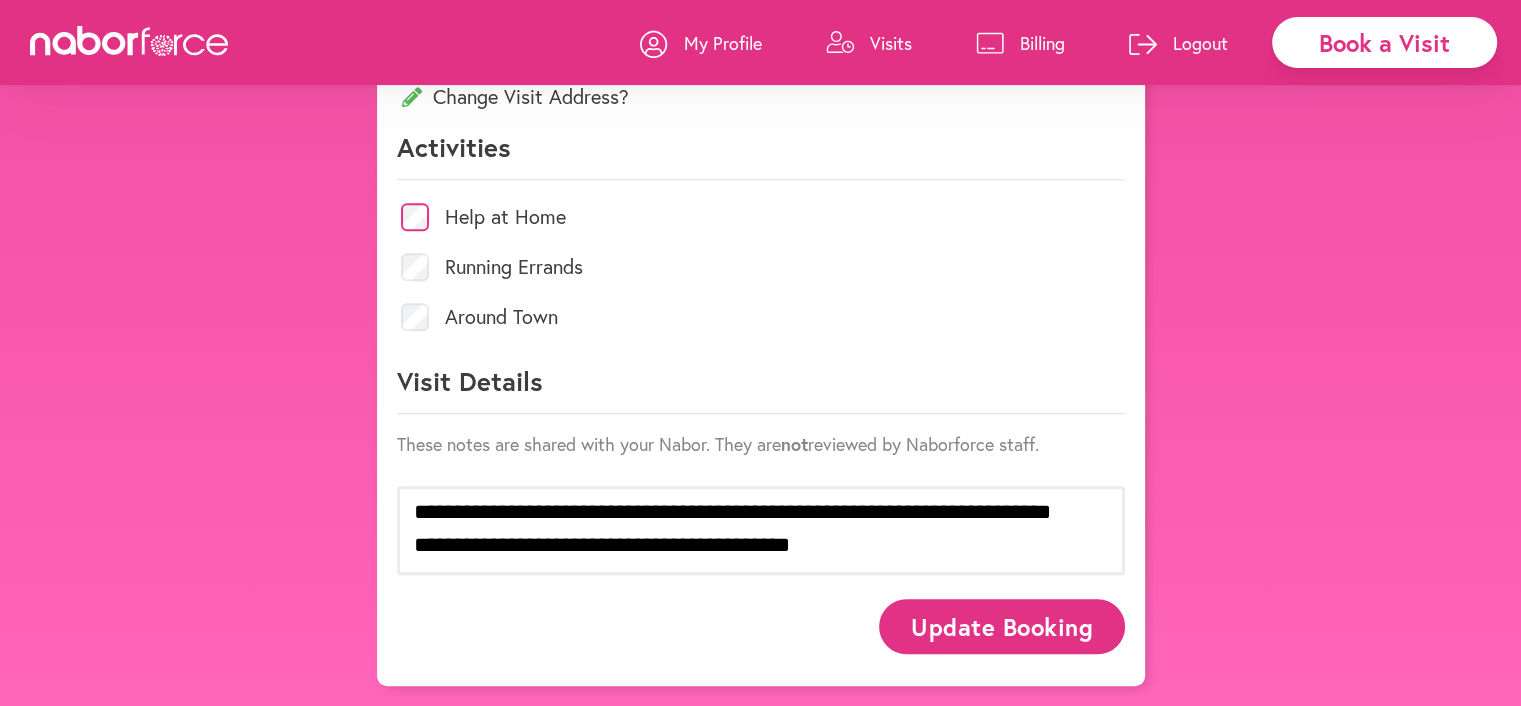 scroll, scrollTop: 952, scrollLeft: 0, axis: vertical 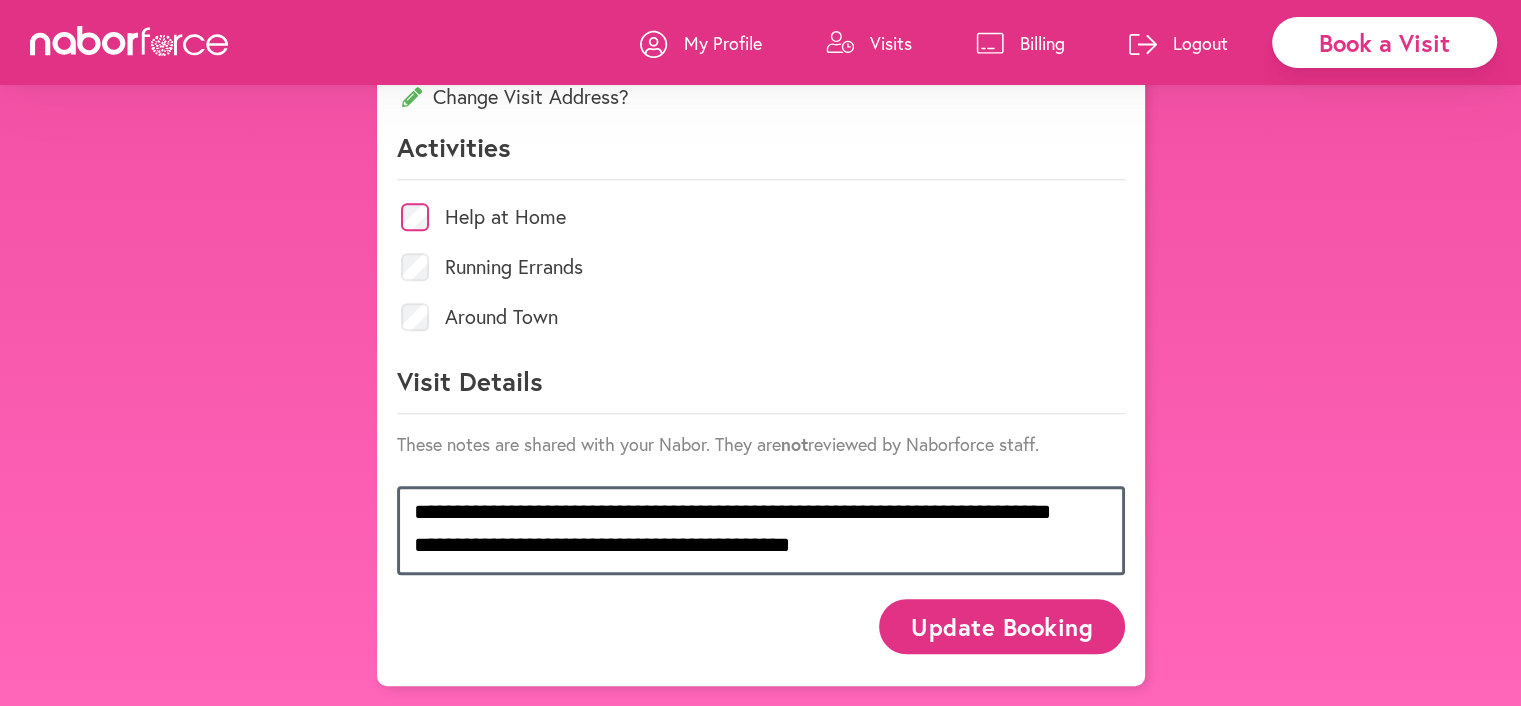 drag, startPoint x: 832, startPoint y: 532, endPoint x: 377, endPoint y: 486, distance: 457.31937 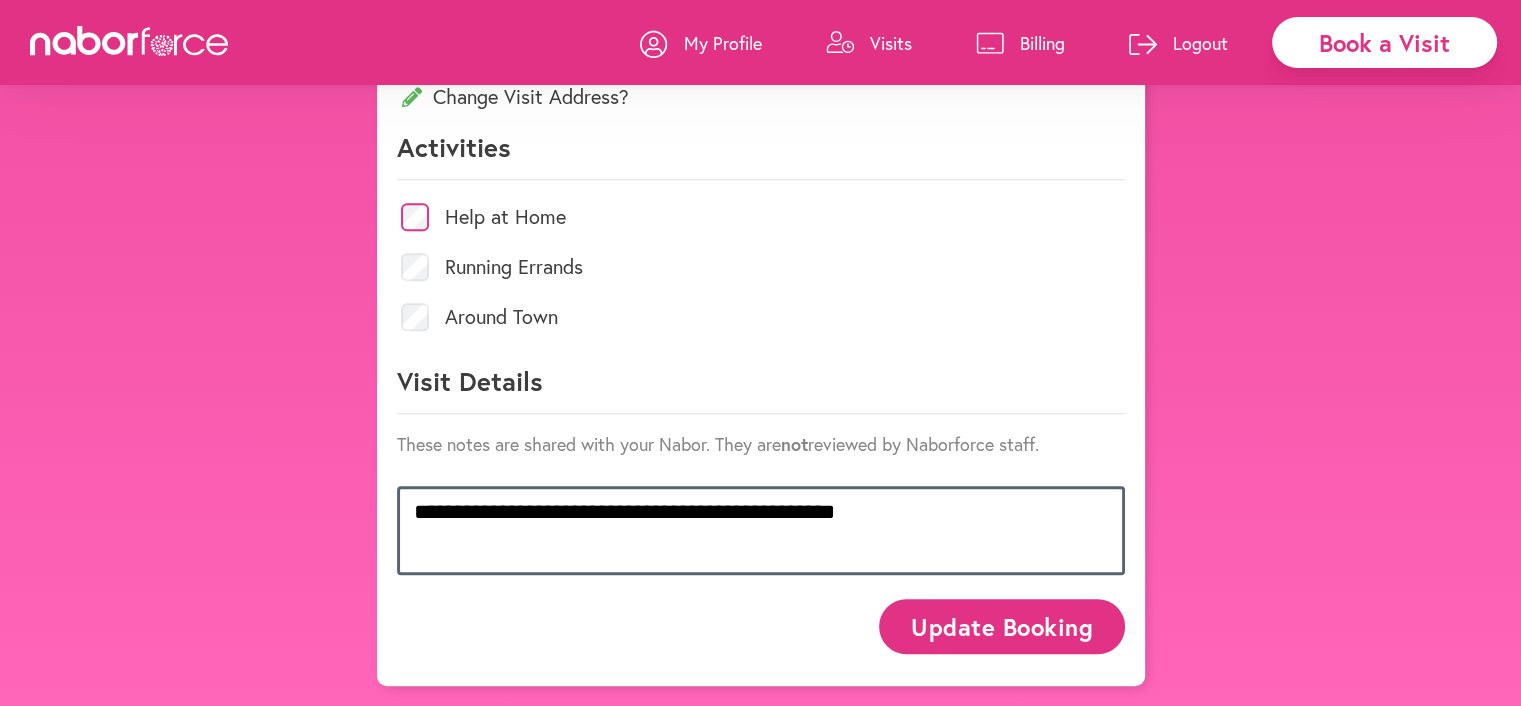 scroll, scrollTop: 920, scrollLeft: 0, axis: vertical 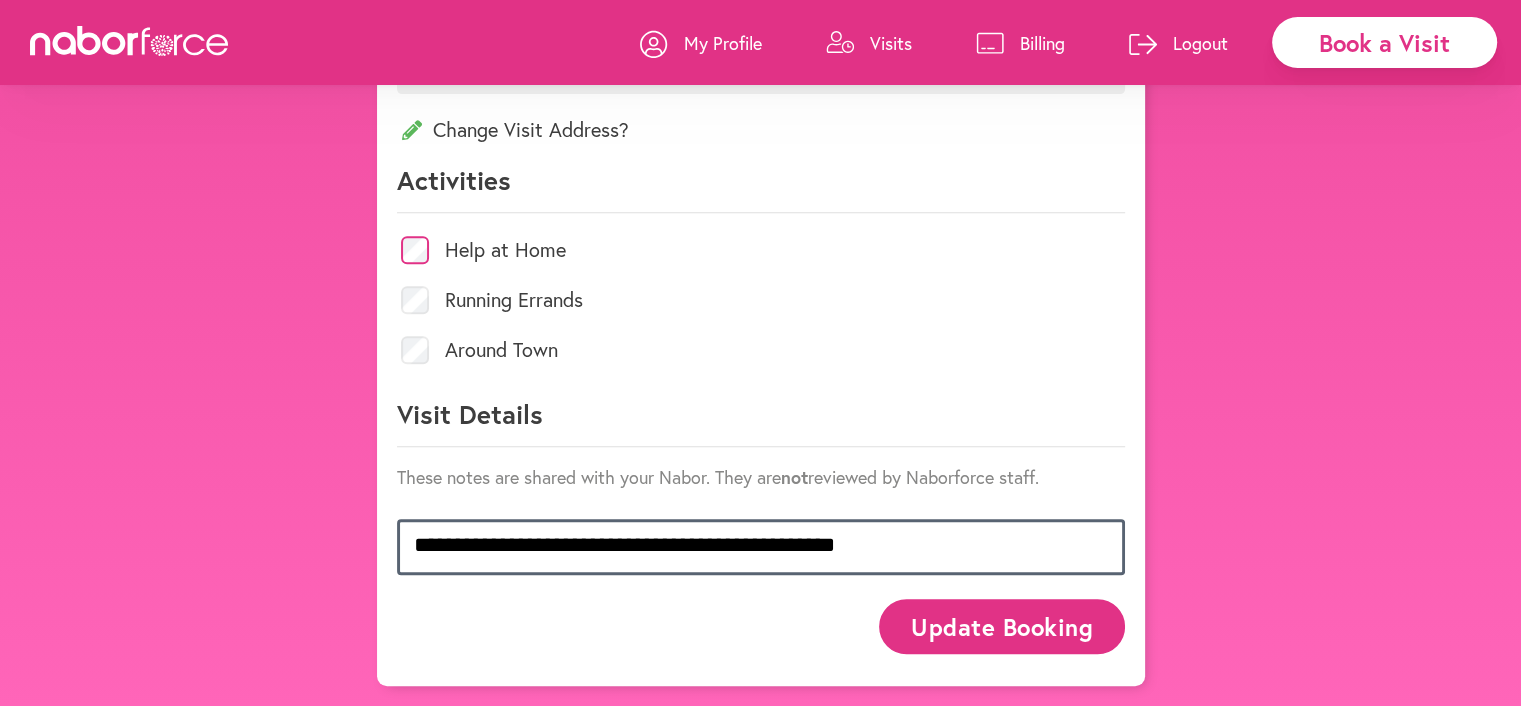 type on "**********" 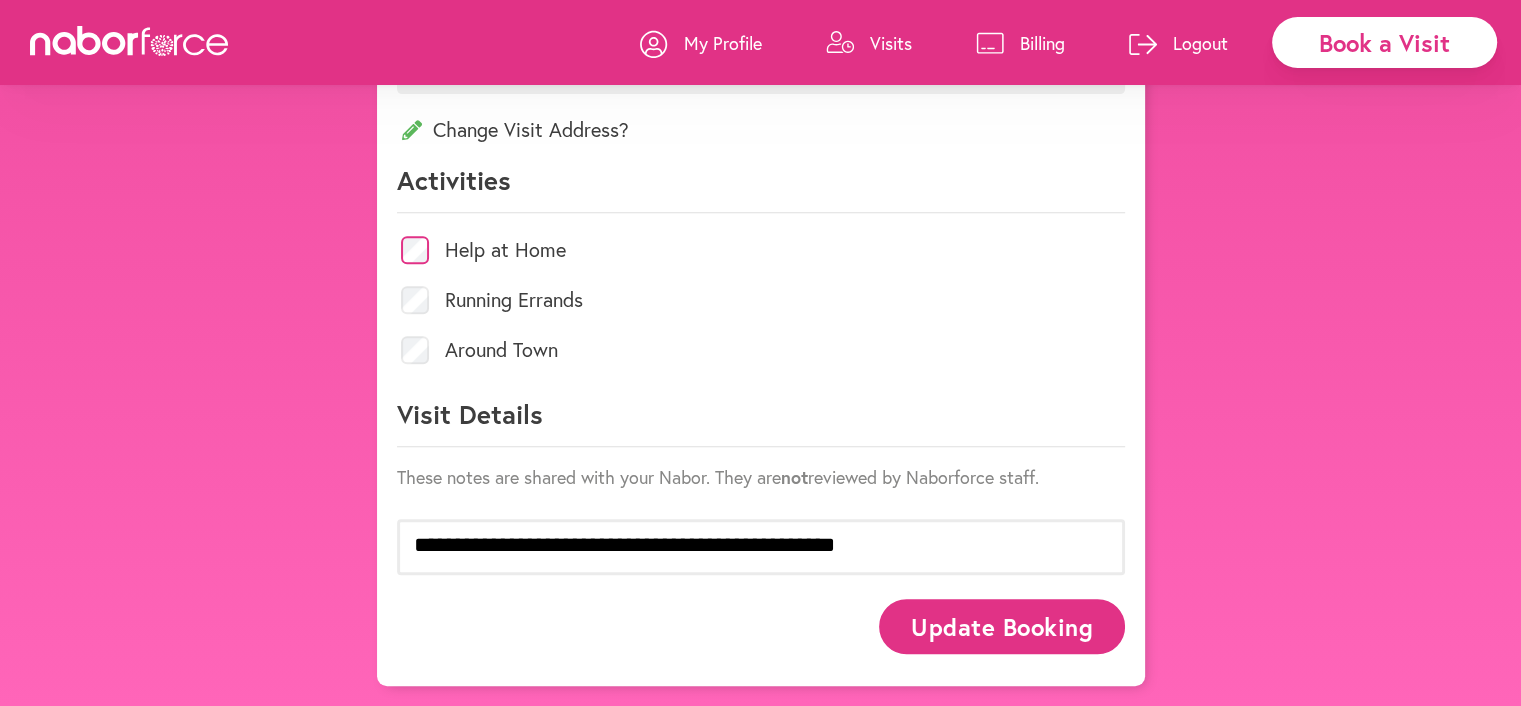 click on "Update Booking" at bounding box center [1001, 626] 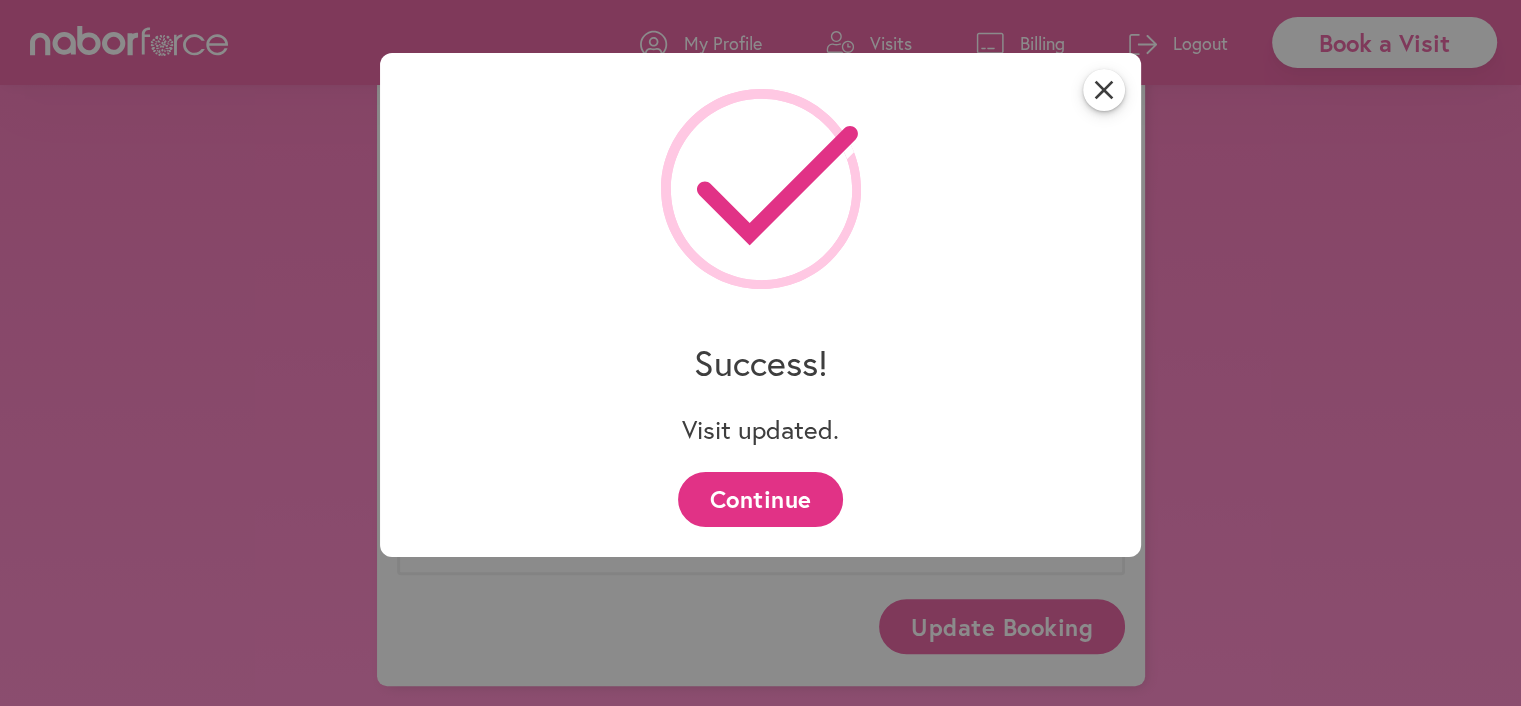 scroll, scrollTop: 920, scrollLeft: 0, axis: vertical 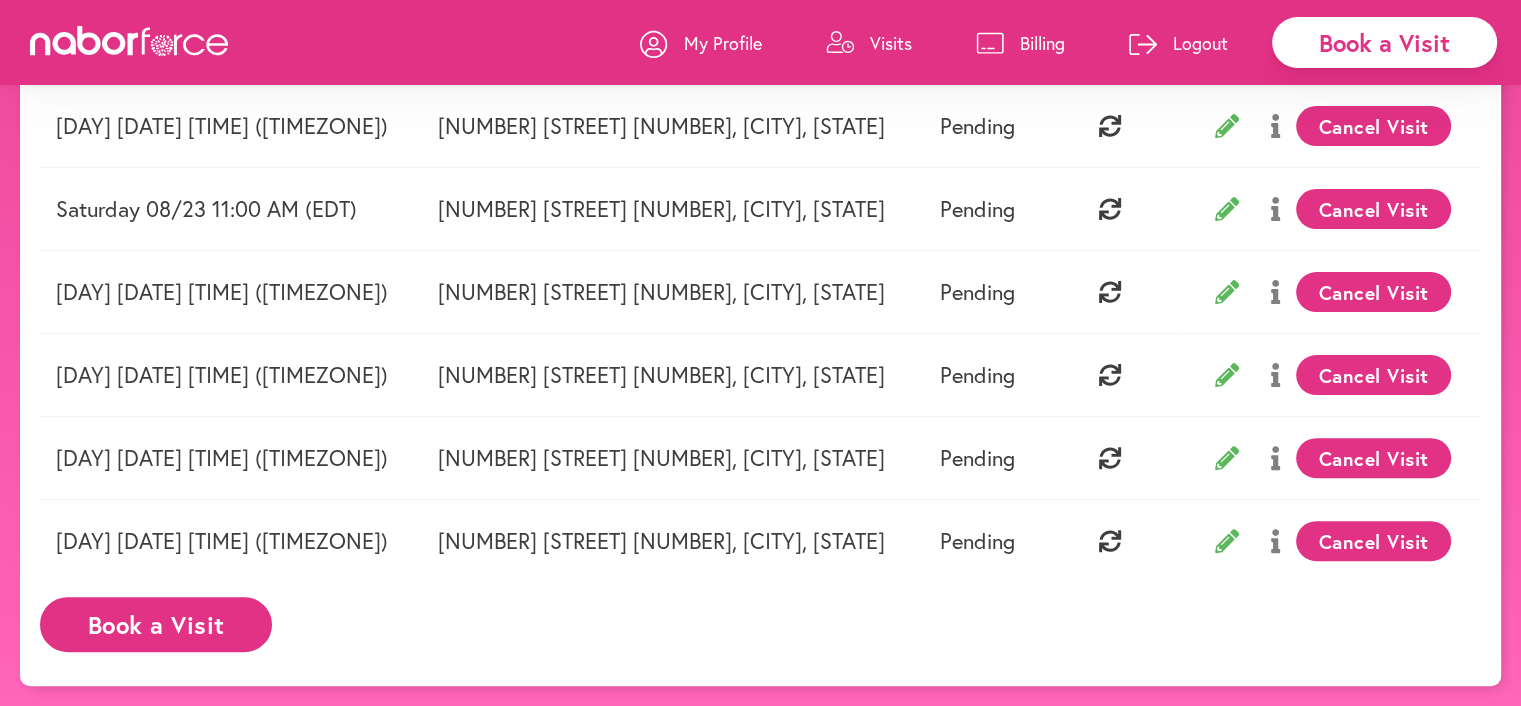 click 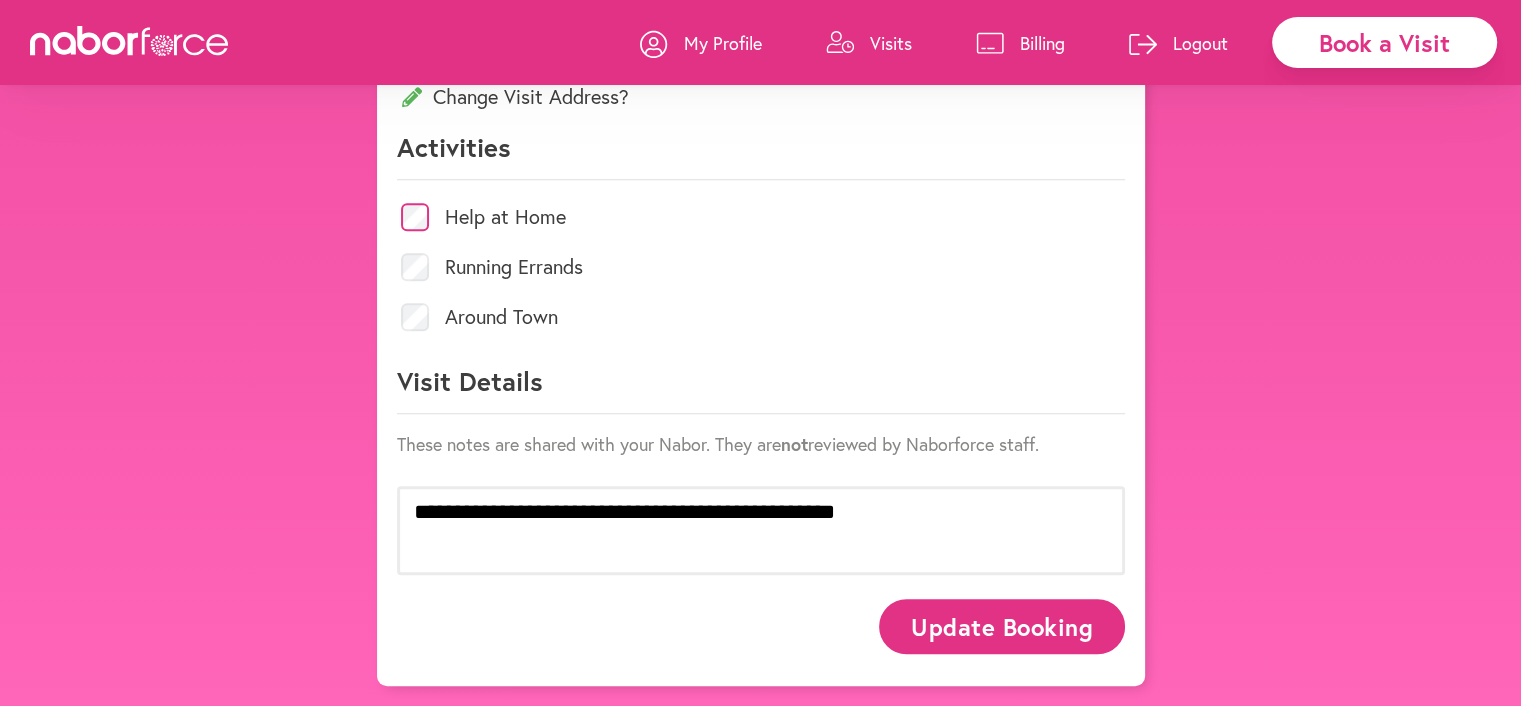 scroll, scrollTop: 952, scrollLeft: 0, axis: vertical 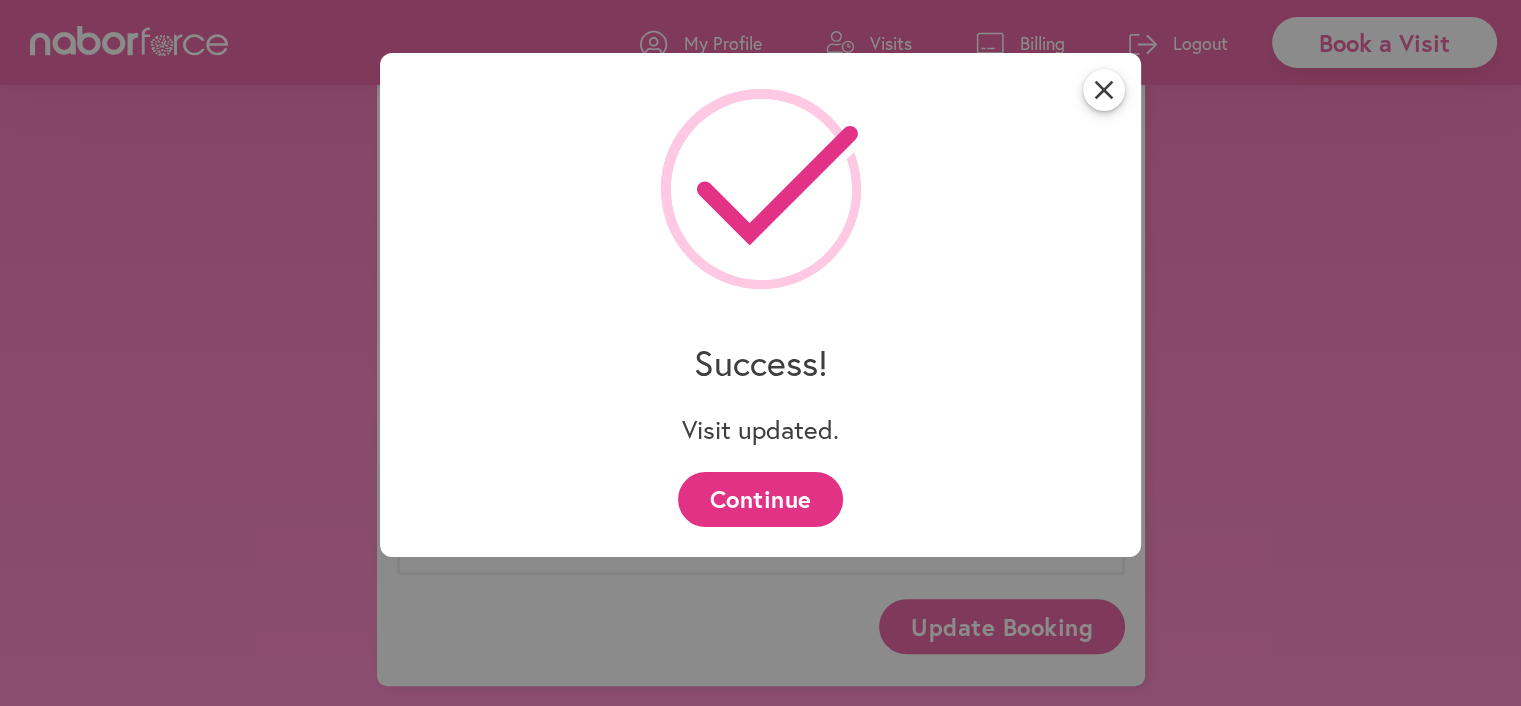 click on "Continue" at bounding box center (760, 499) 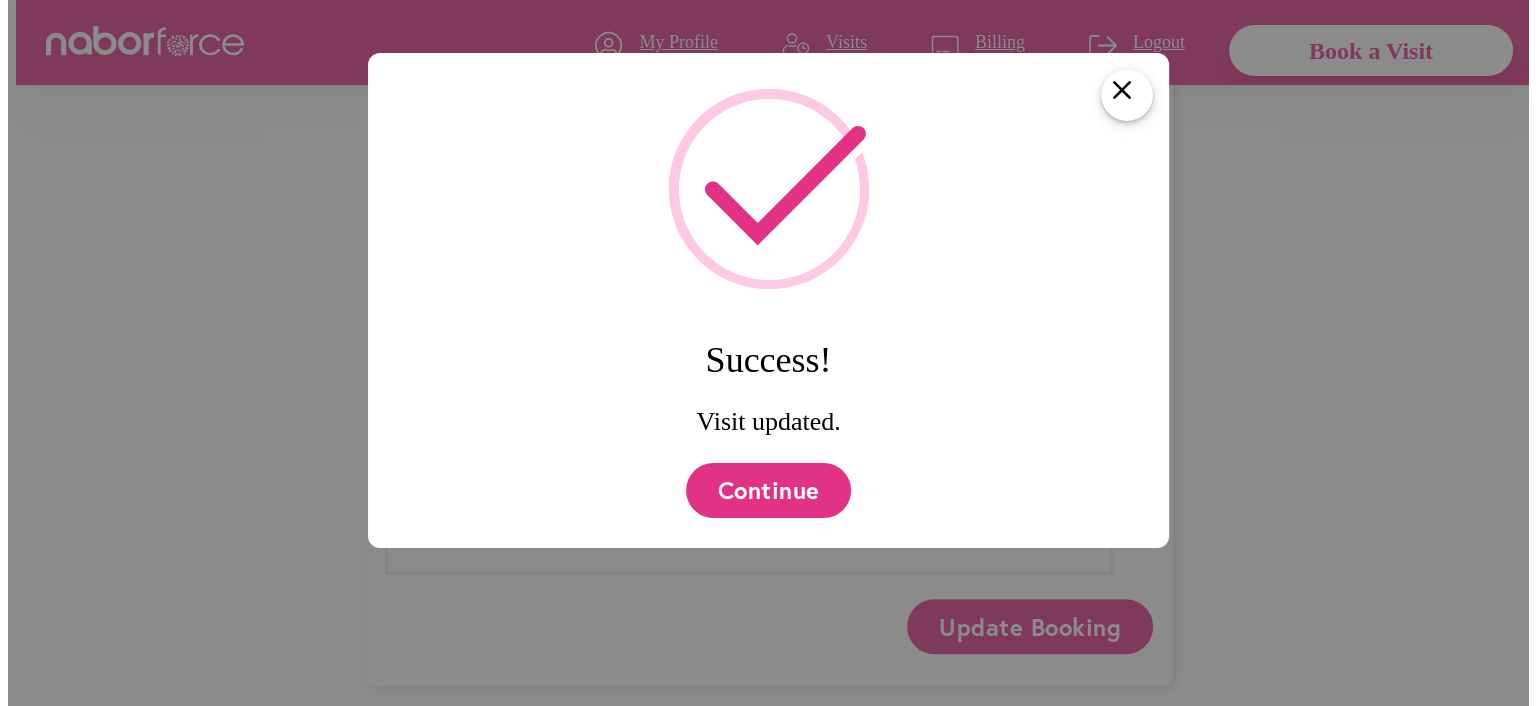 scroll, scrollTop: 0, scrollLeft: 0, axis: both 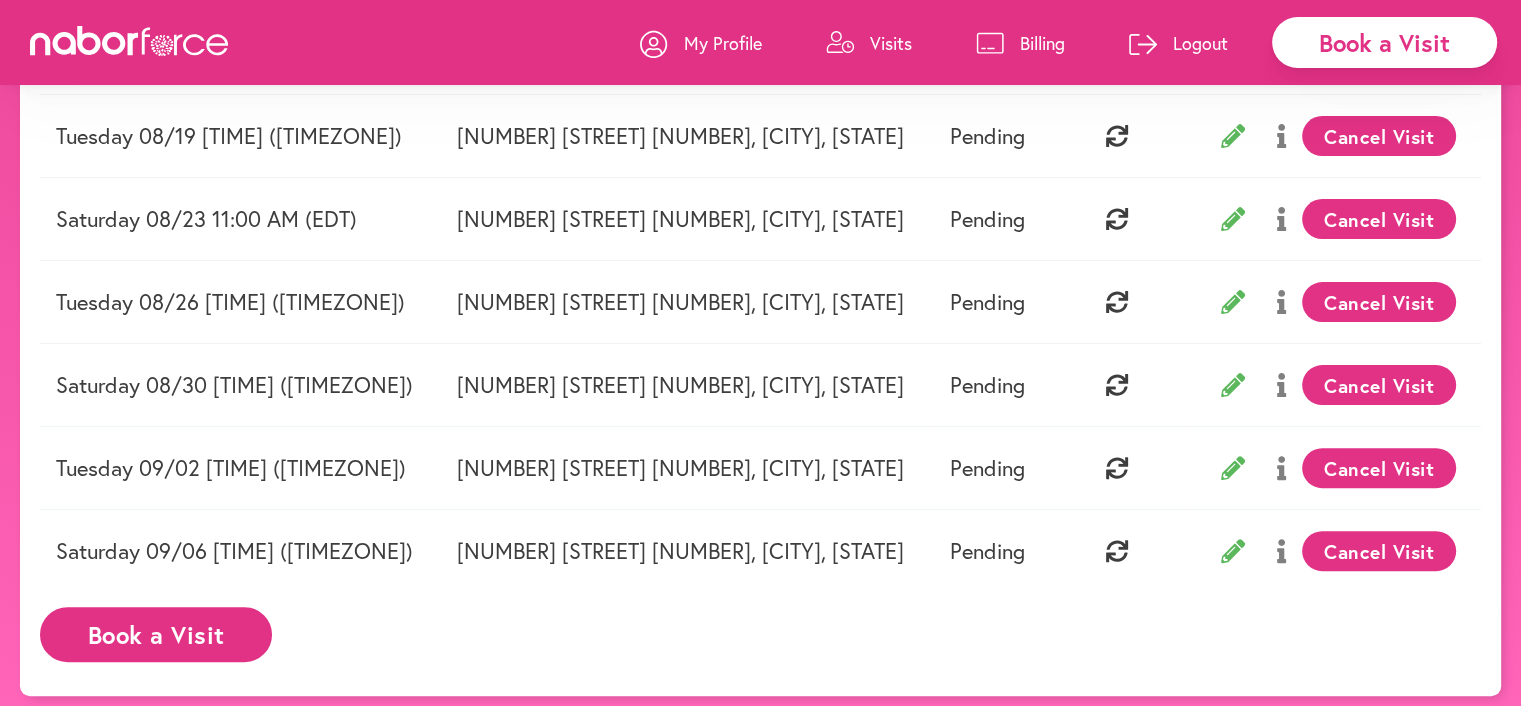click 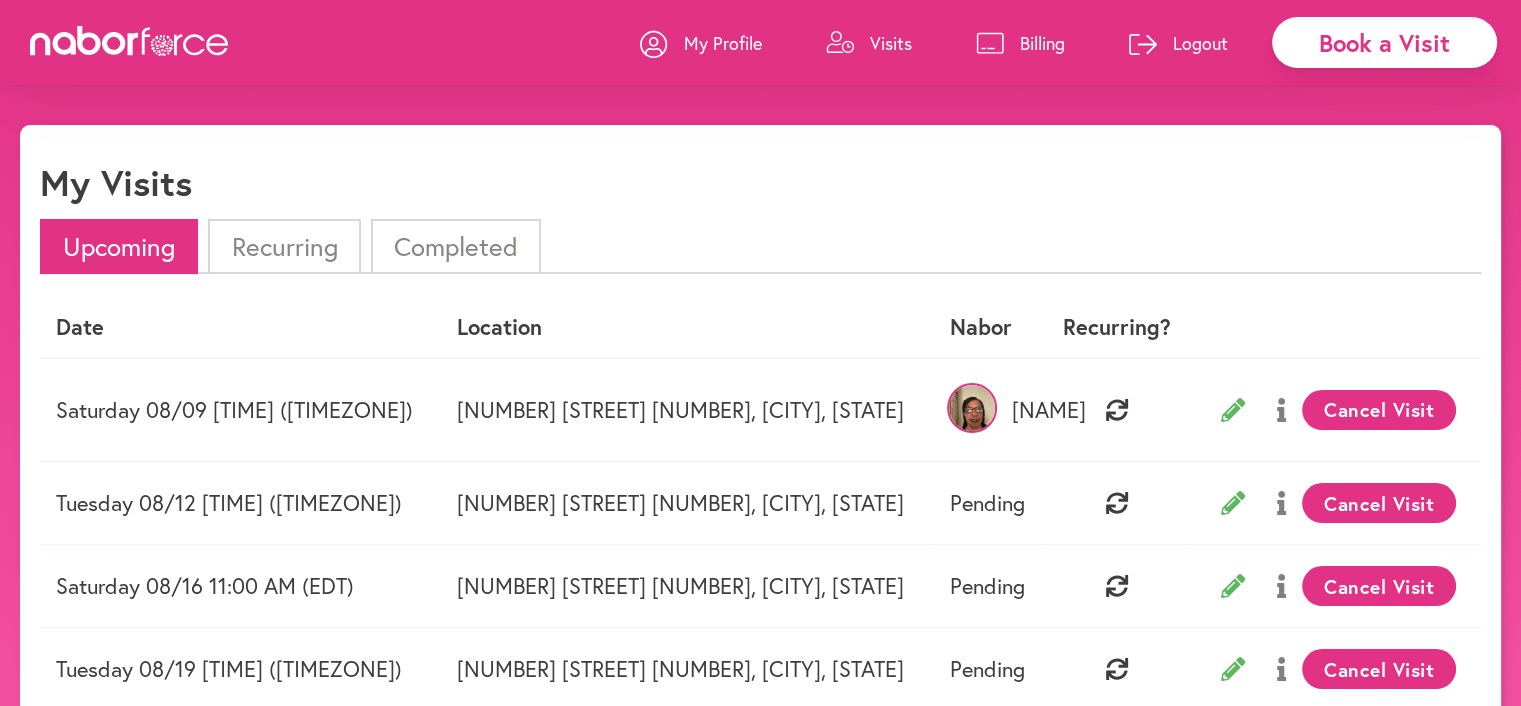 select on "********" 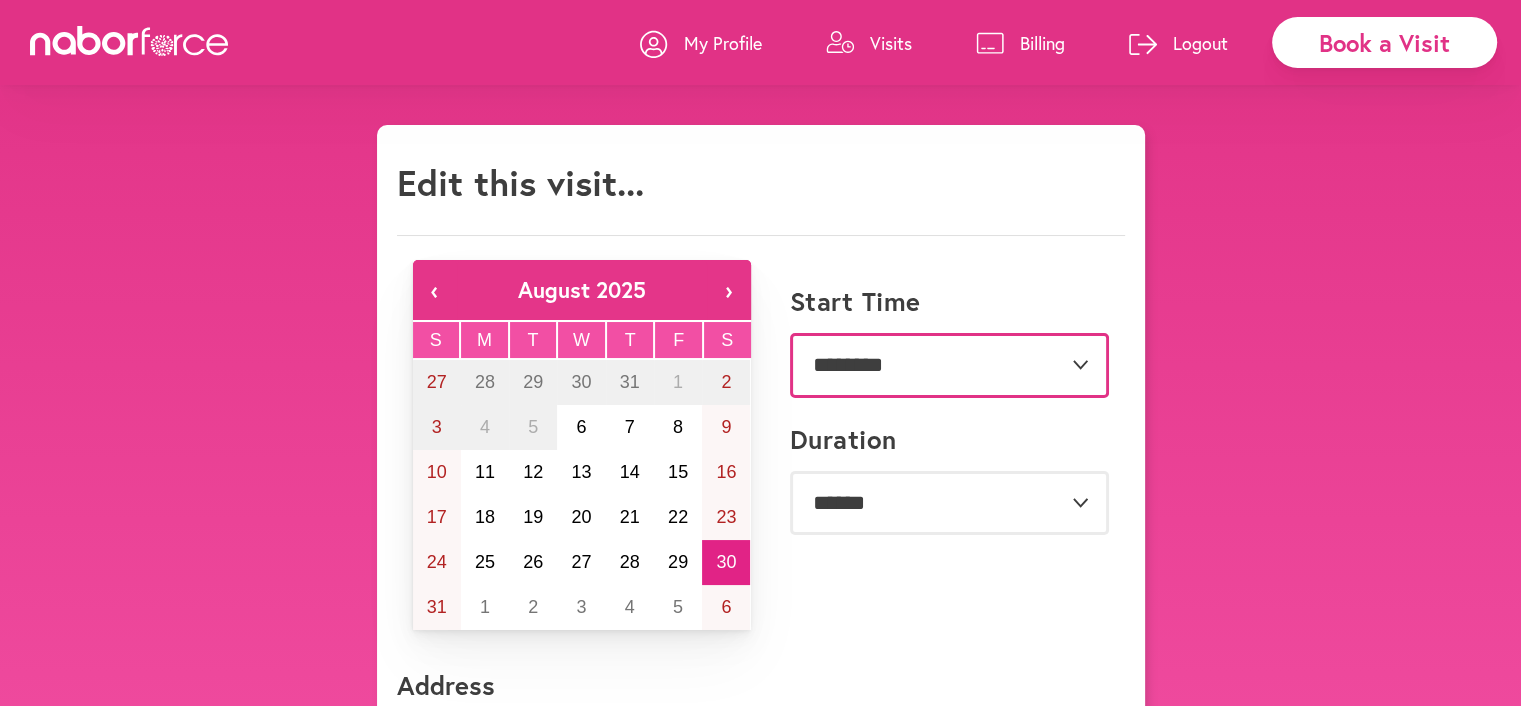 click on "**********" at bounding box center (949, 365) 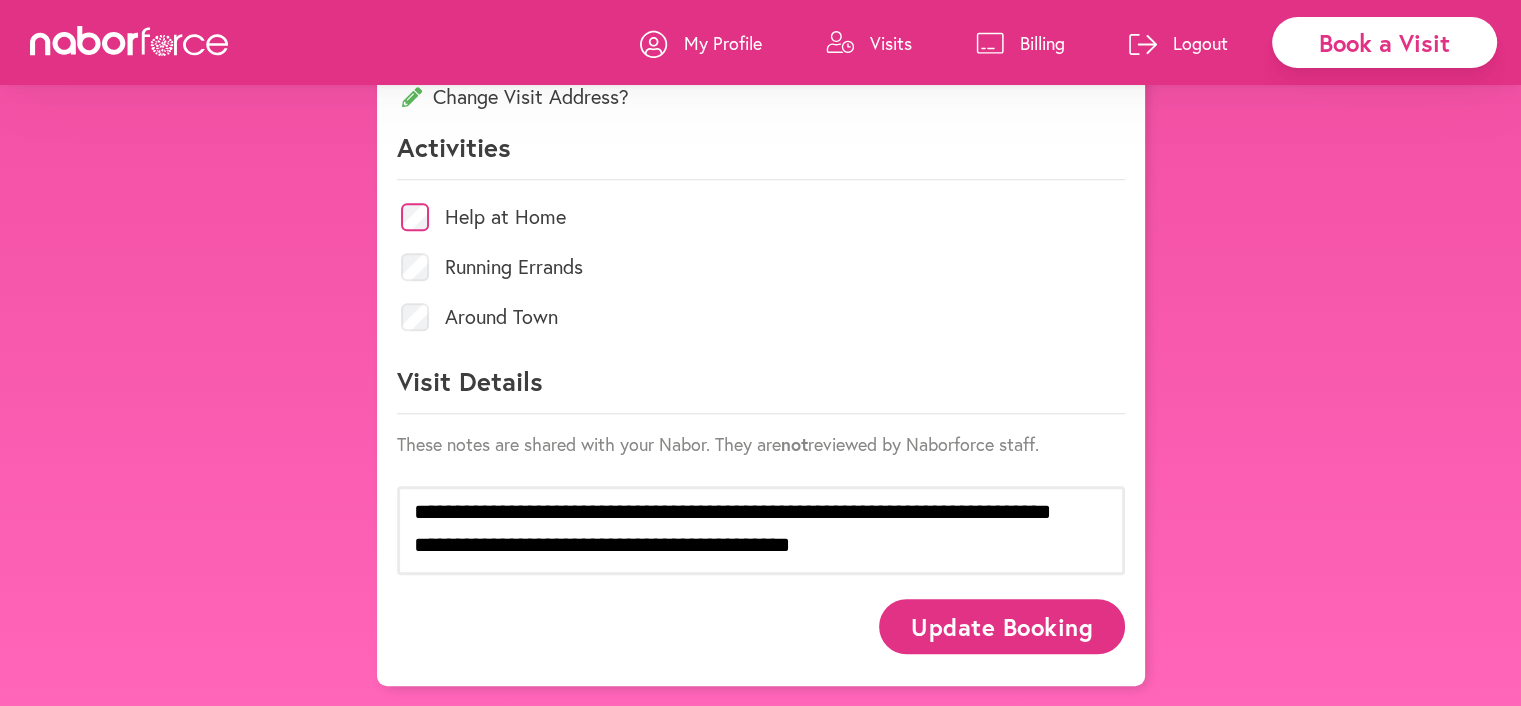scroll, scrollTop: 900, scrollLeft: 0, axis: vertical 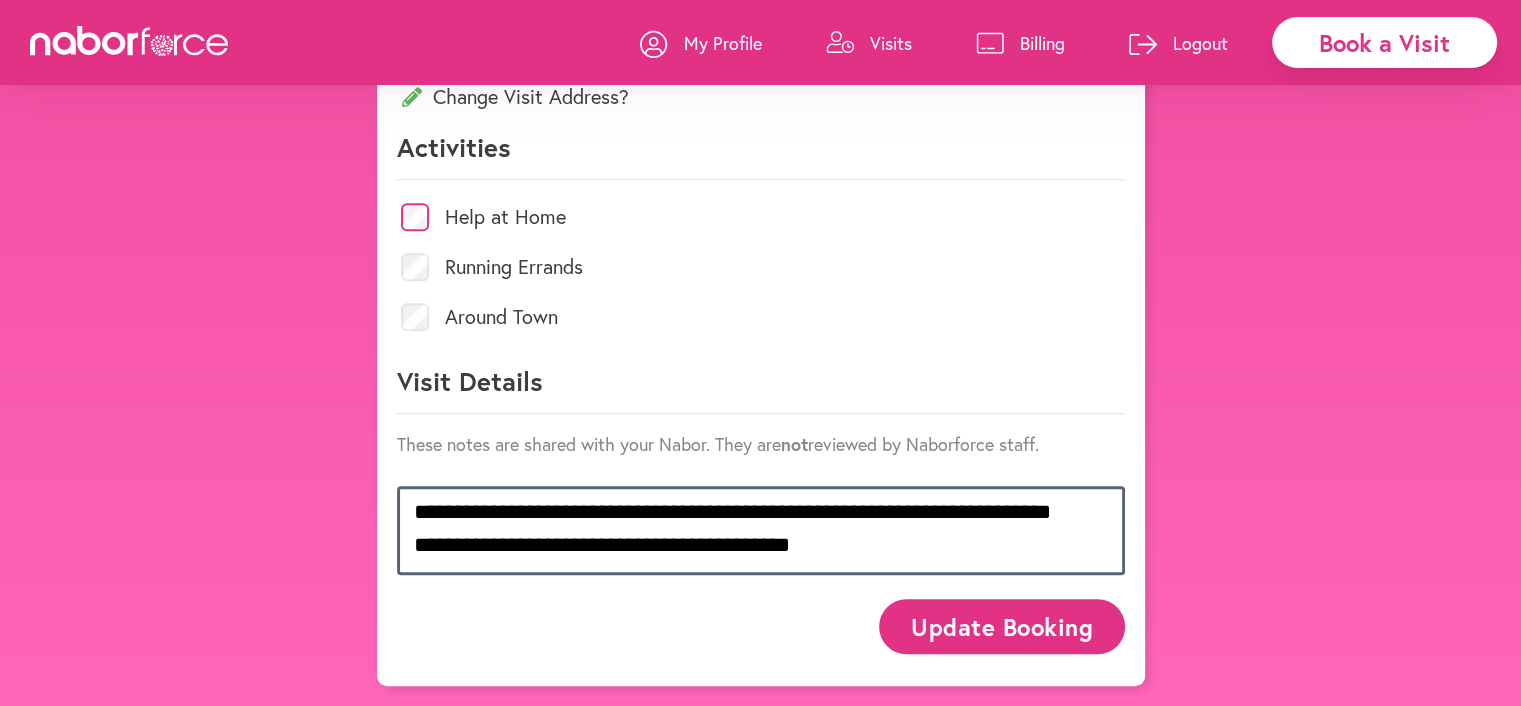 drag, startPoint x: 862, startPoint y: 589, endPoint x: 326, endPoint y: 534, distance: 538.81445 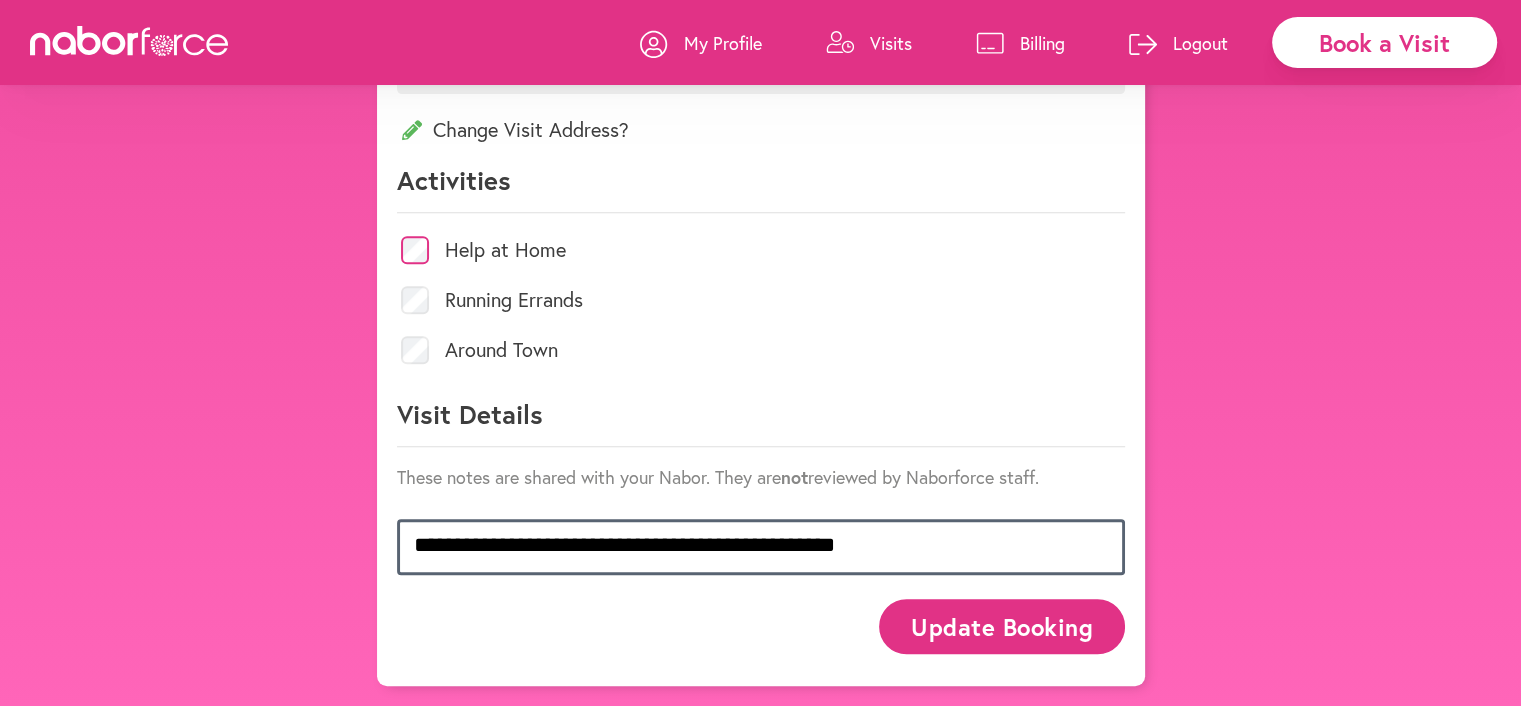 type on "**********" 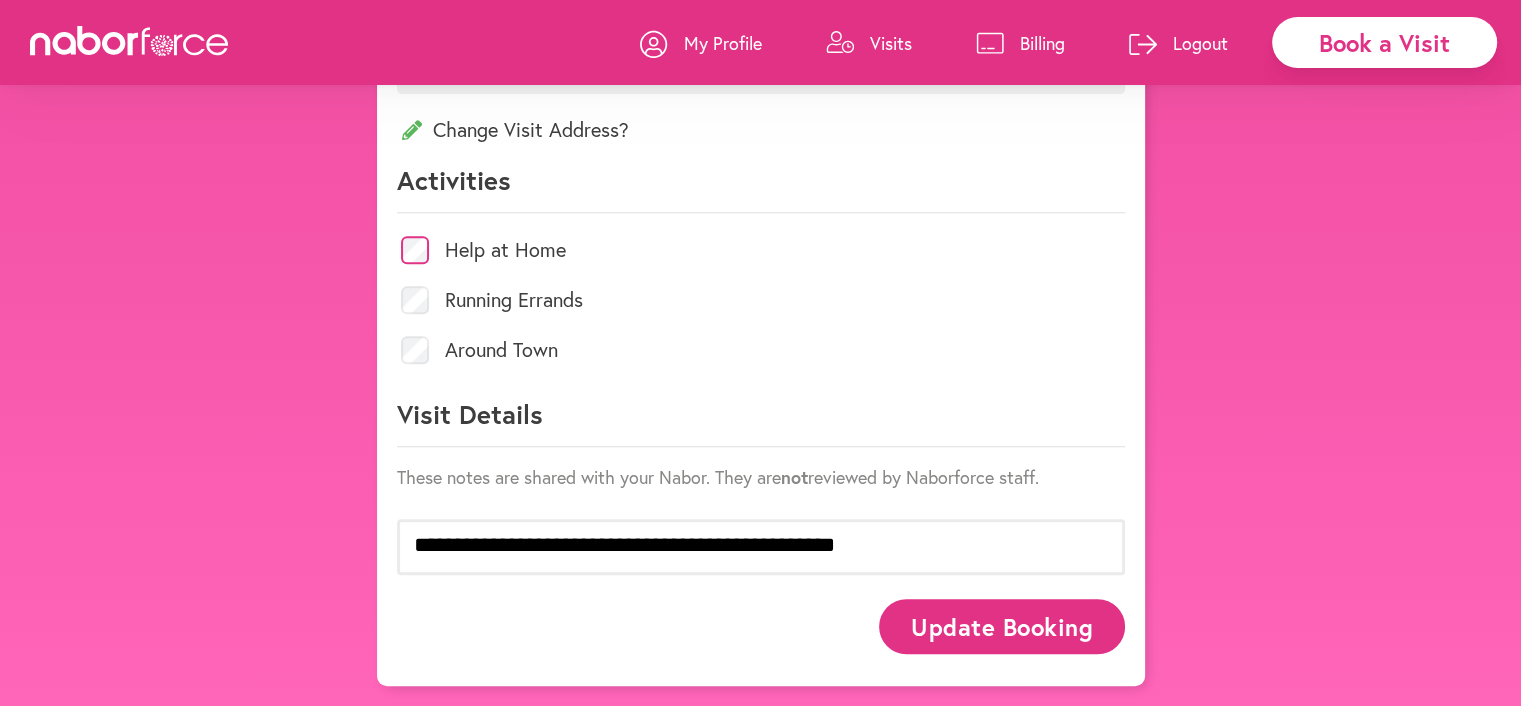 click on "Update Booking" at bounding box center [1001, 626] 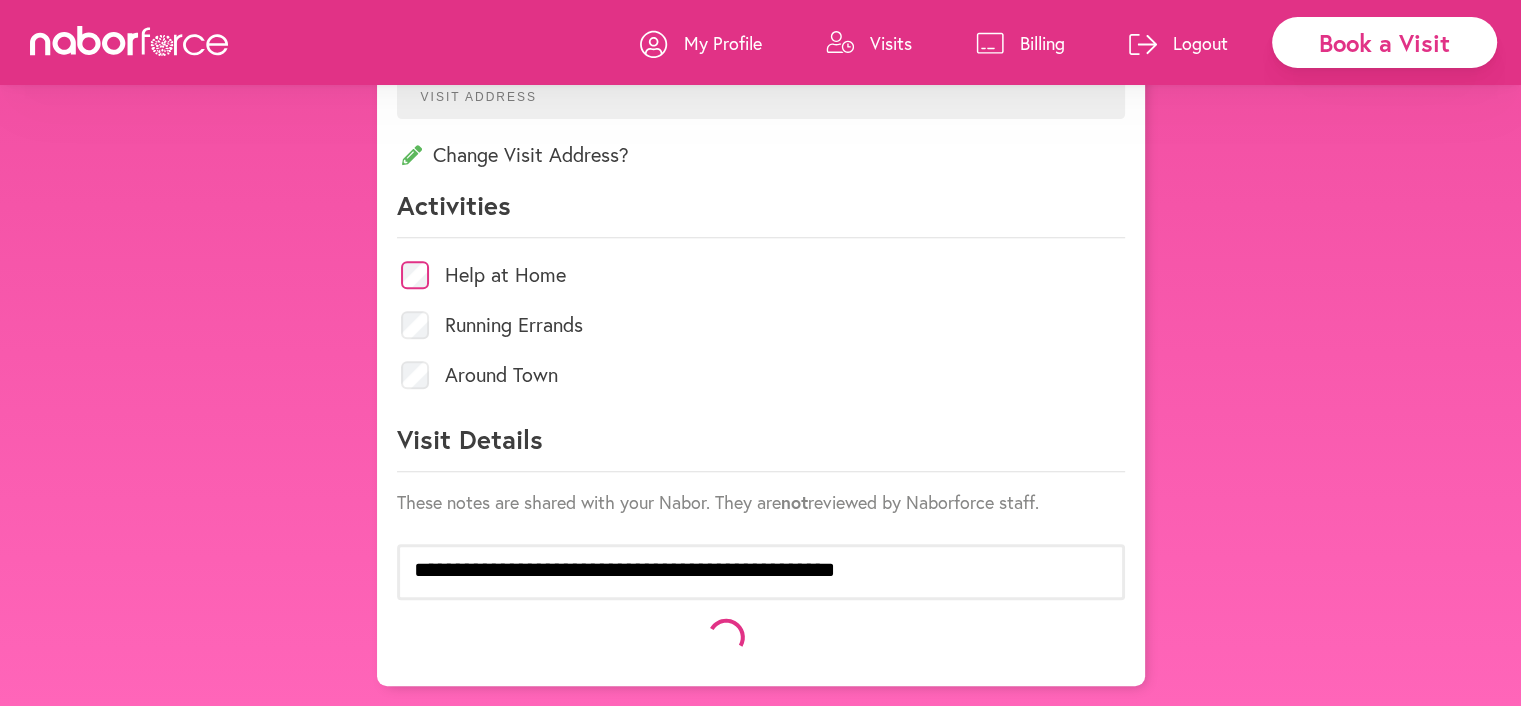 scroll, scrollTop: 900, scrollLeft: 0, axis: vertical 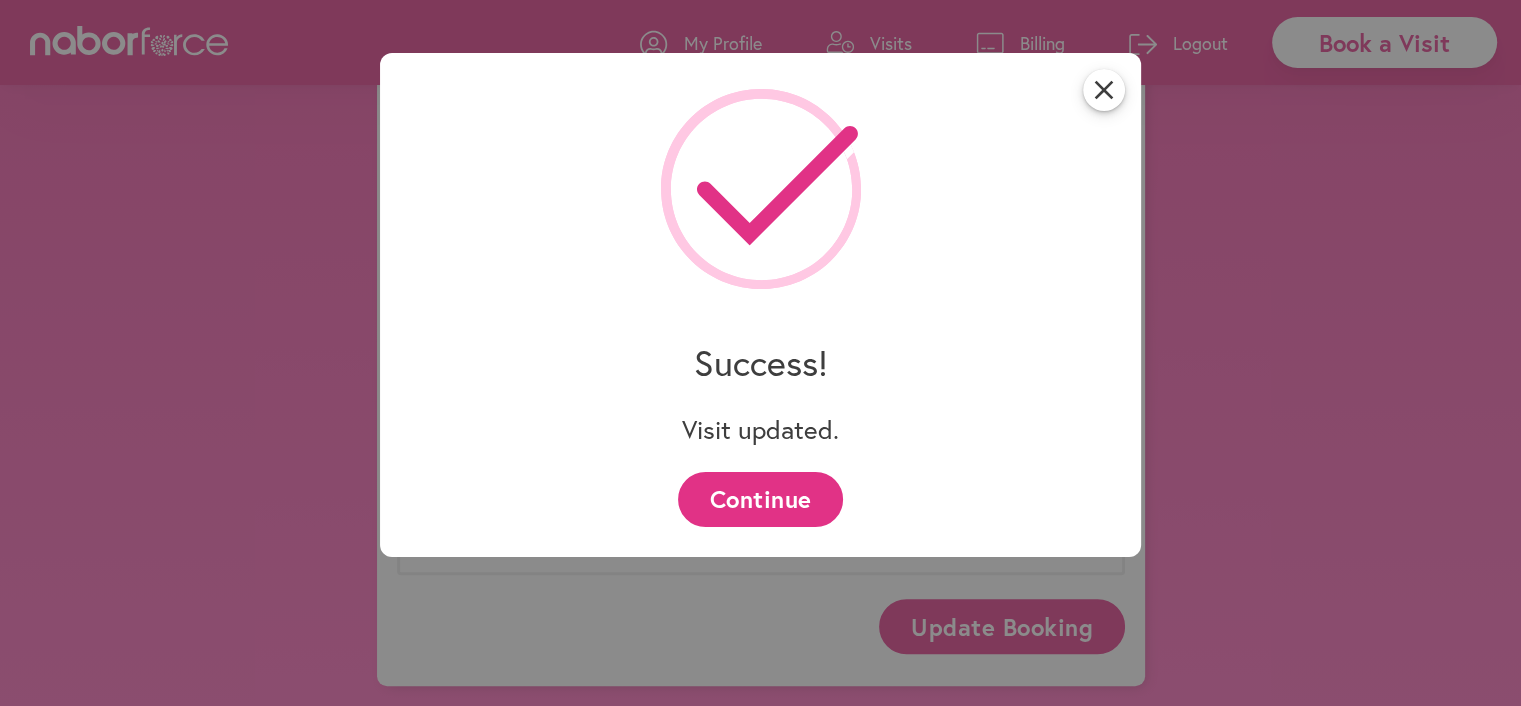 click on "Continue" at bounding box center (760, 499) 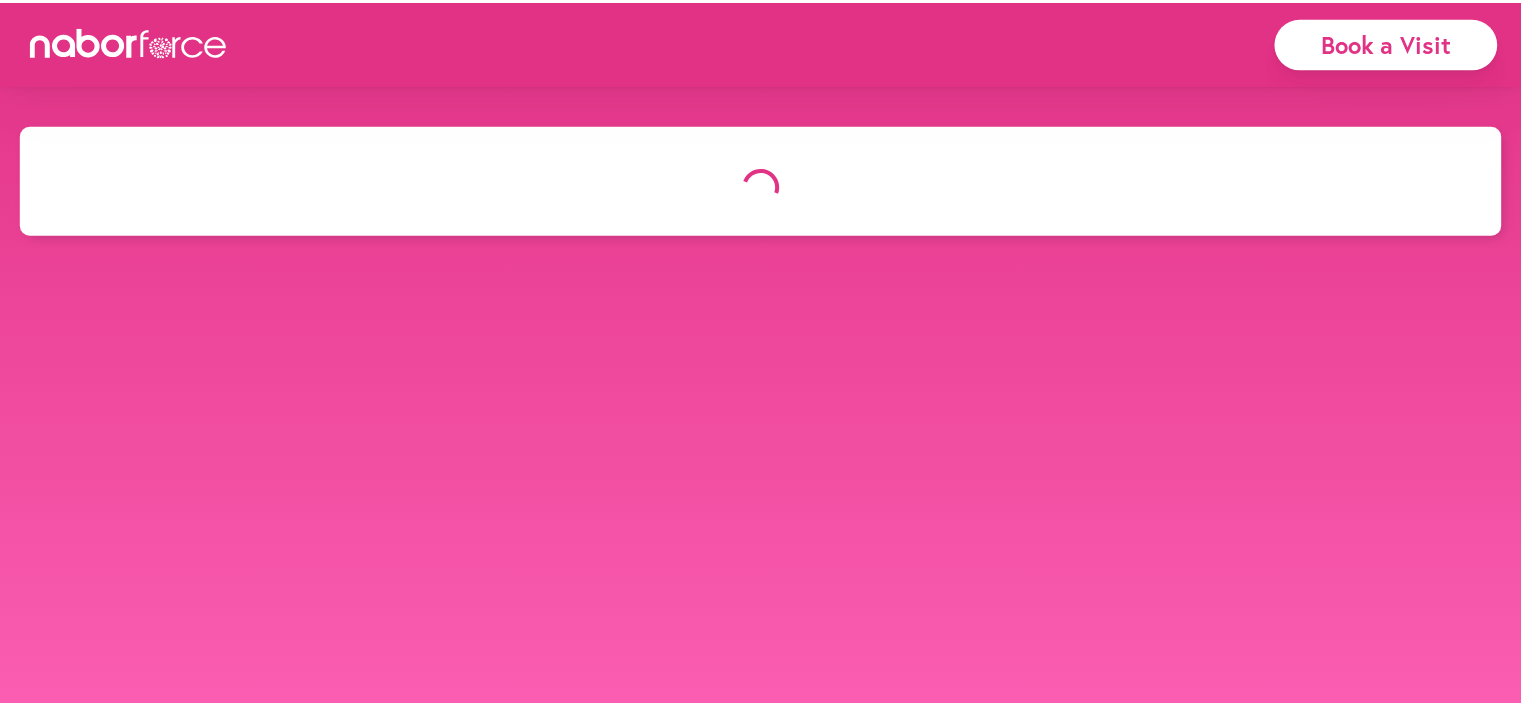 scroll, scrollTop: 0, scrollLeft: 0, axis: both 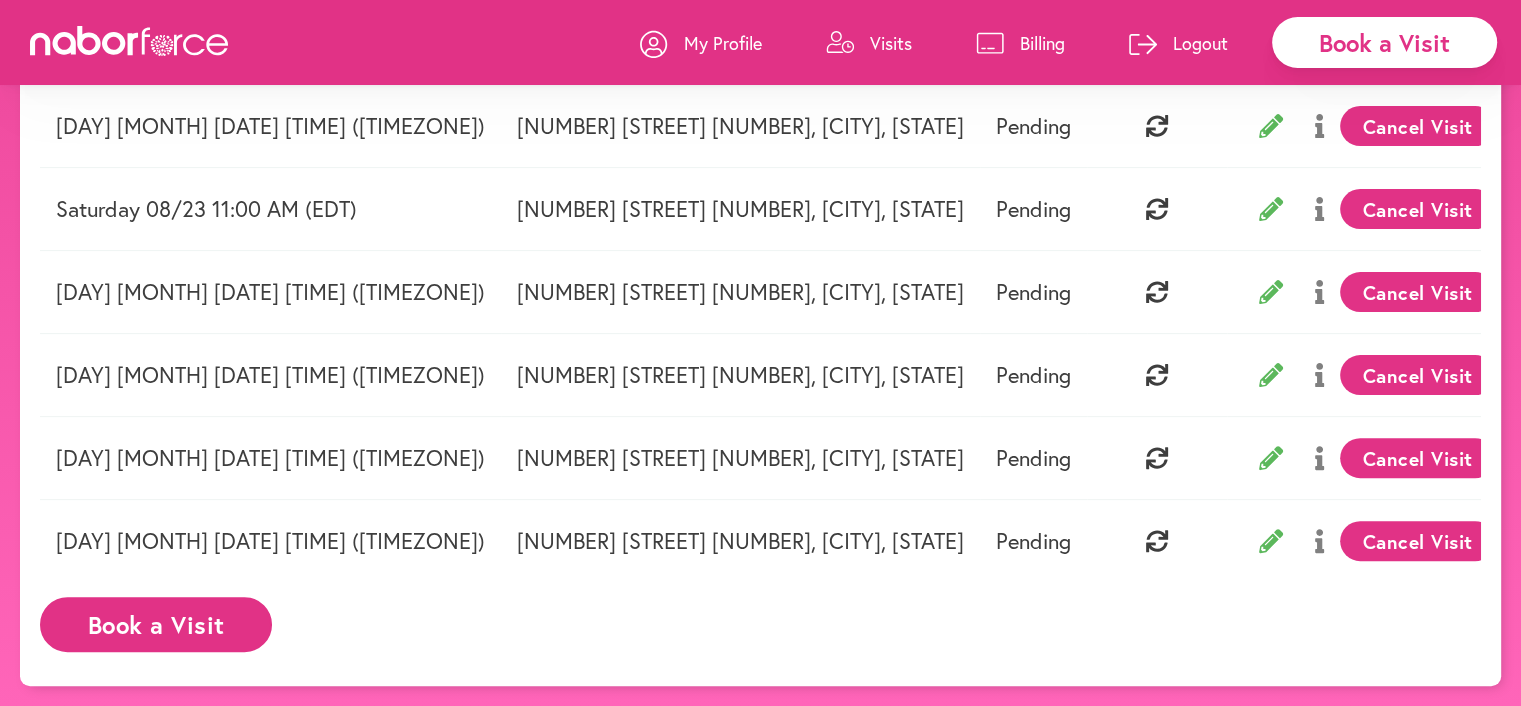 click 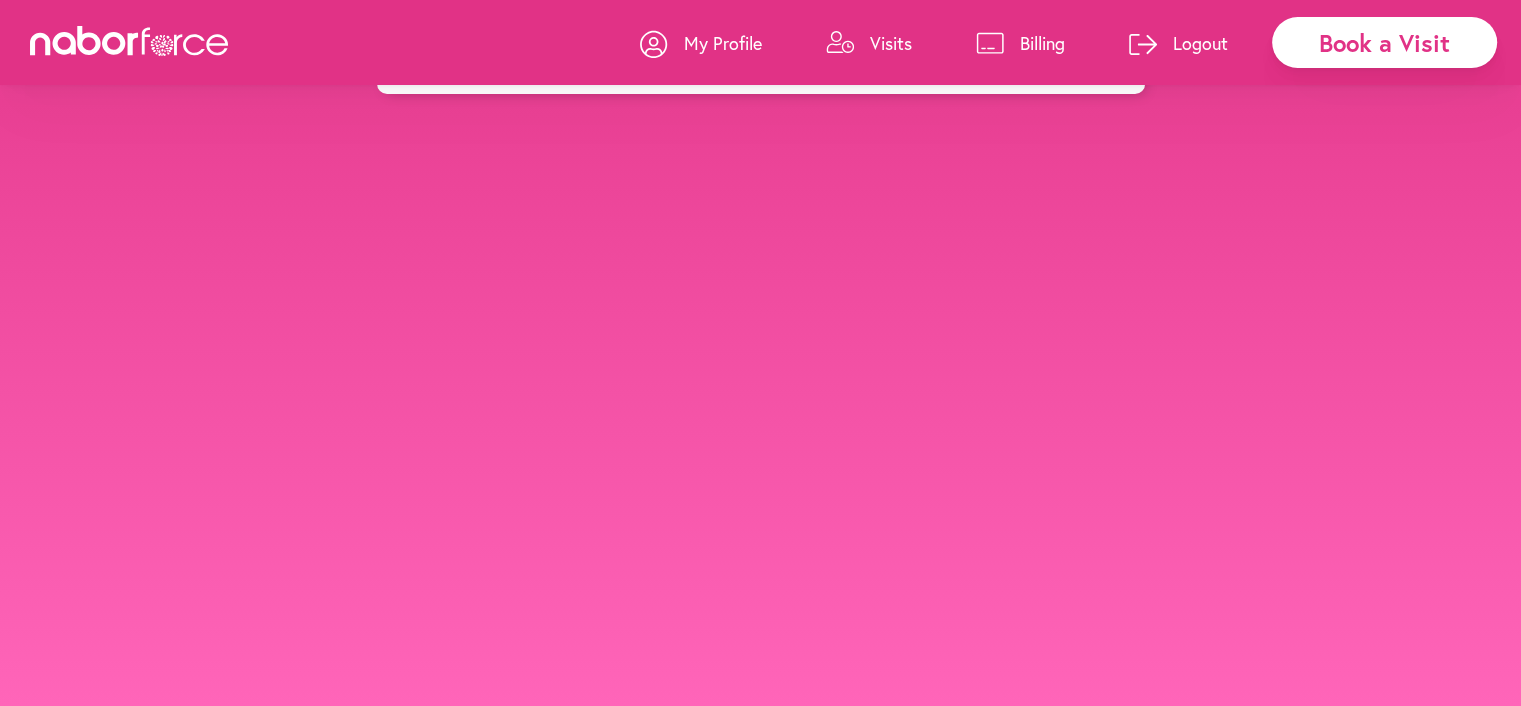 scroll, scrollTop: 0, scrollLeft: 0, axis: both 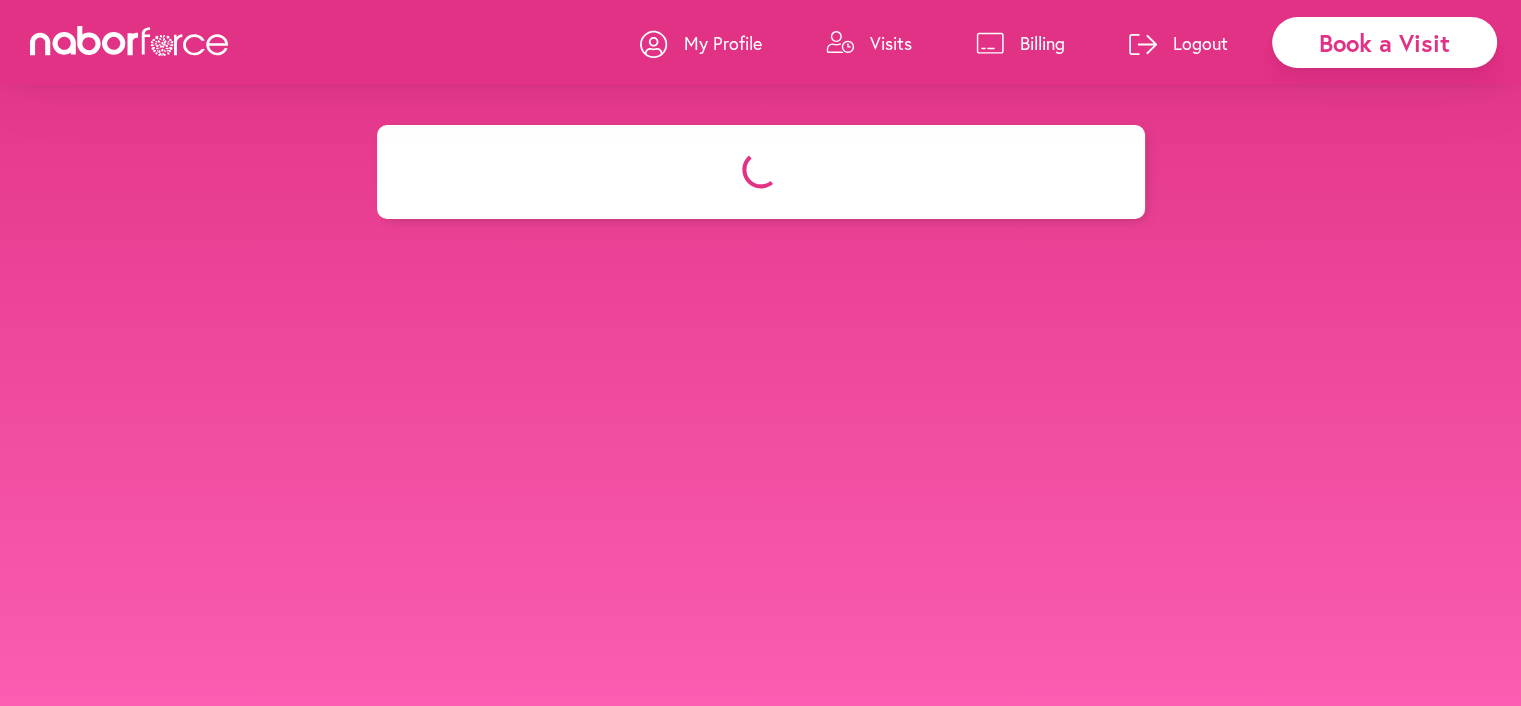 select on "********" 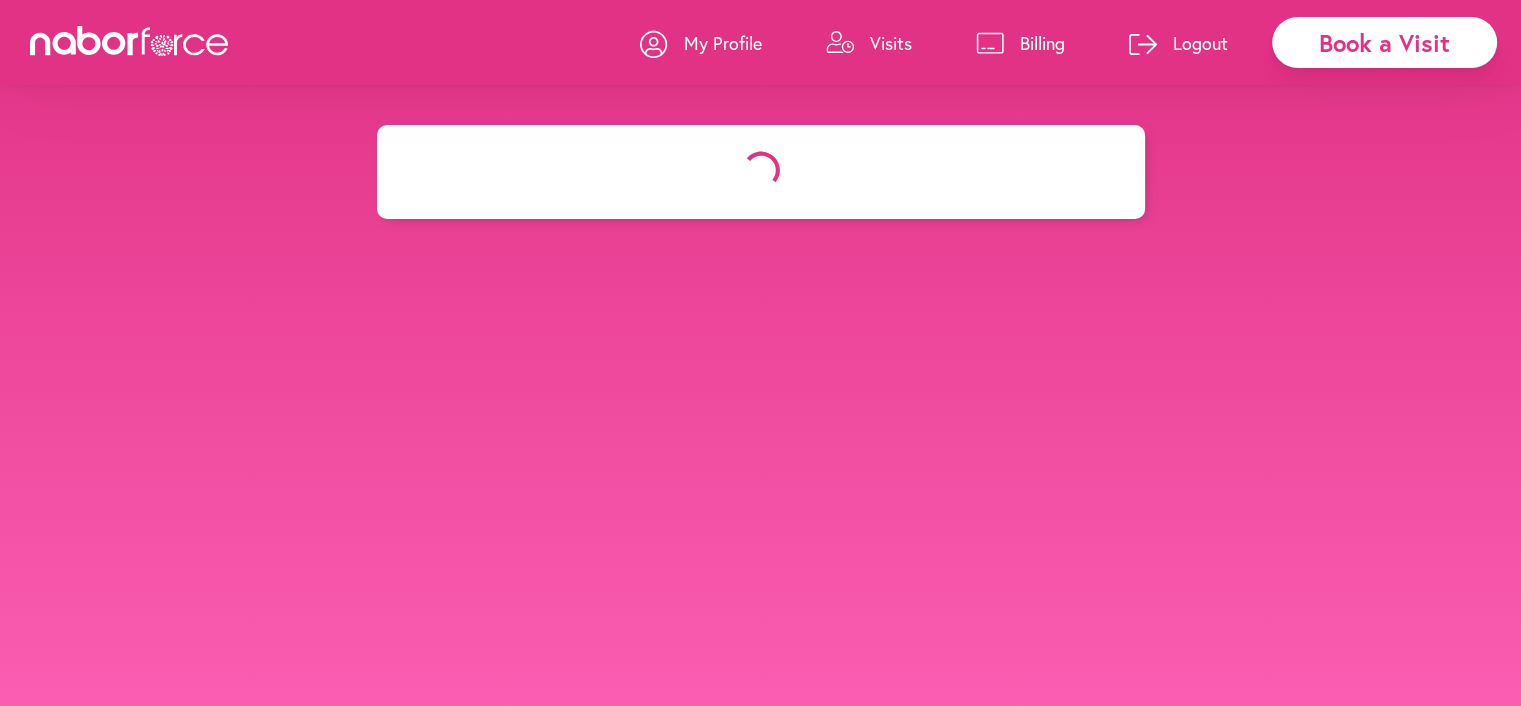 select on "**" 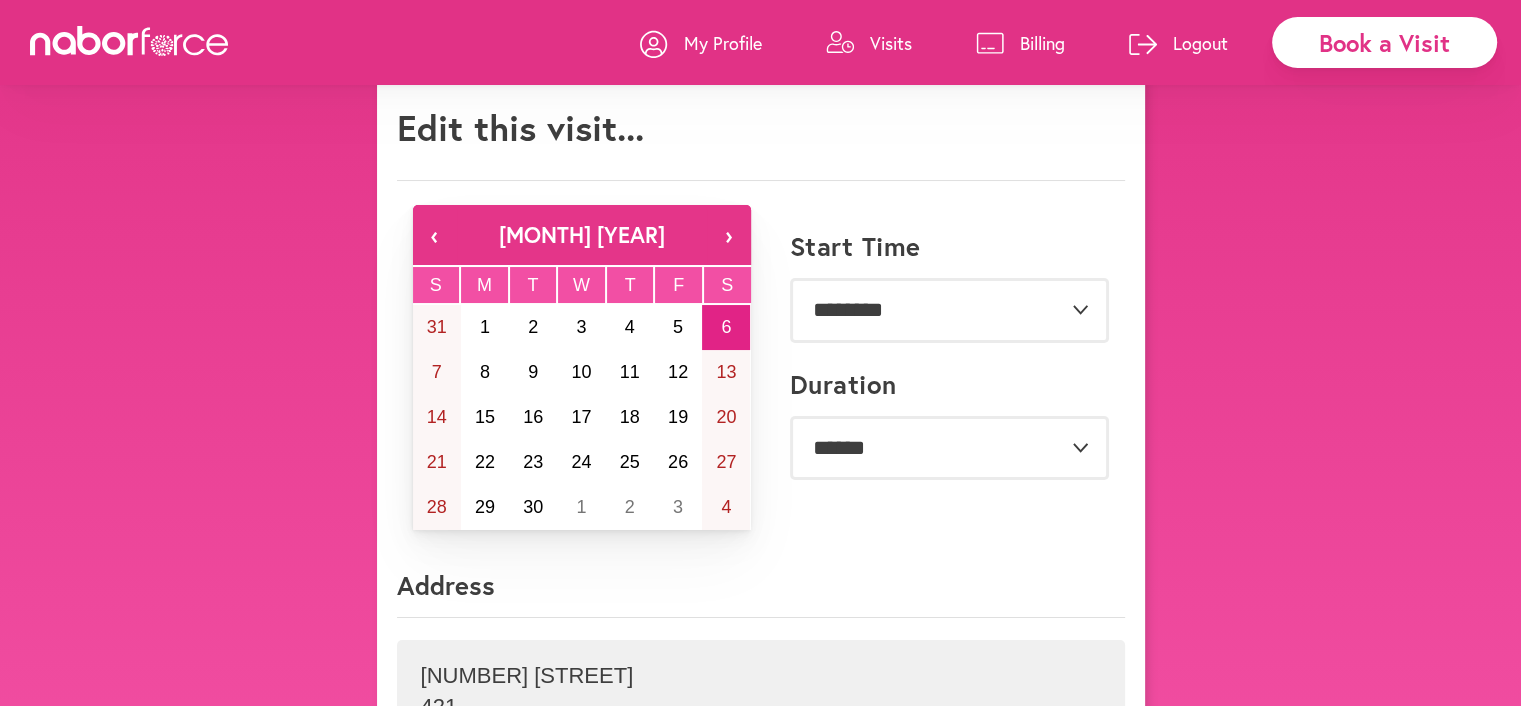 scroll, scrollTop: 66, scrollLeft: 0, axis: vertical 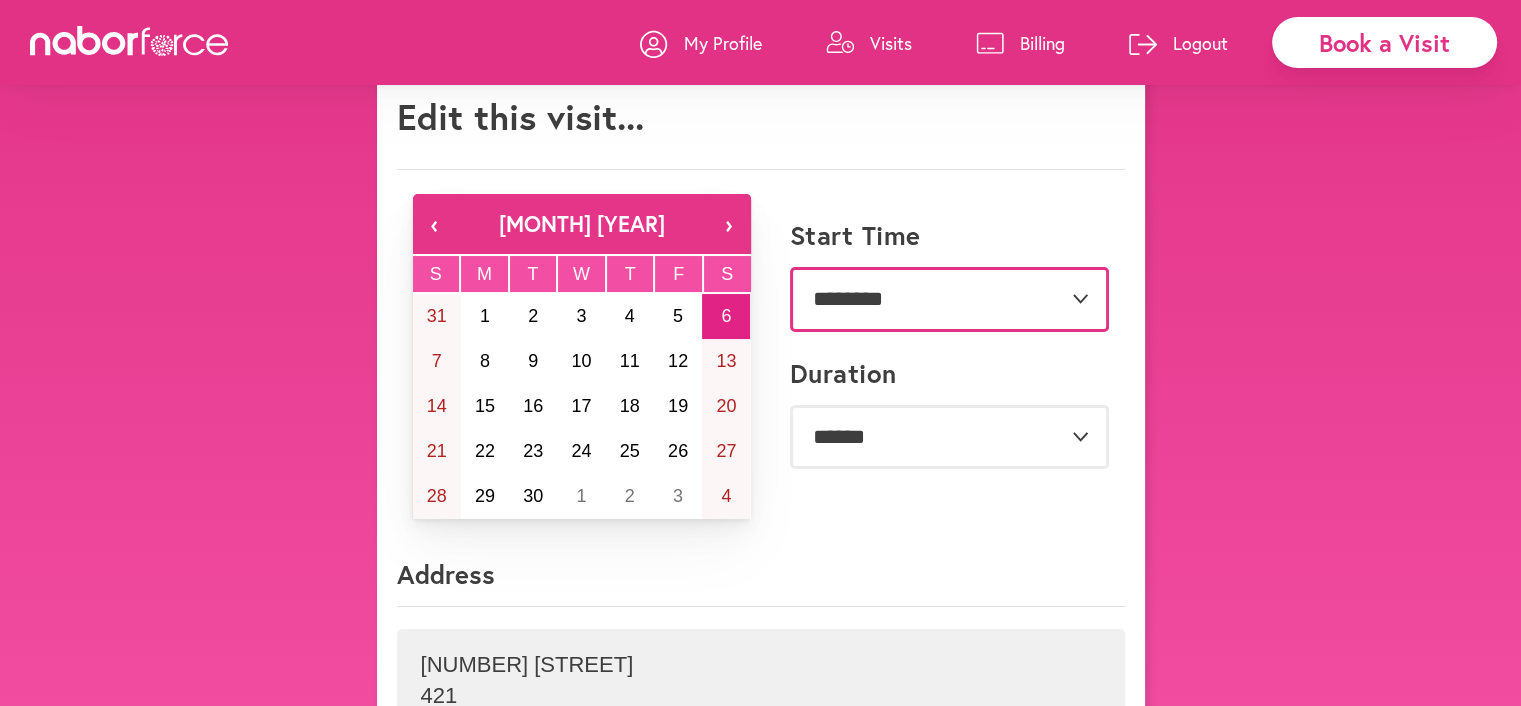 click on "**********" at bounding box center (949, 299) 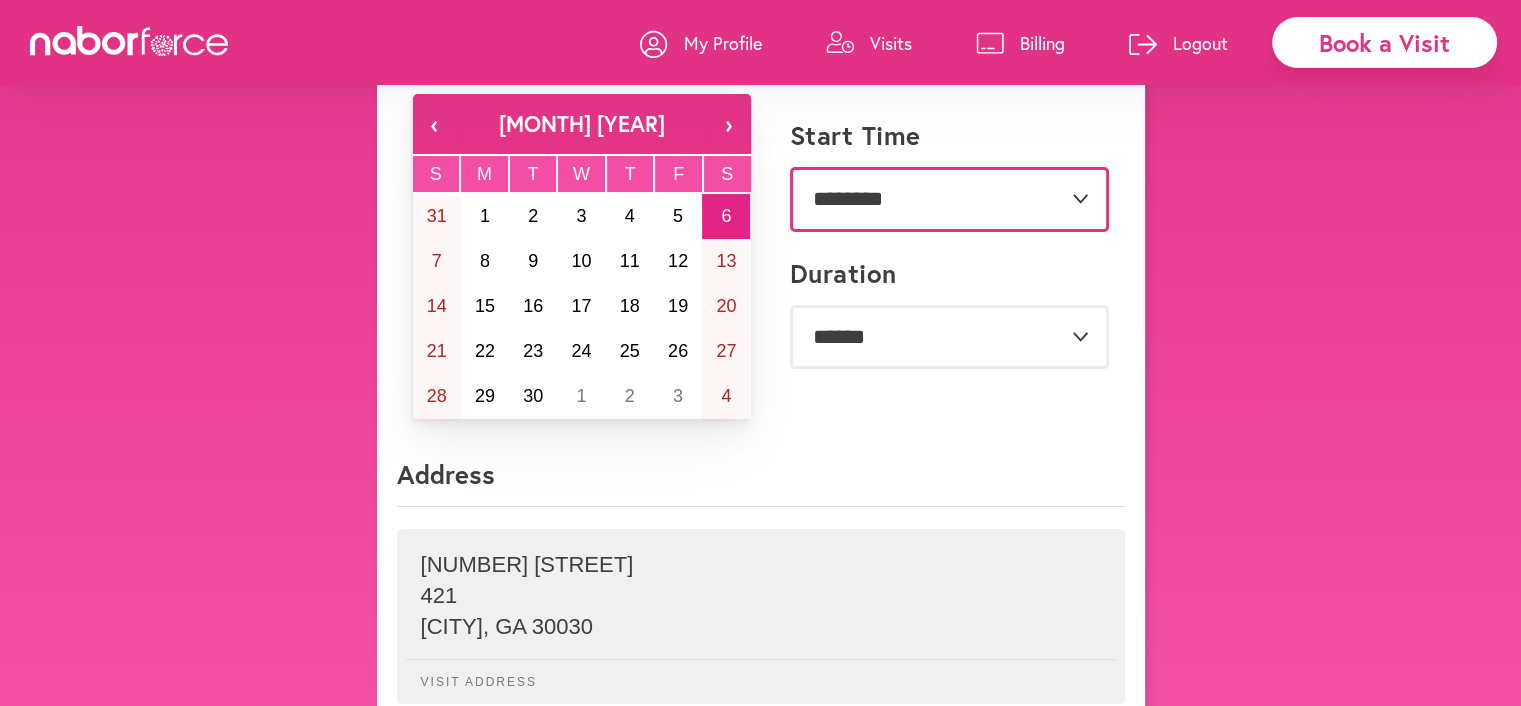 click on "**********" at bounding box center (949, 199) 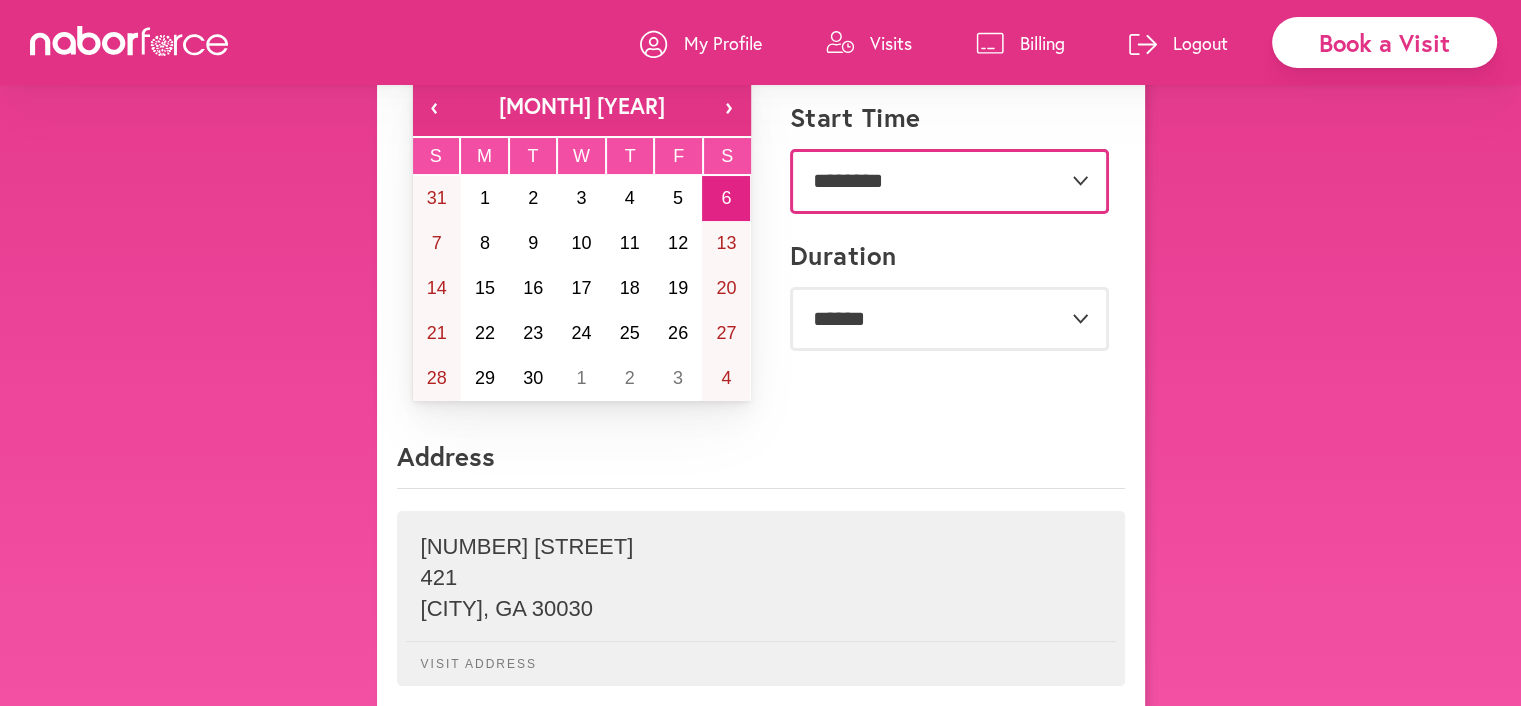 scroll, scrollTop: 200, scrollLeft: 0, axis: vertical 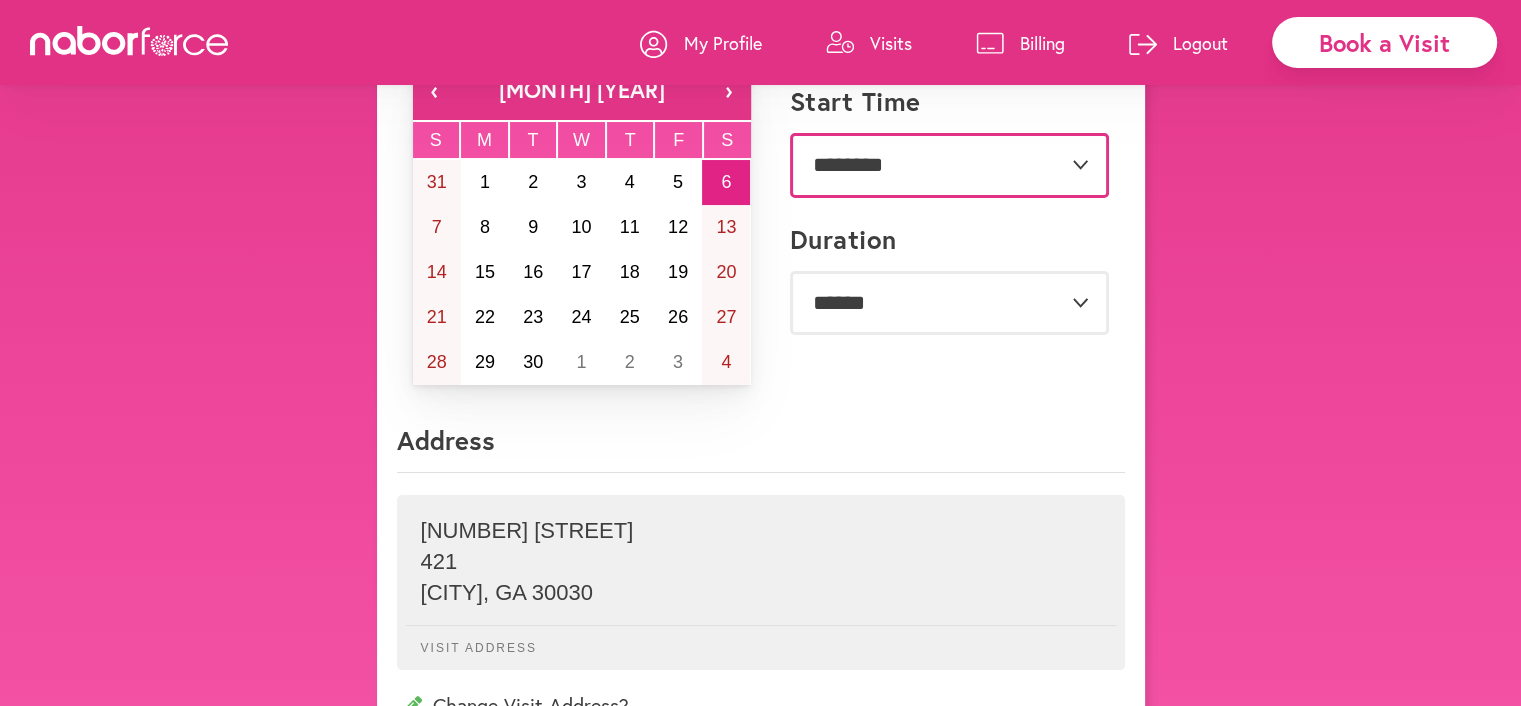 click on "**********" at bounding box center (949, 165) 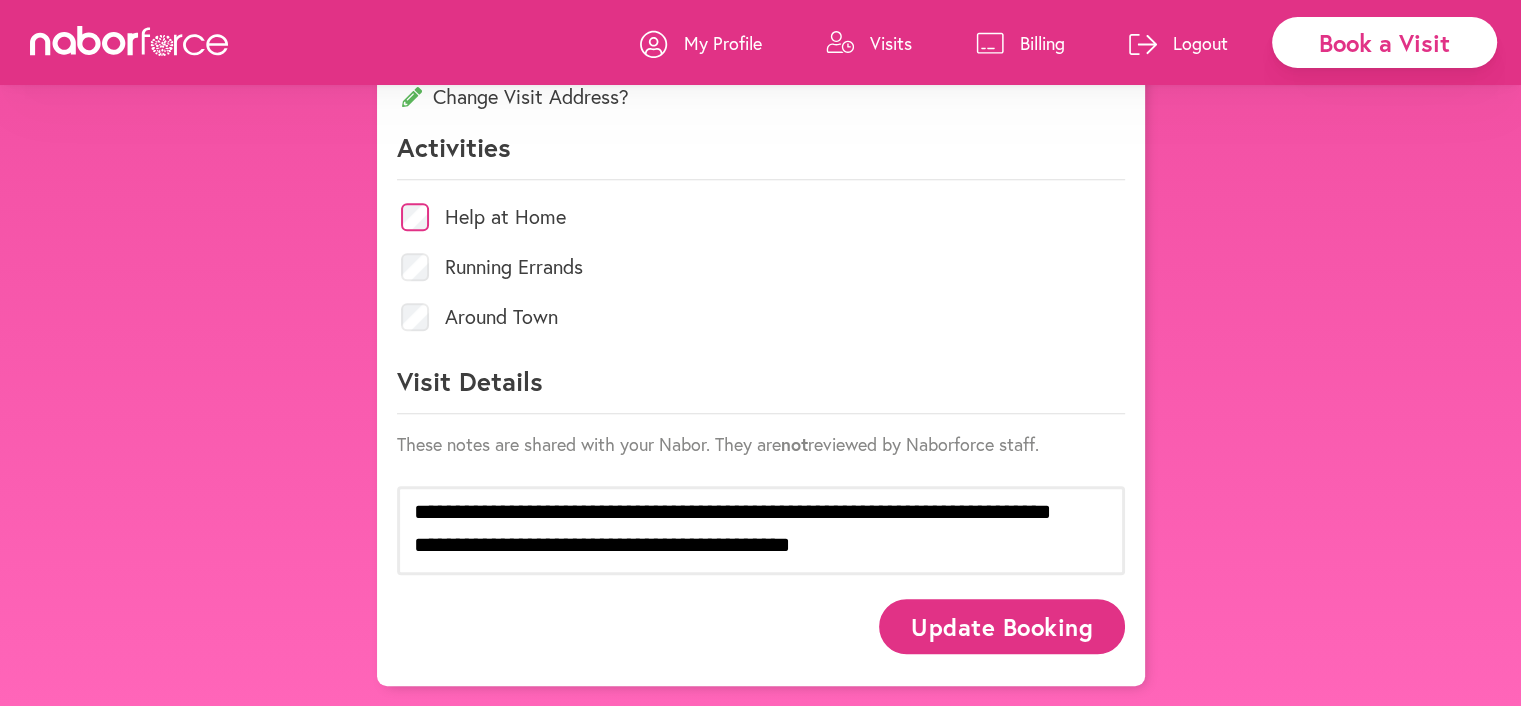 scroll, scrollTop: 900, scrollLeft: 0, axis: vertical 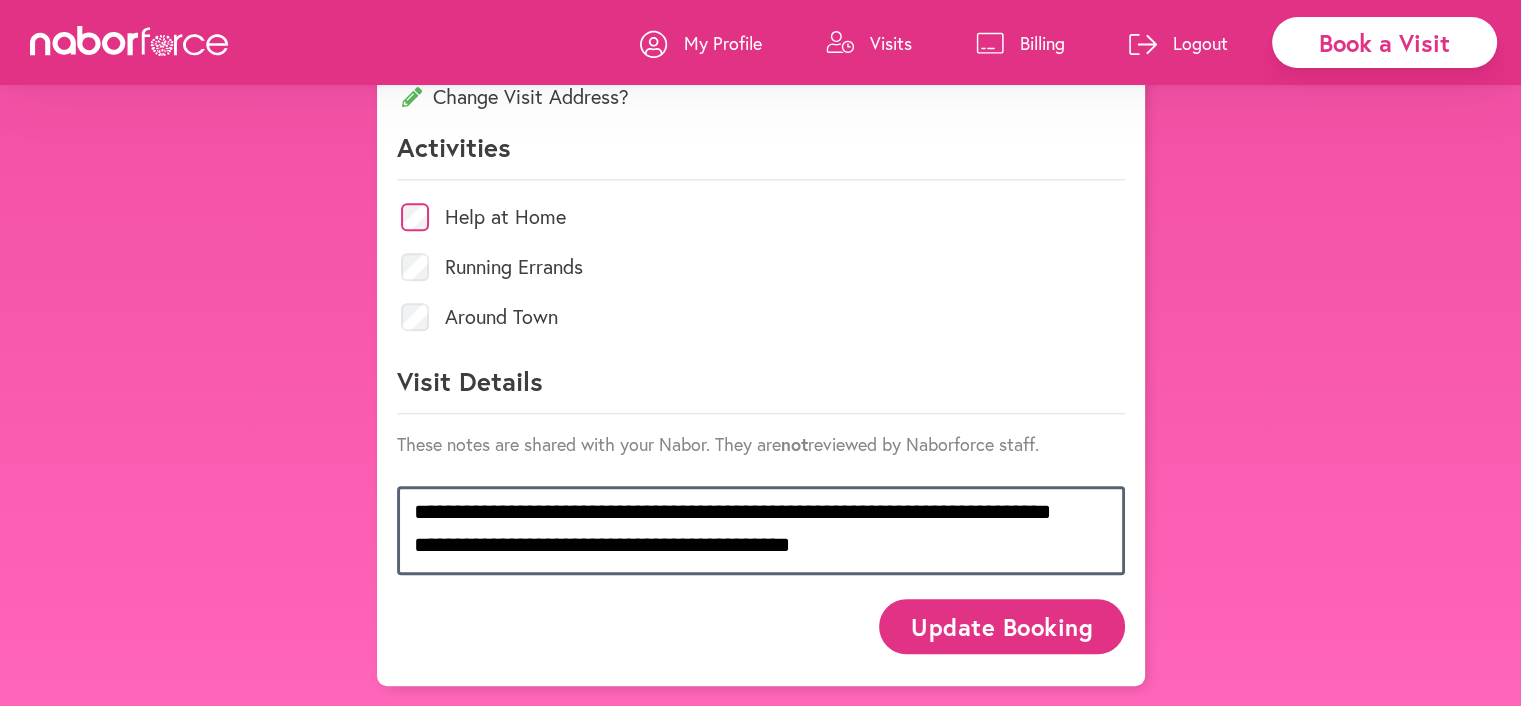 drag, startPoint x: 840, startPoint y: 546, endPoint x: 375, endPoint y: 499, distance: 467.36923 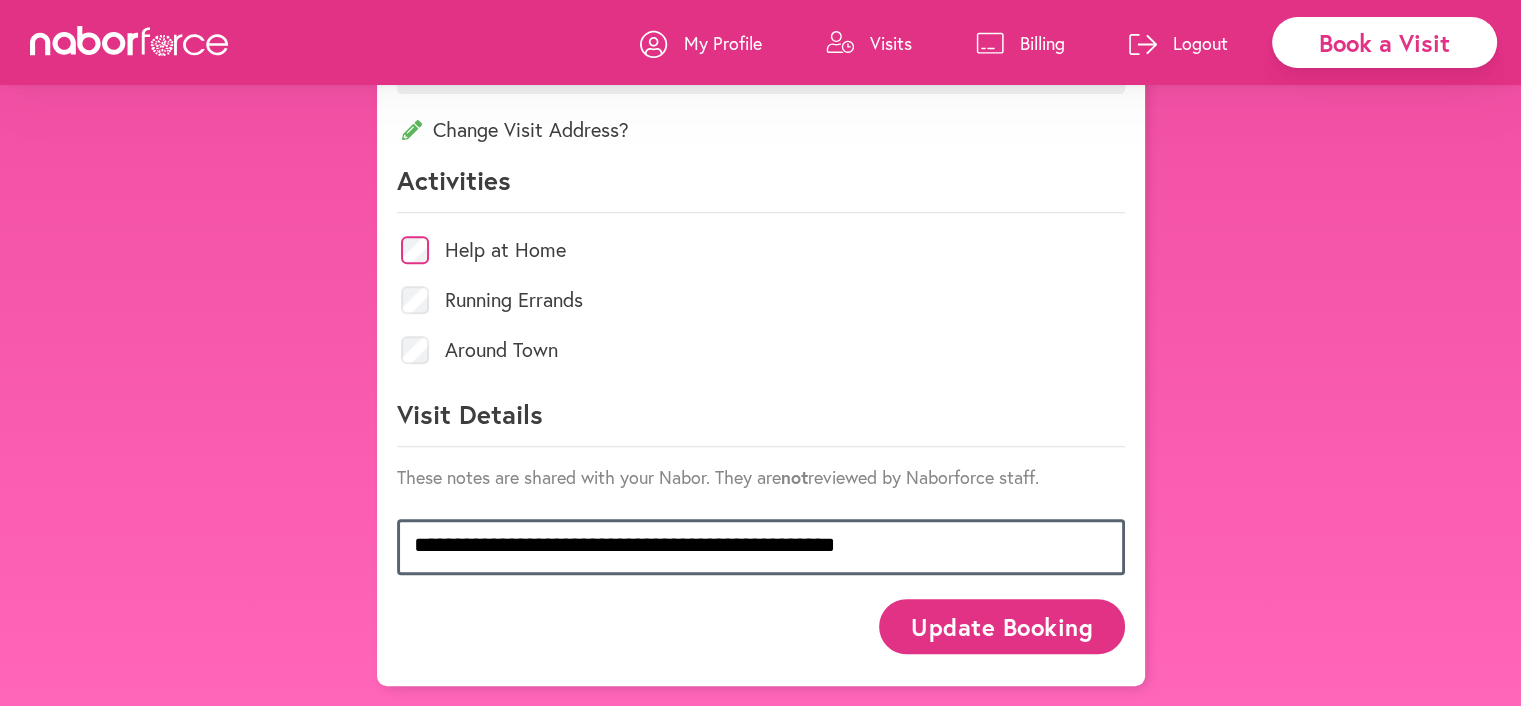 type on "**********" 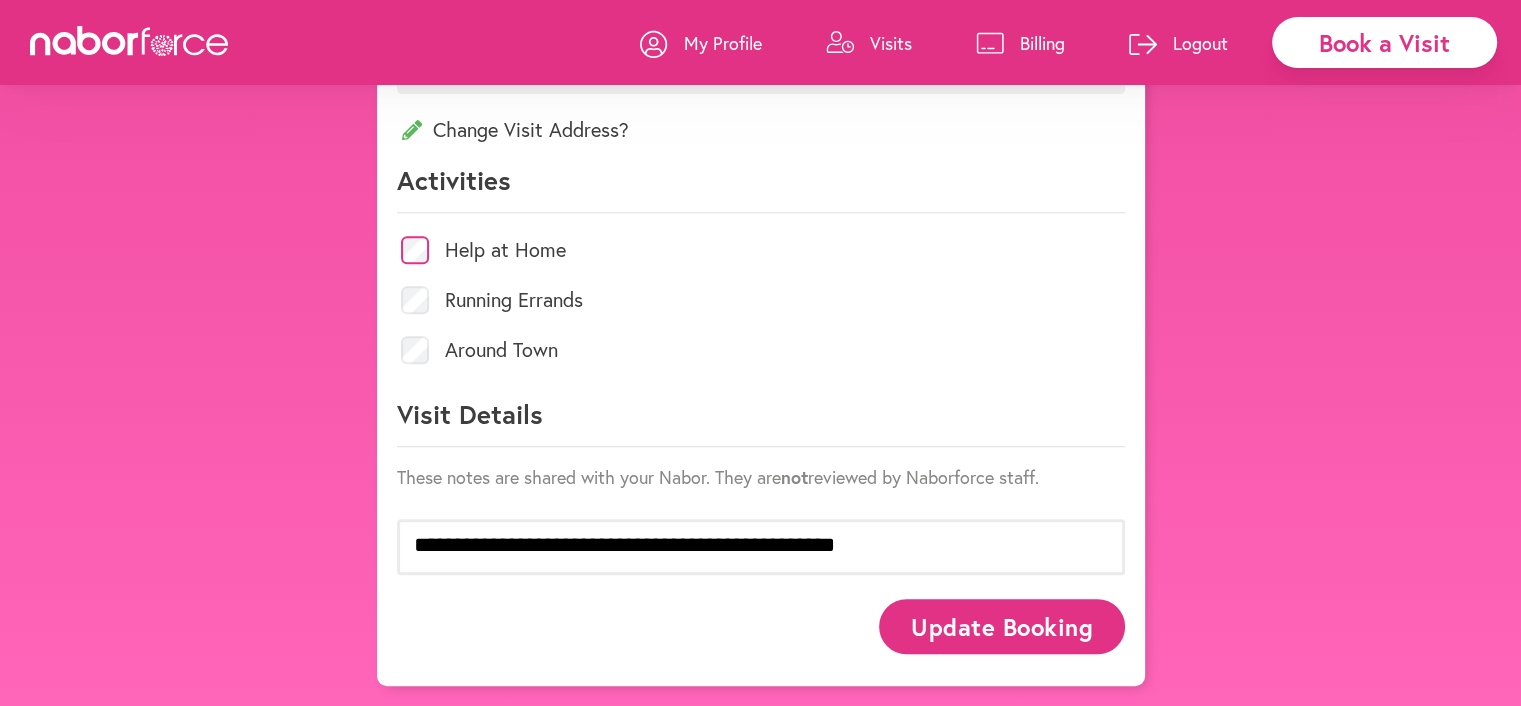 click on "Update Booking" at bounding box center [1001, 626] 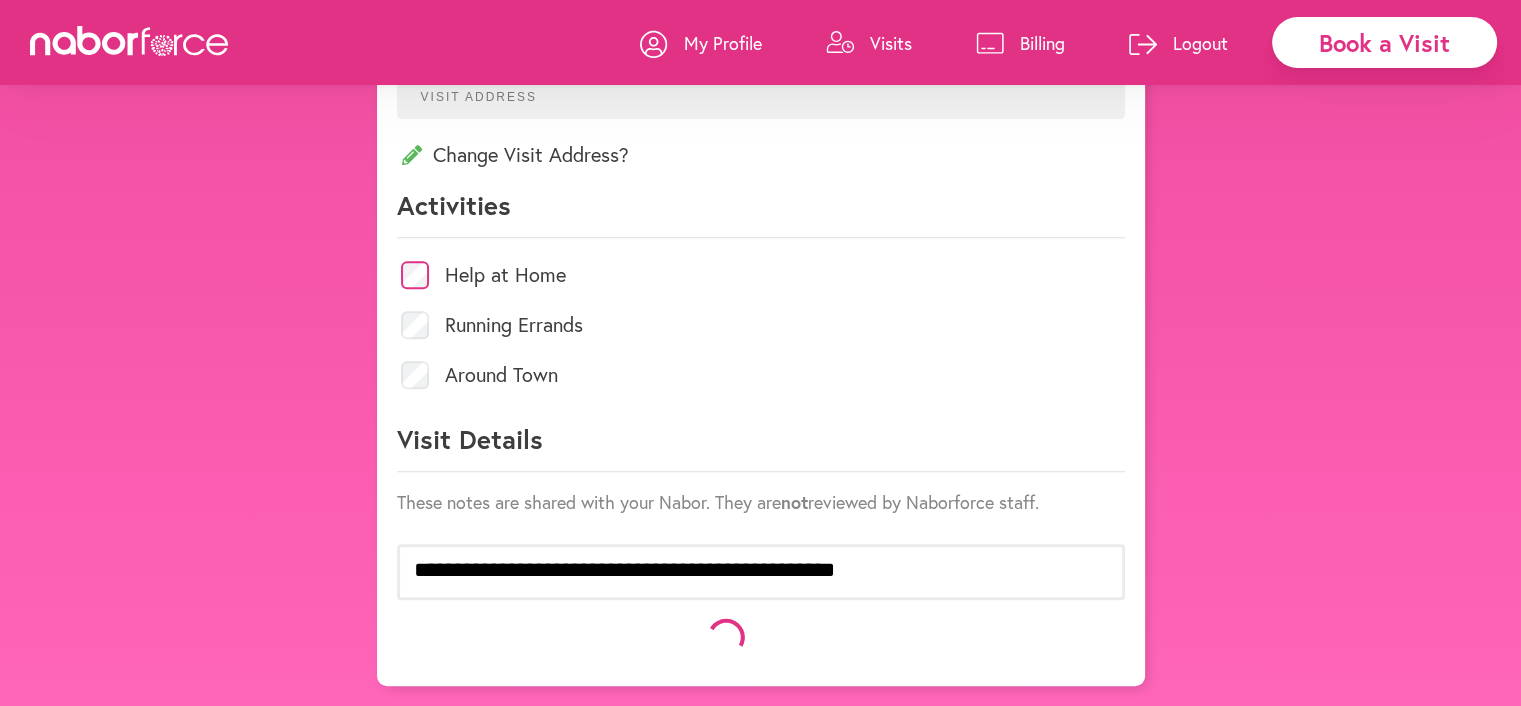 scroll, scrollTop: 875, scrollLeft: 0, axis: vertical 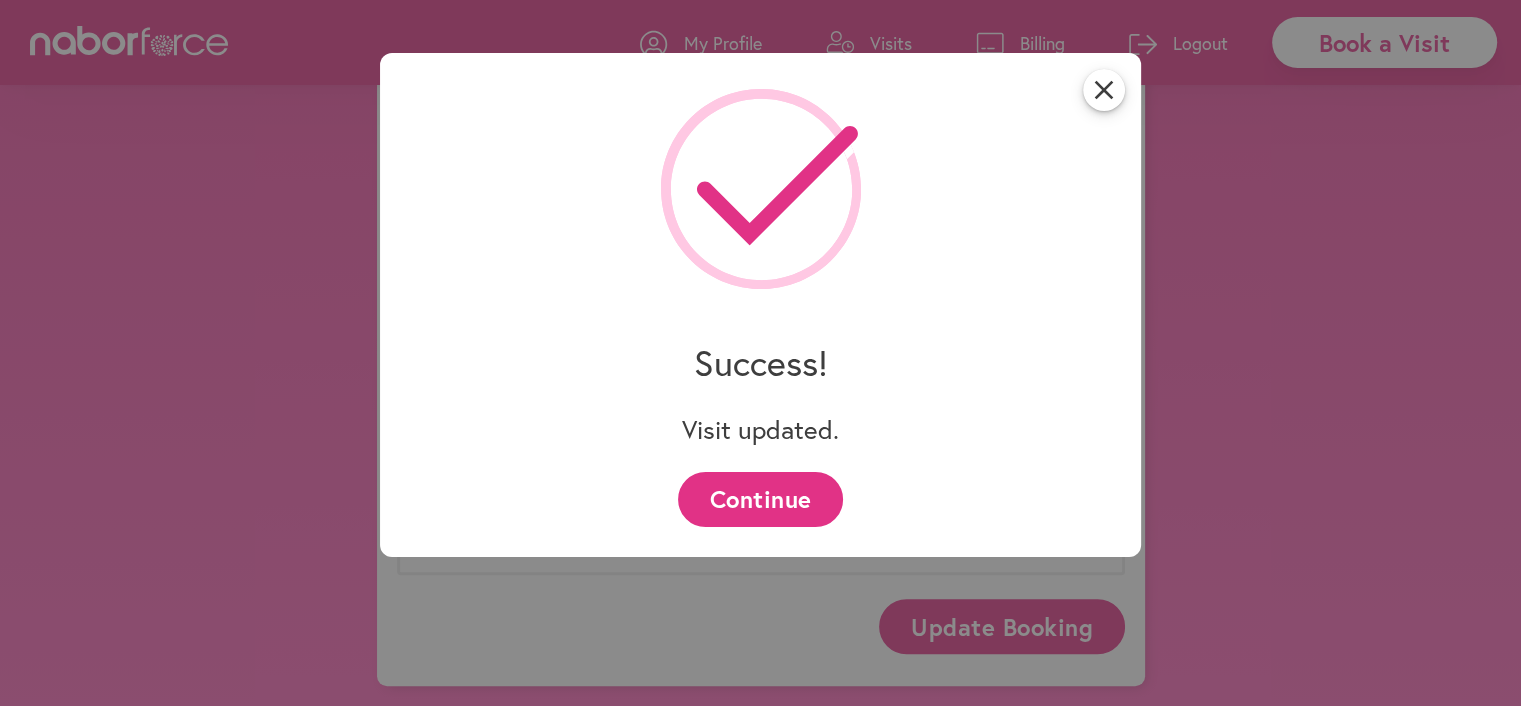 click on "Continue" at bounding box center [760, 499] 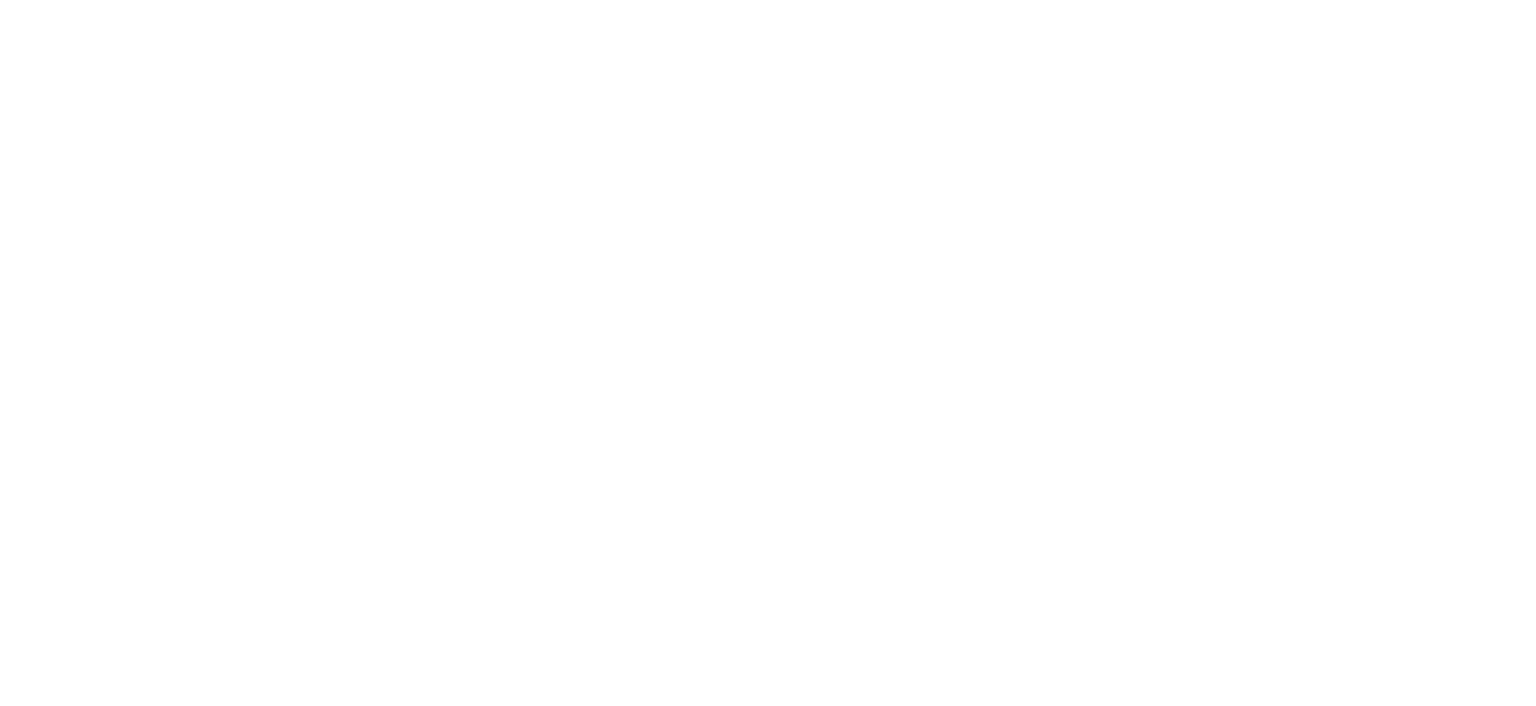 scroll, scrollTop: 0, scrollLeft: 0, axis: both 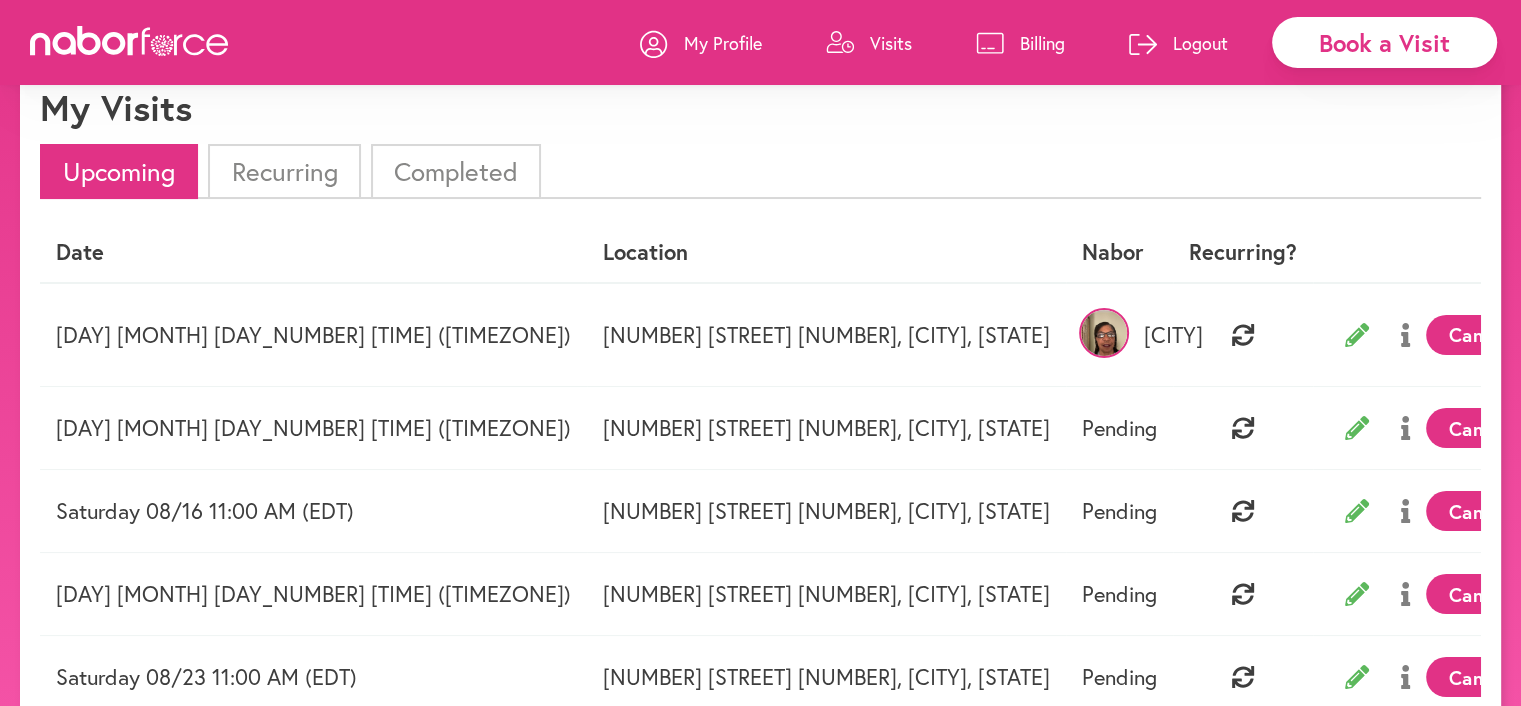 click on "Visits" at bounding box center (891, 43) 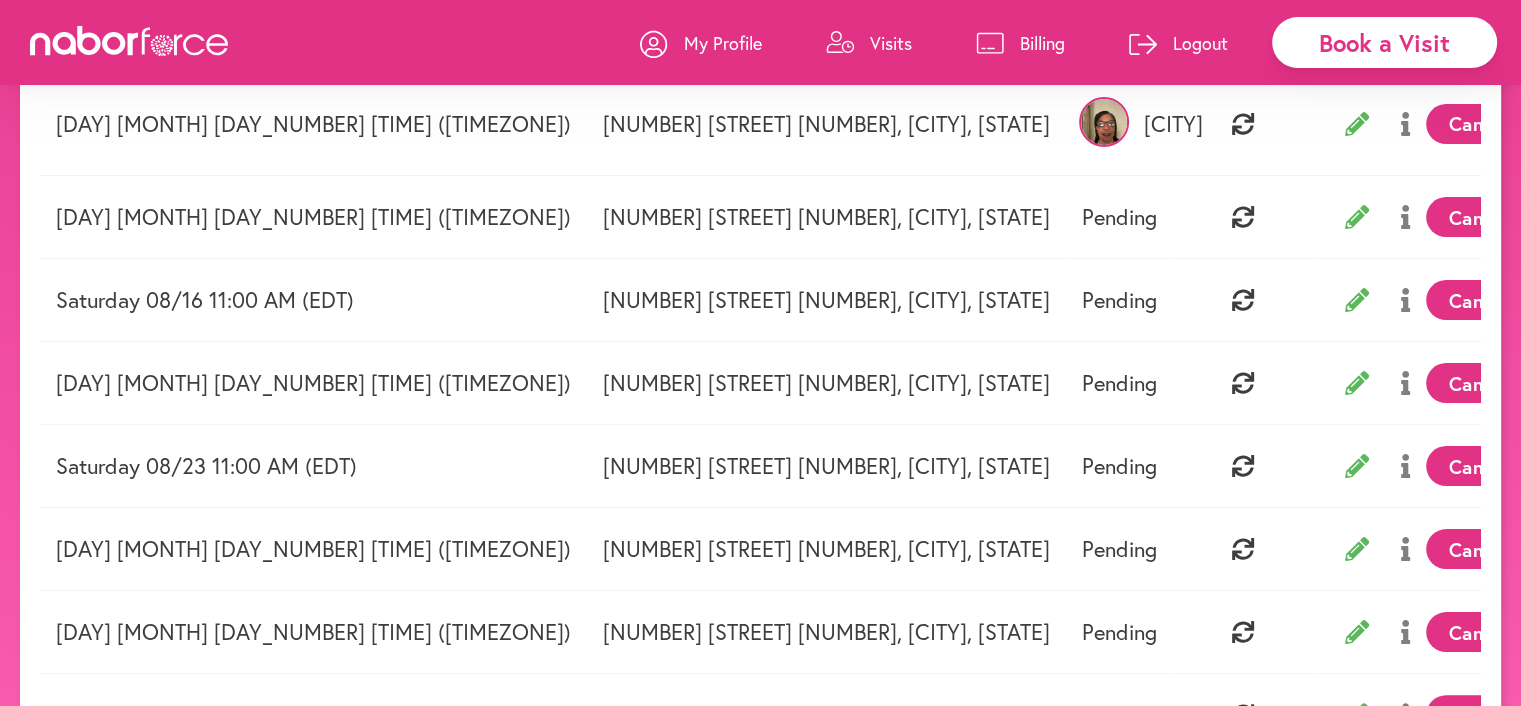 scroll, scrollTop: 300, scrollLeft: 0, axis: vertical 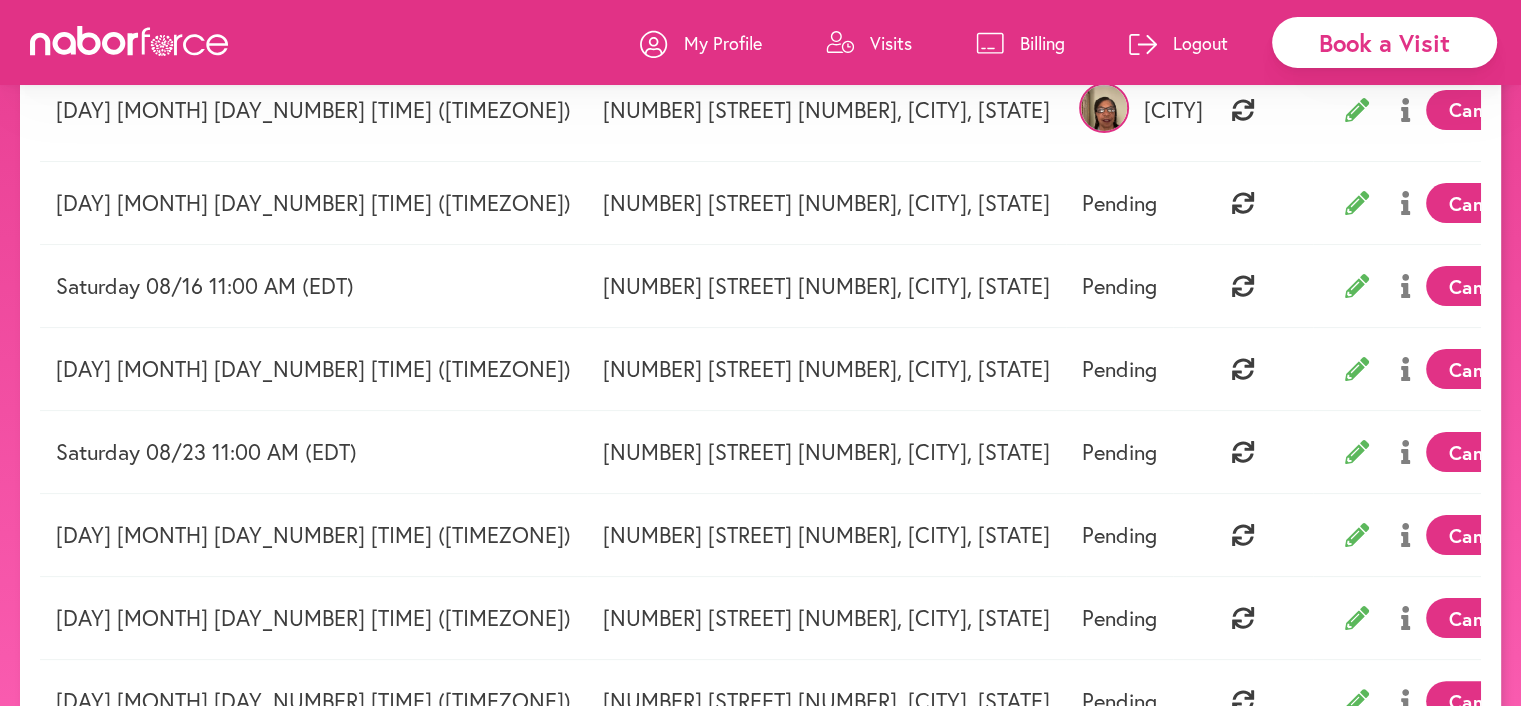 click 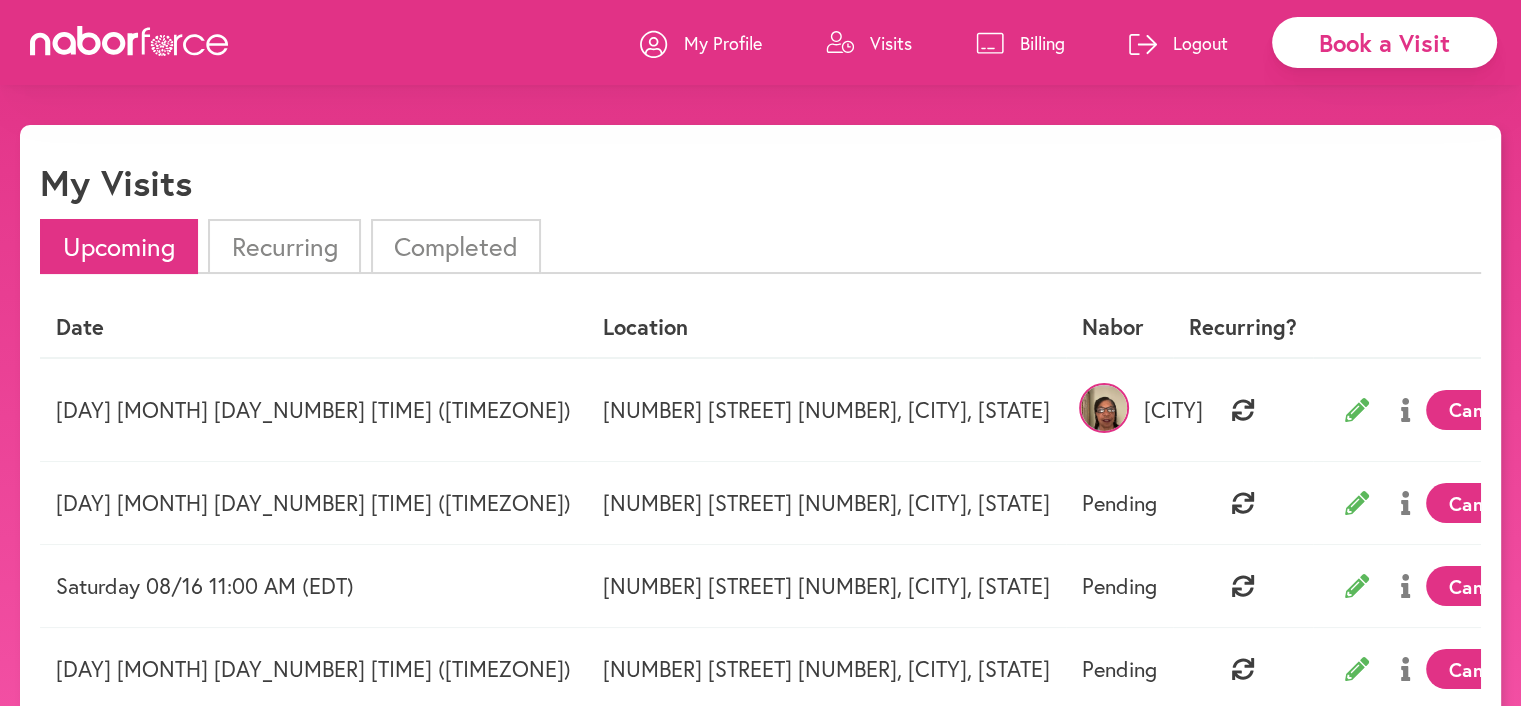 select on "********" 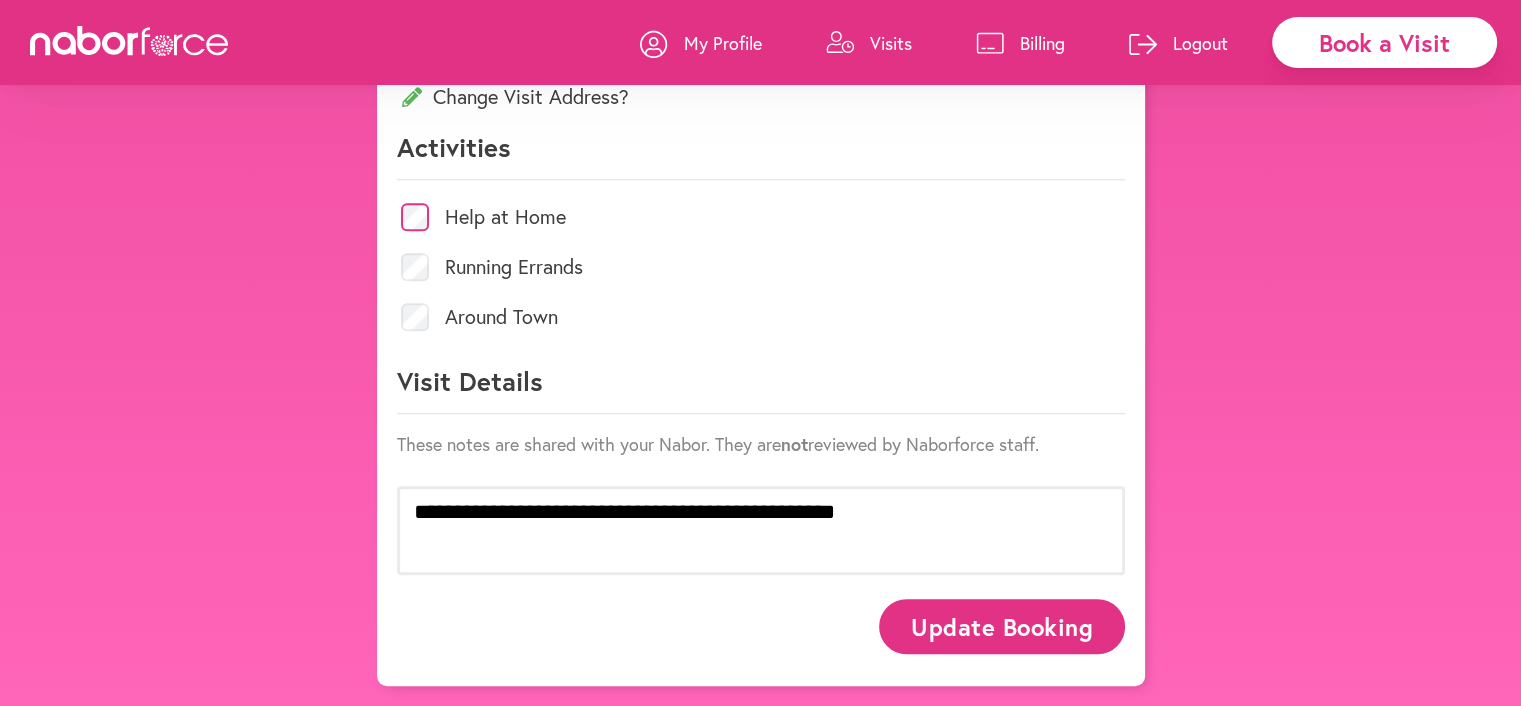 scroll, scrollTop: 933, scrollLeft: 0, axis: vertical 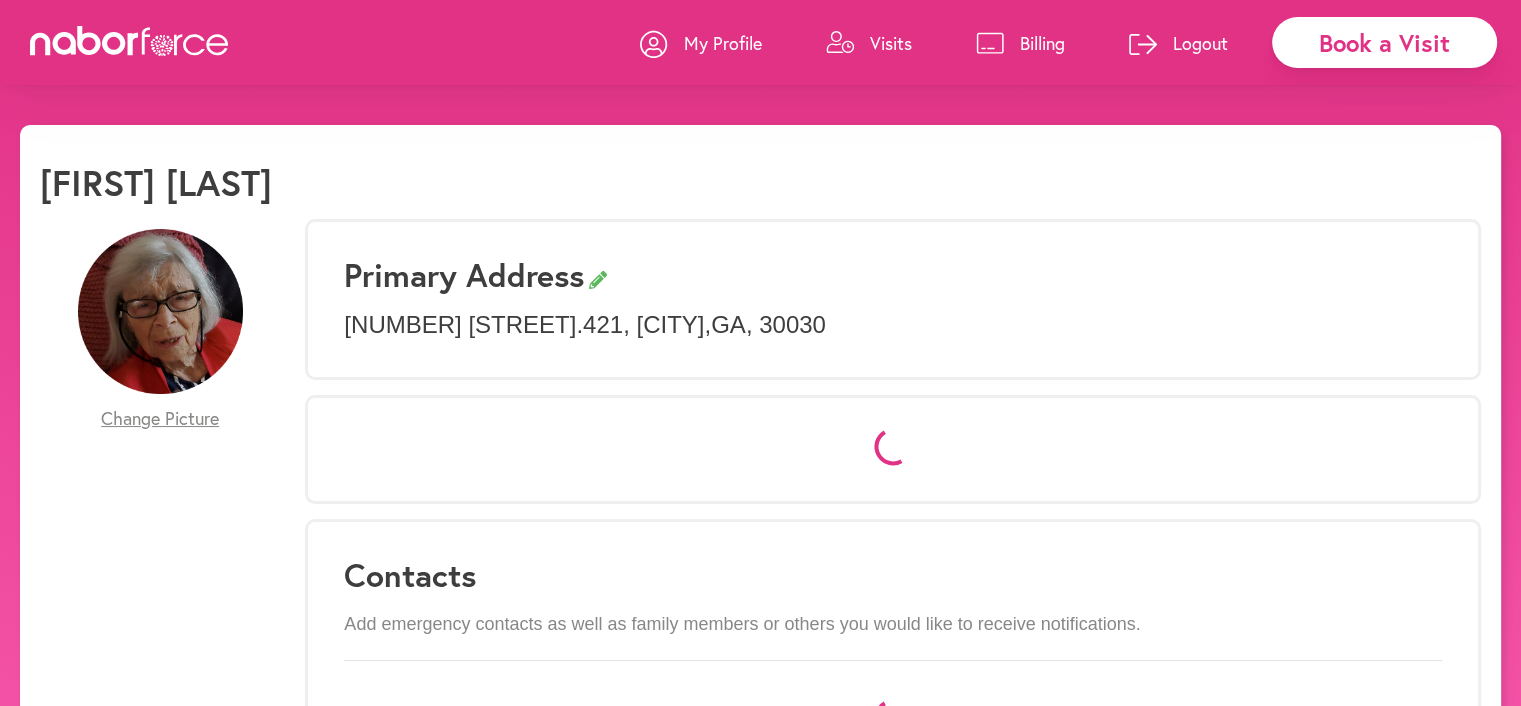 select on "*" 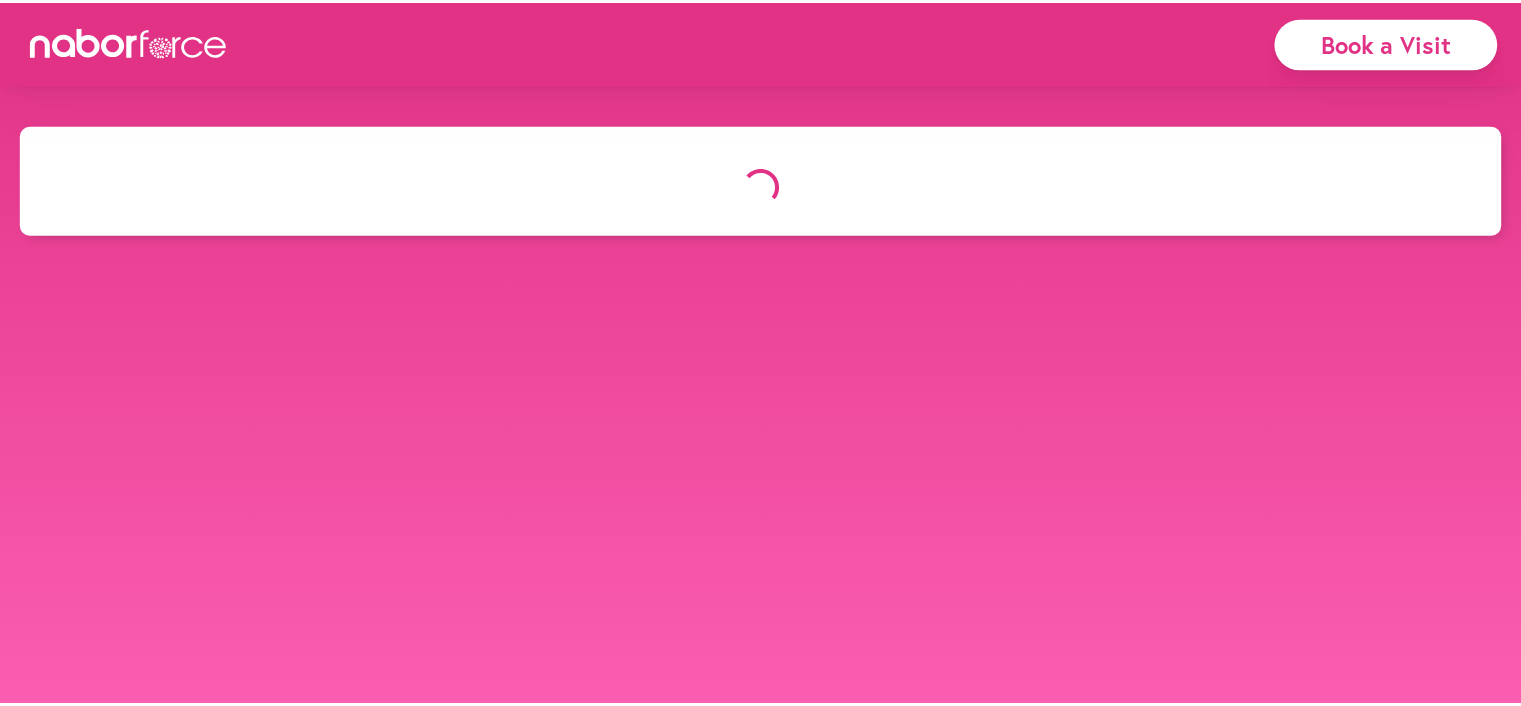 scroll, scrollTop: 0, scrollLeft: 0, axis: both 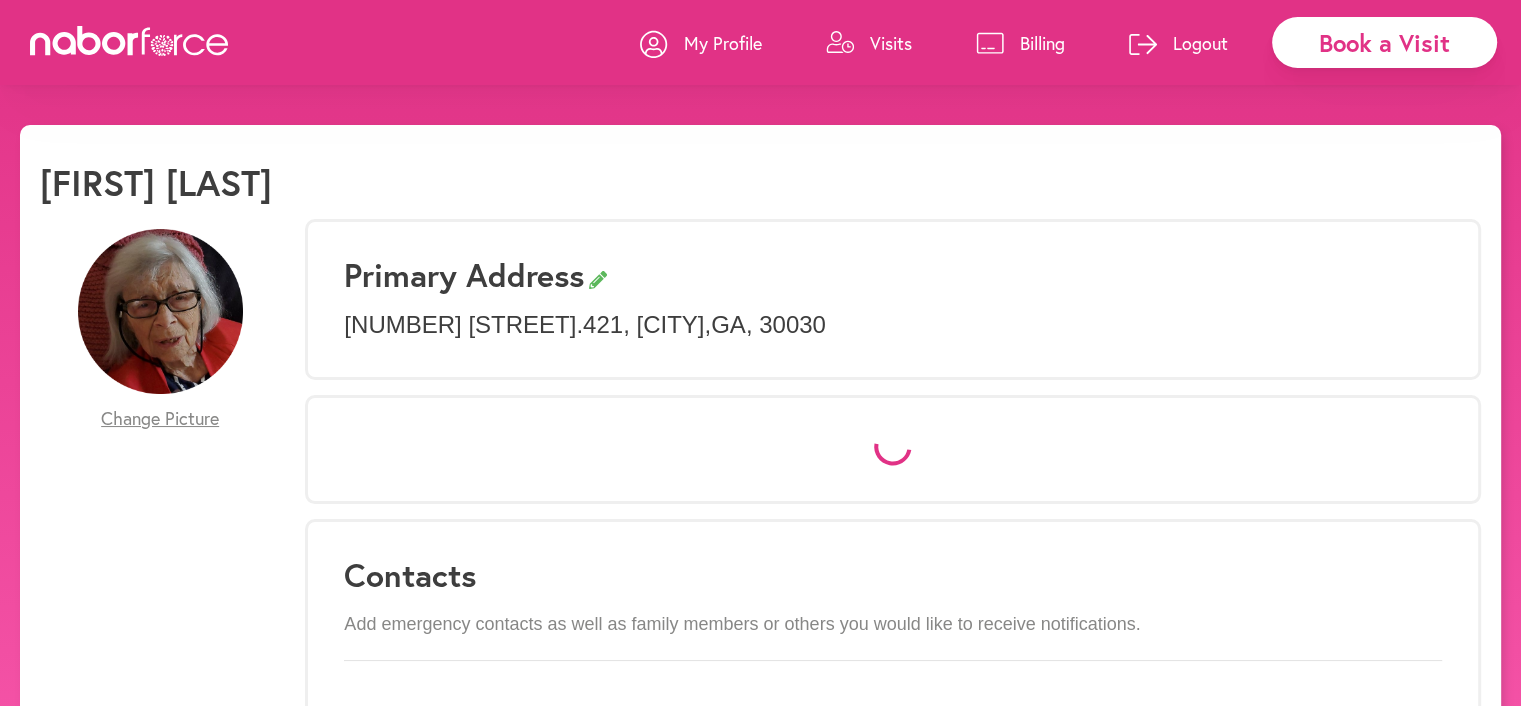 select on "*" 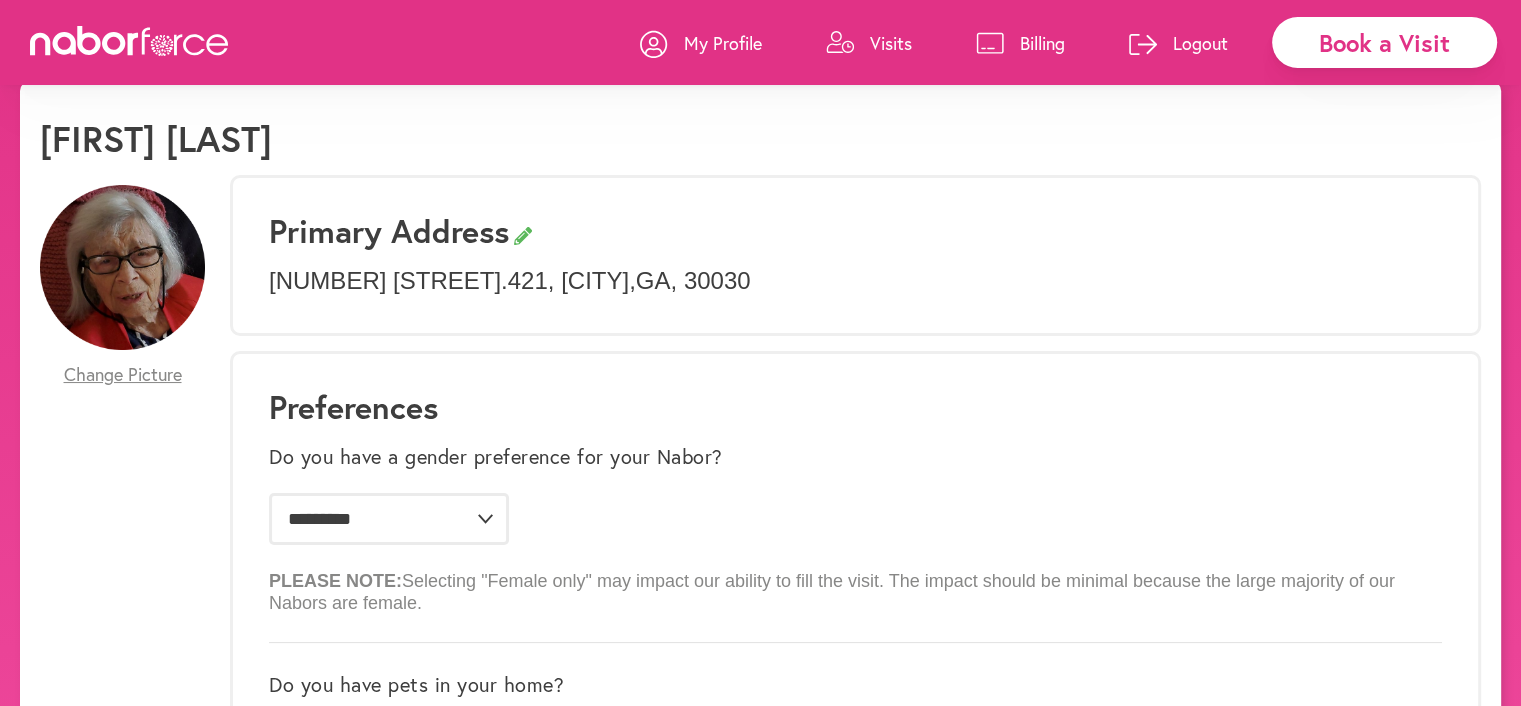 scroll, scrollTop: 0, scrollLeft: 0, axis: both 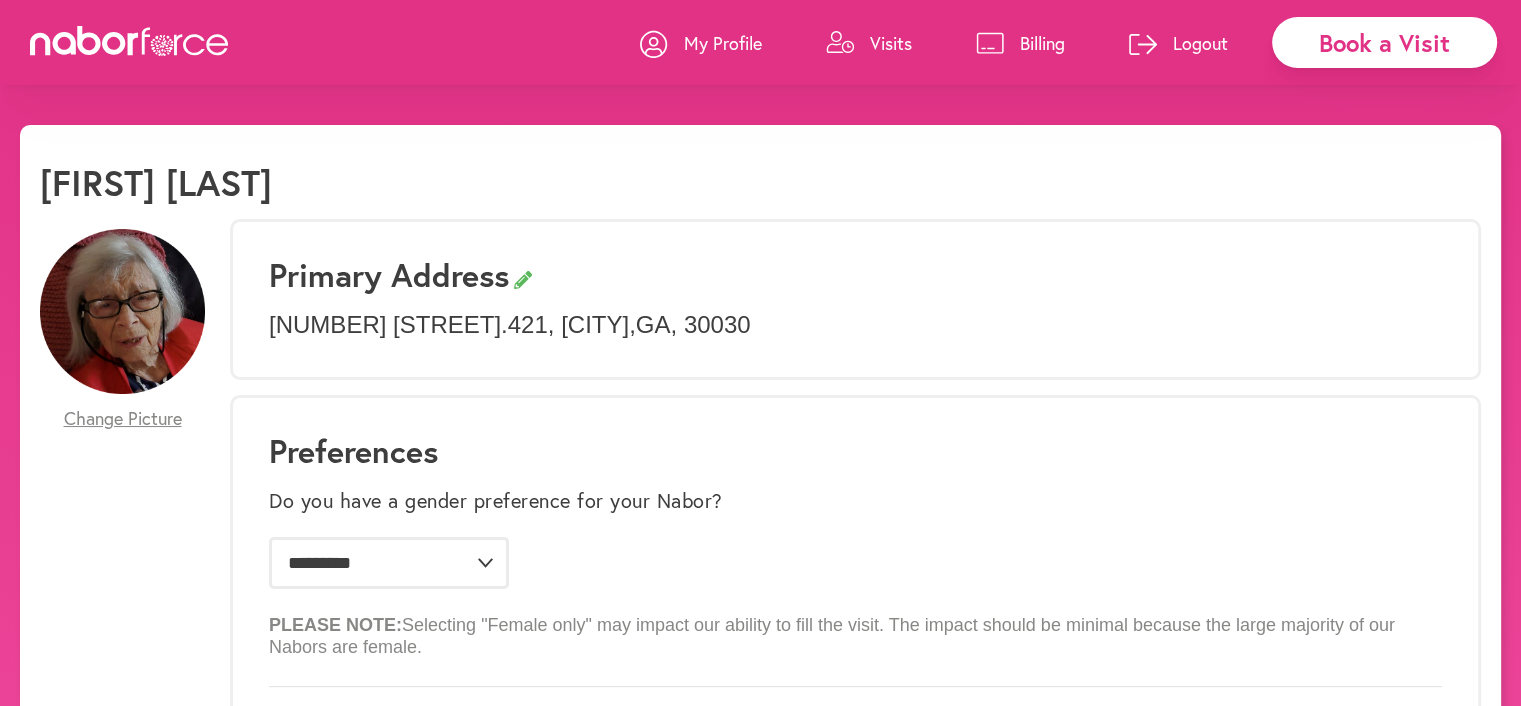 click on "Billing" at bounding box center (1042, 43) 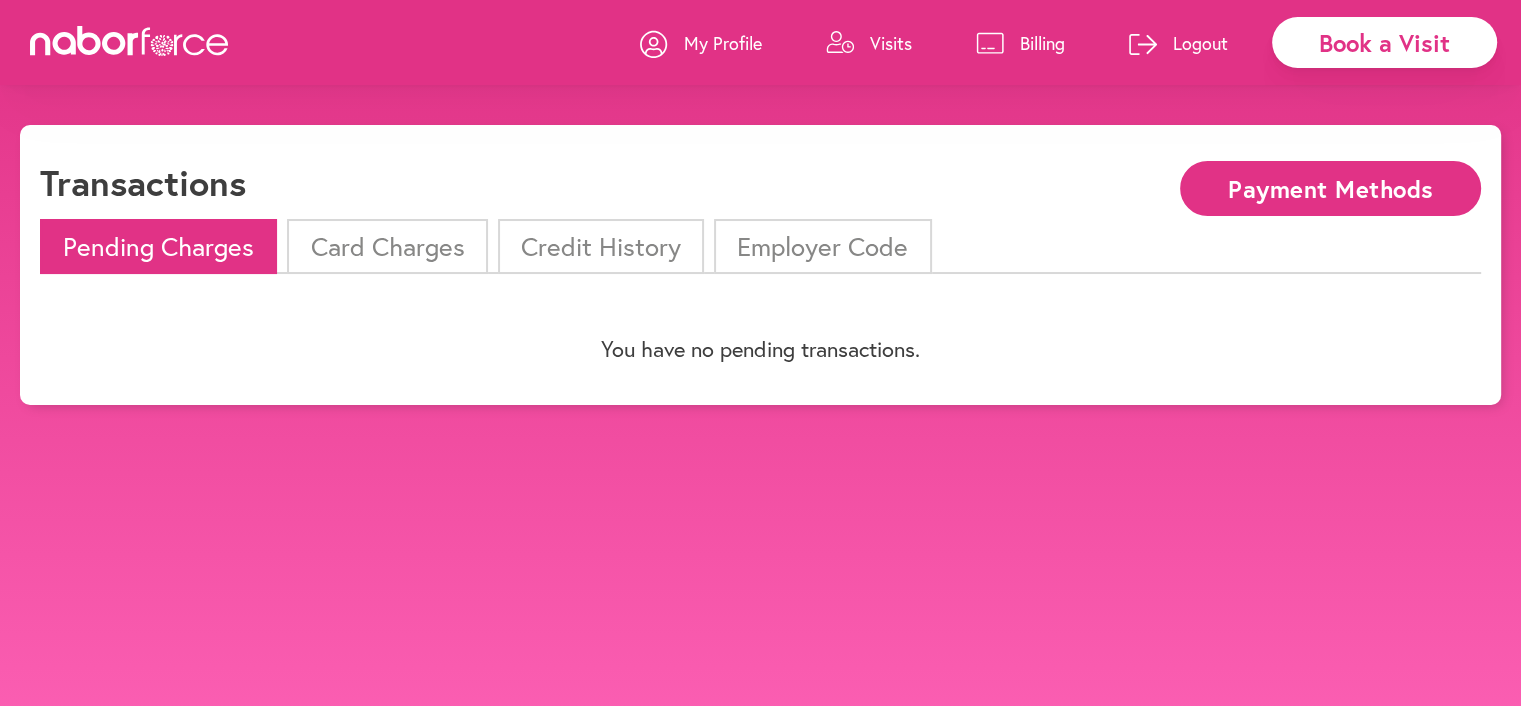 click on "Card Charges" at bounding box center [387, 246] 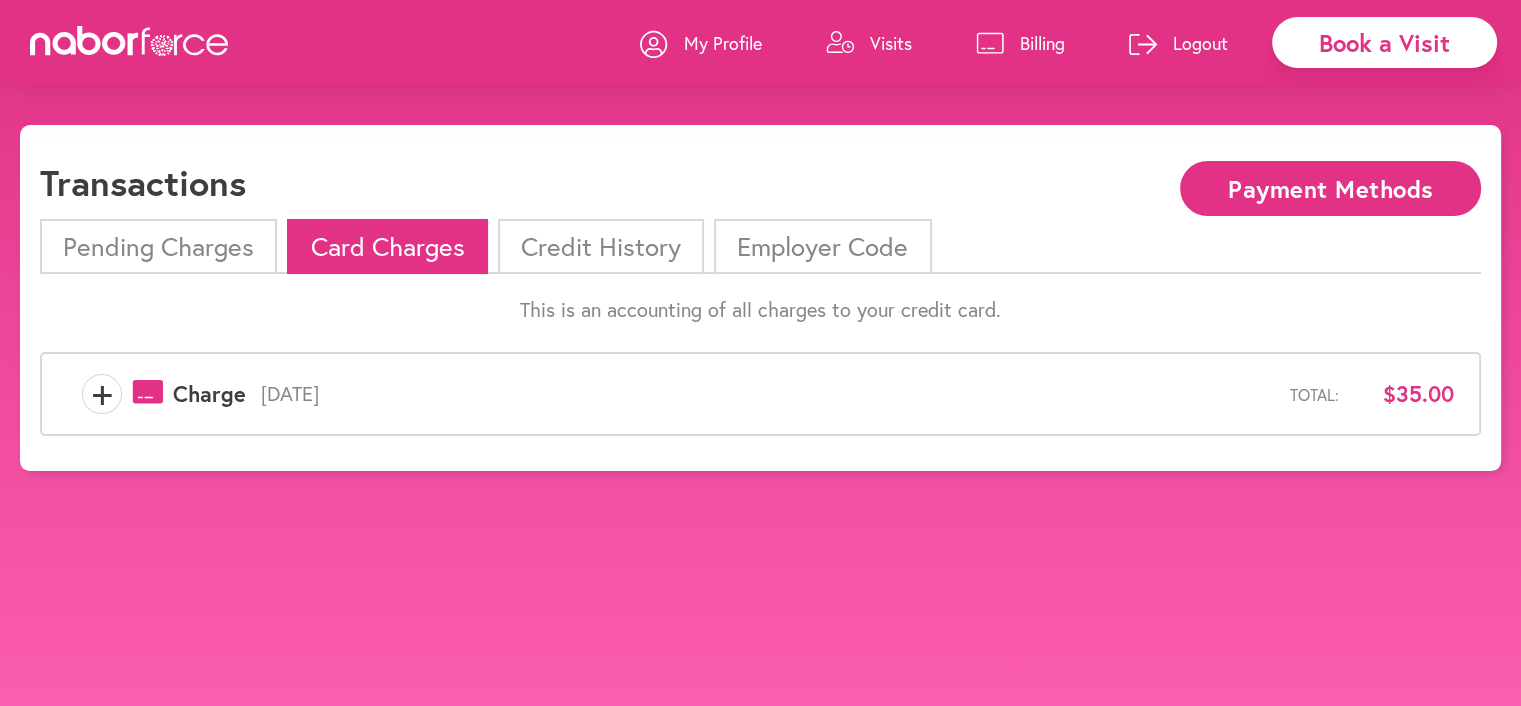 click on "Credit History" at bounding box center [601, 246] 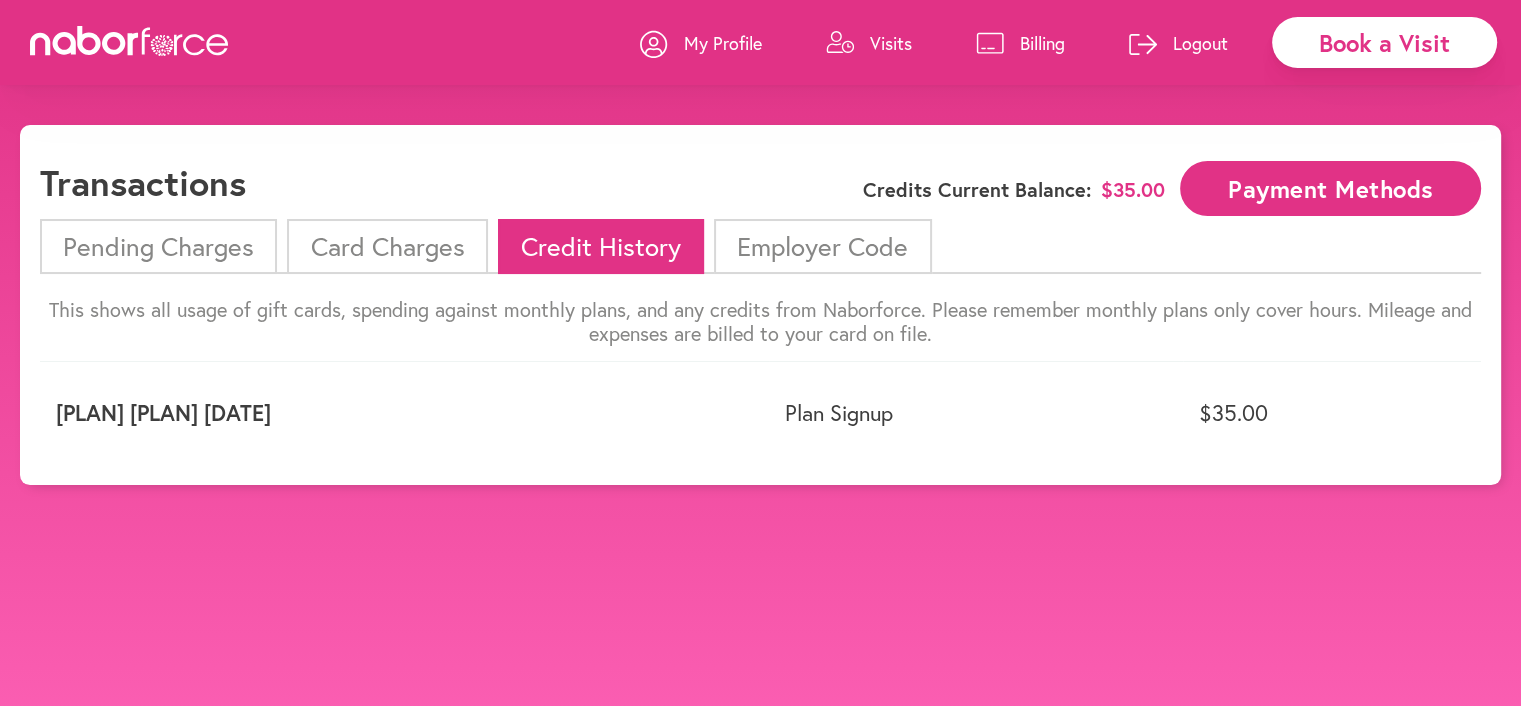 click on "Employer Code" at bounding box center (822, 246) 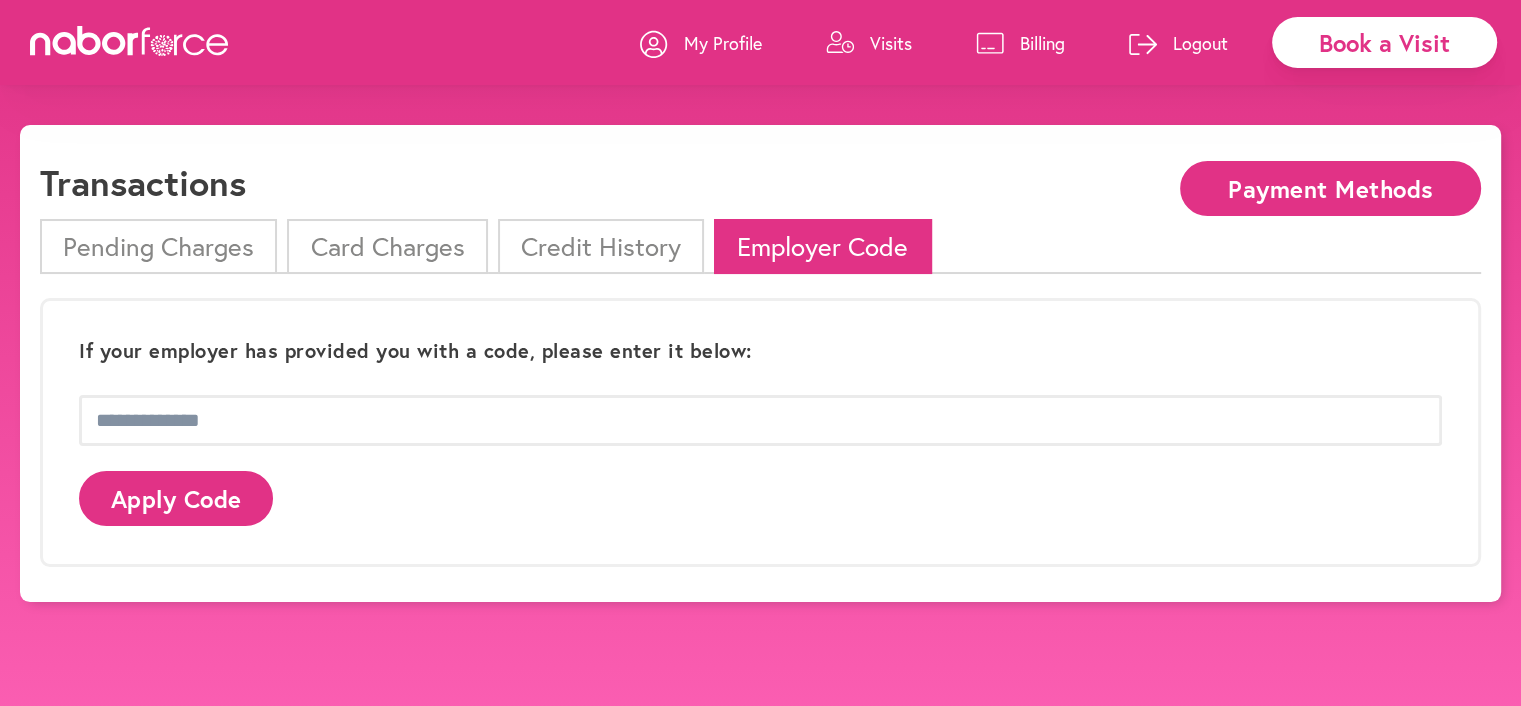 click on "Book a Visit" at bounding box center (1384, 42) 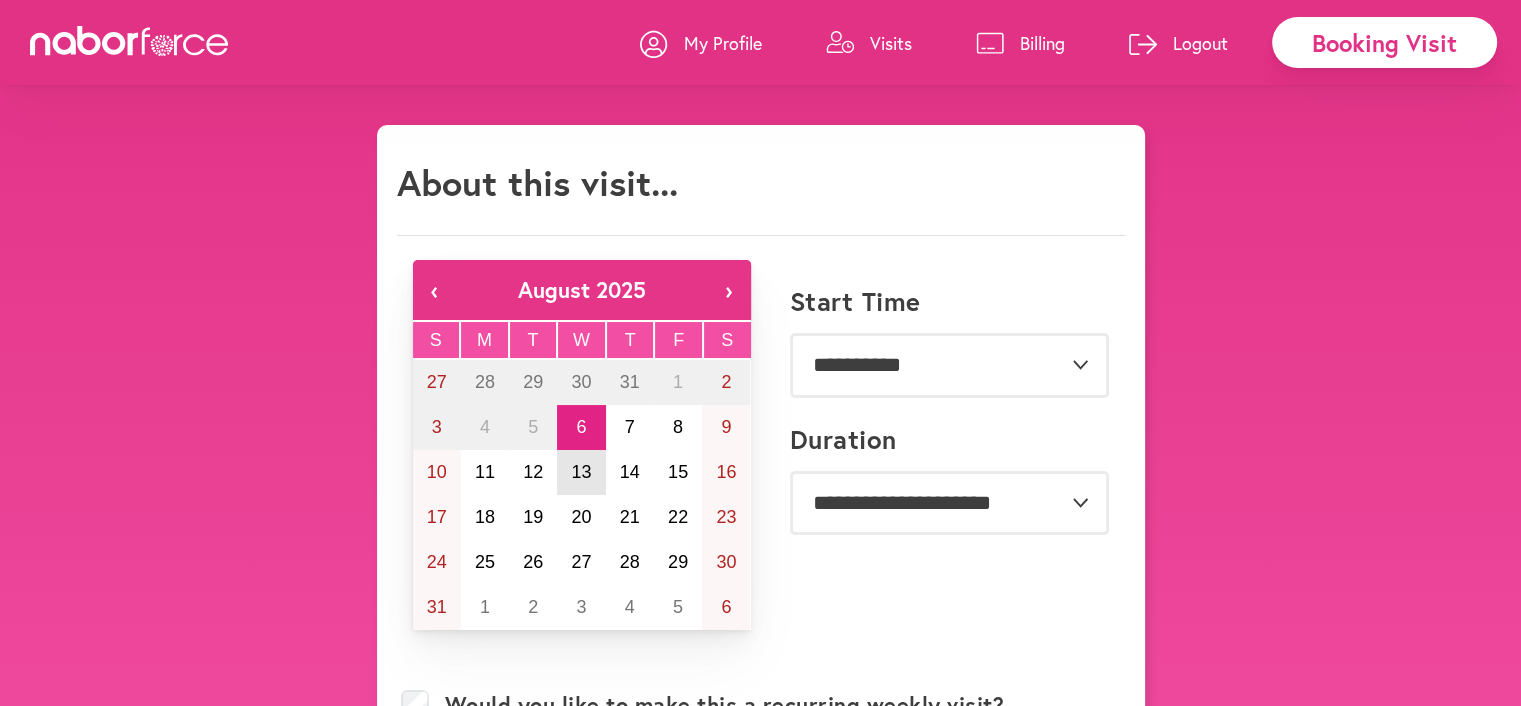 click on "13" at bounding box center [581, 472] 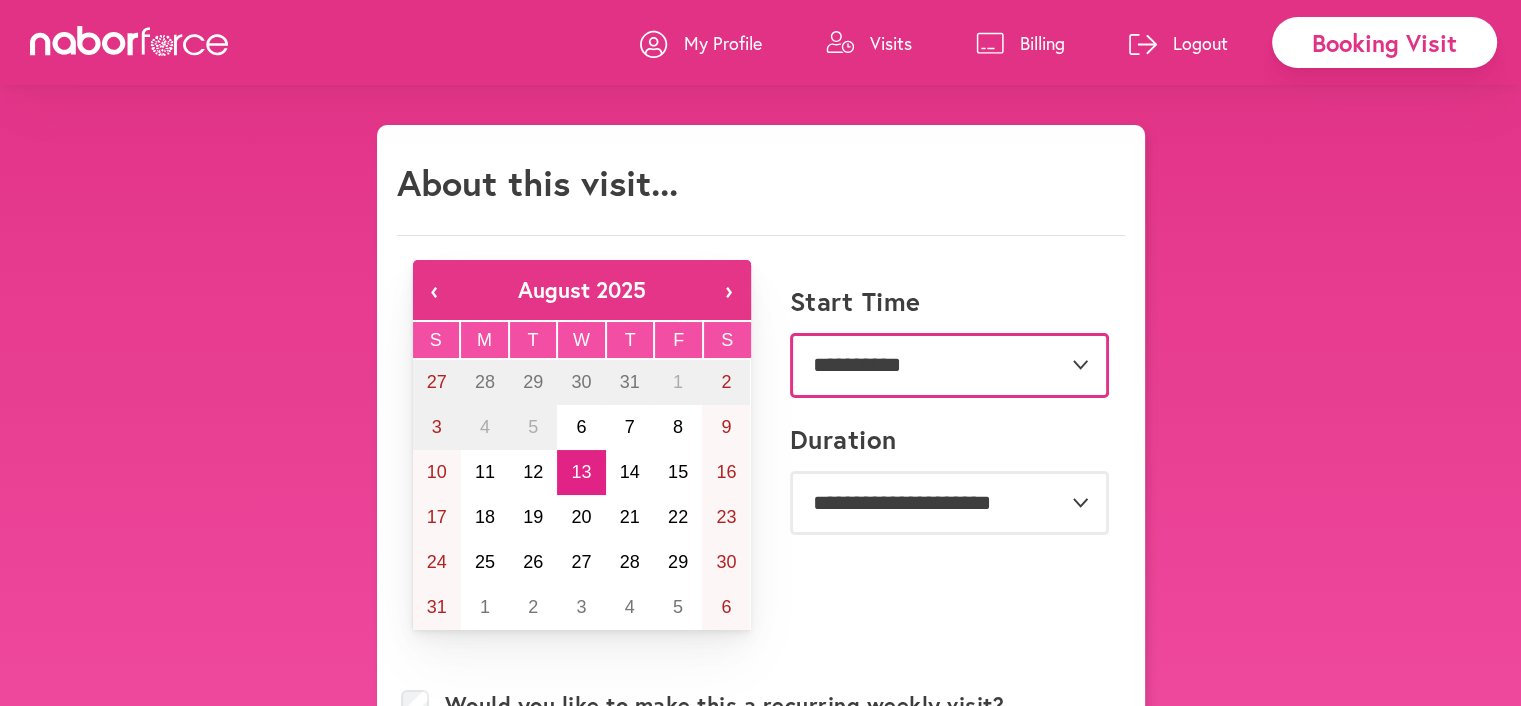click on "**********" at bounding box center (949, 365) 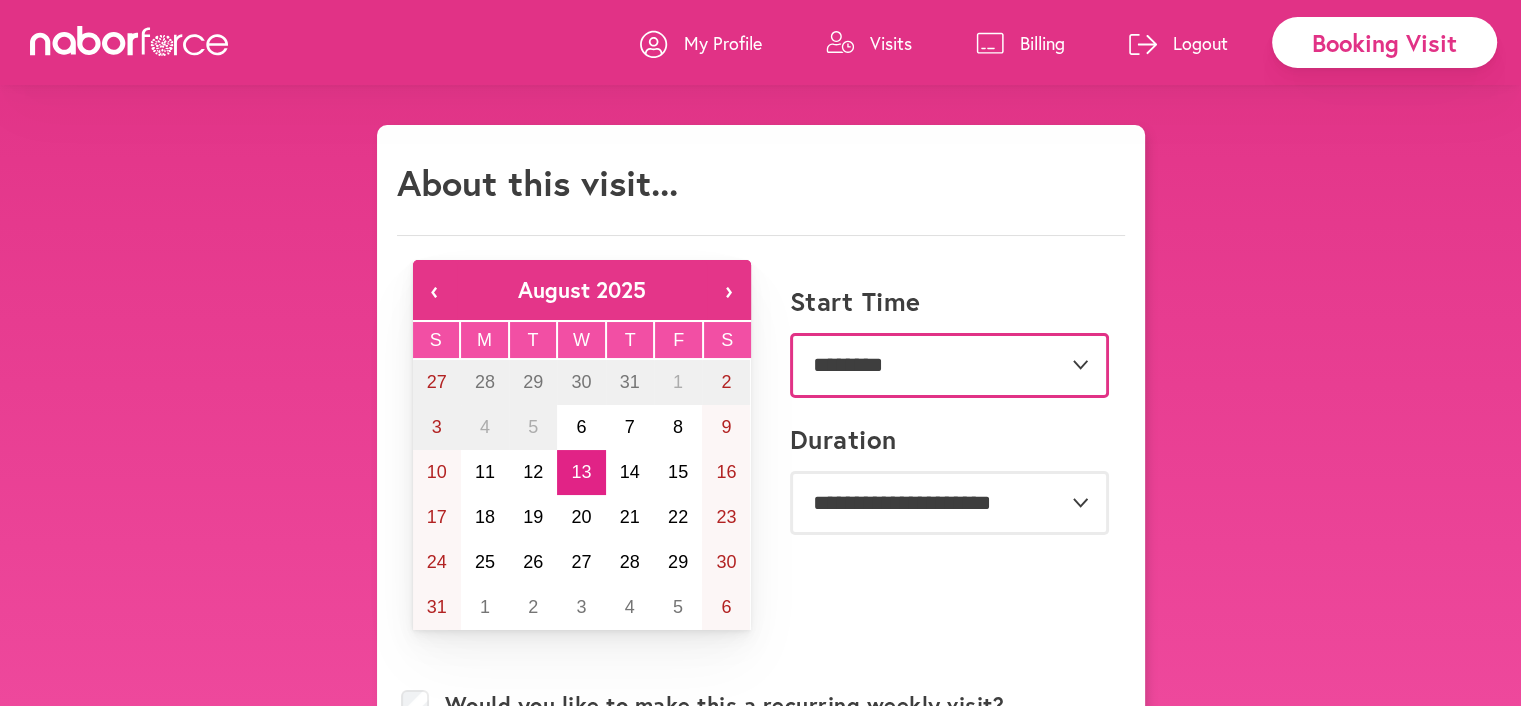 click on "**********" at bounding box center (949, 365) 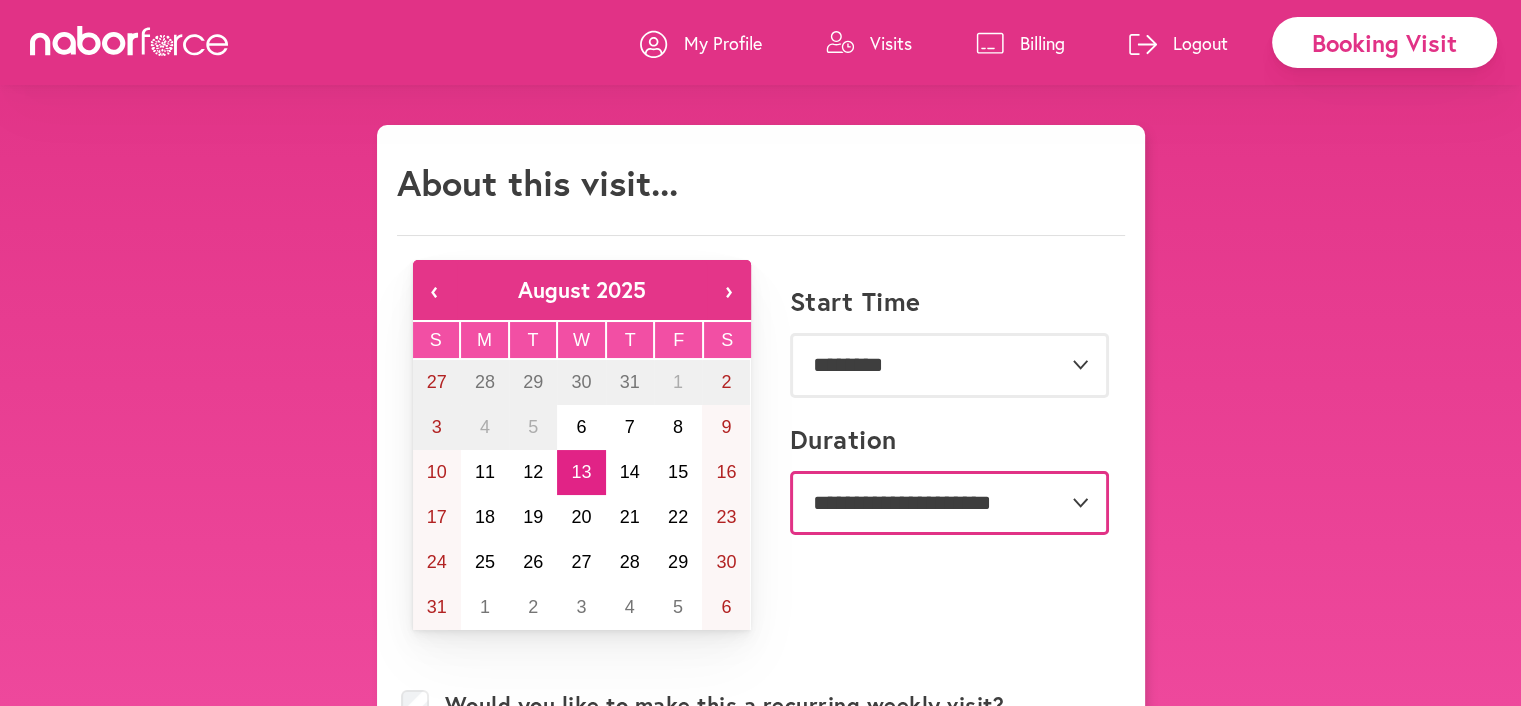 click on "**********" at bounding box center [949, 503] 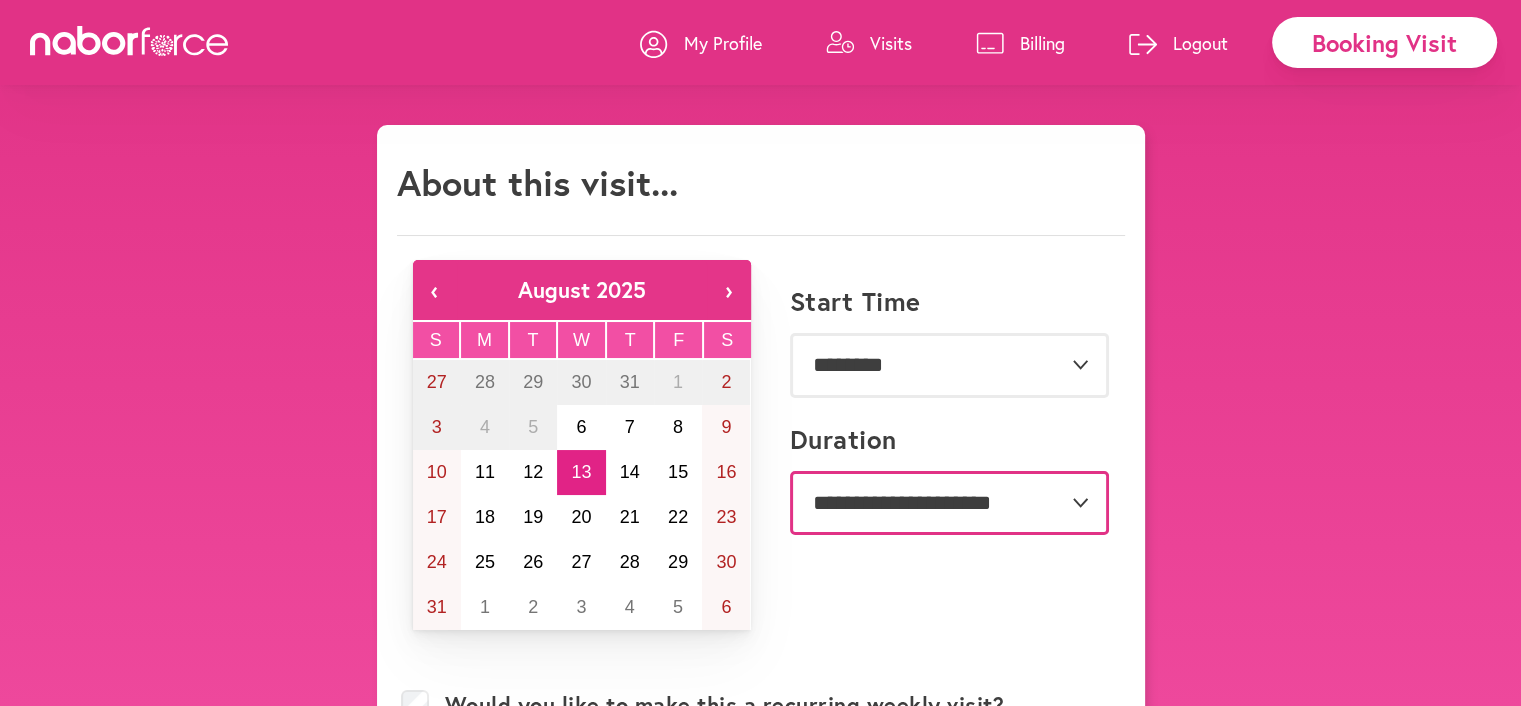 select on "**" 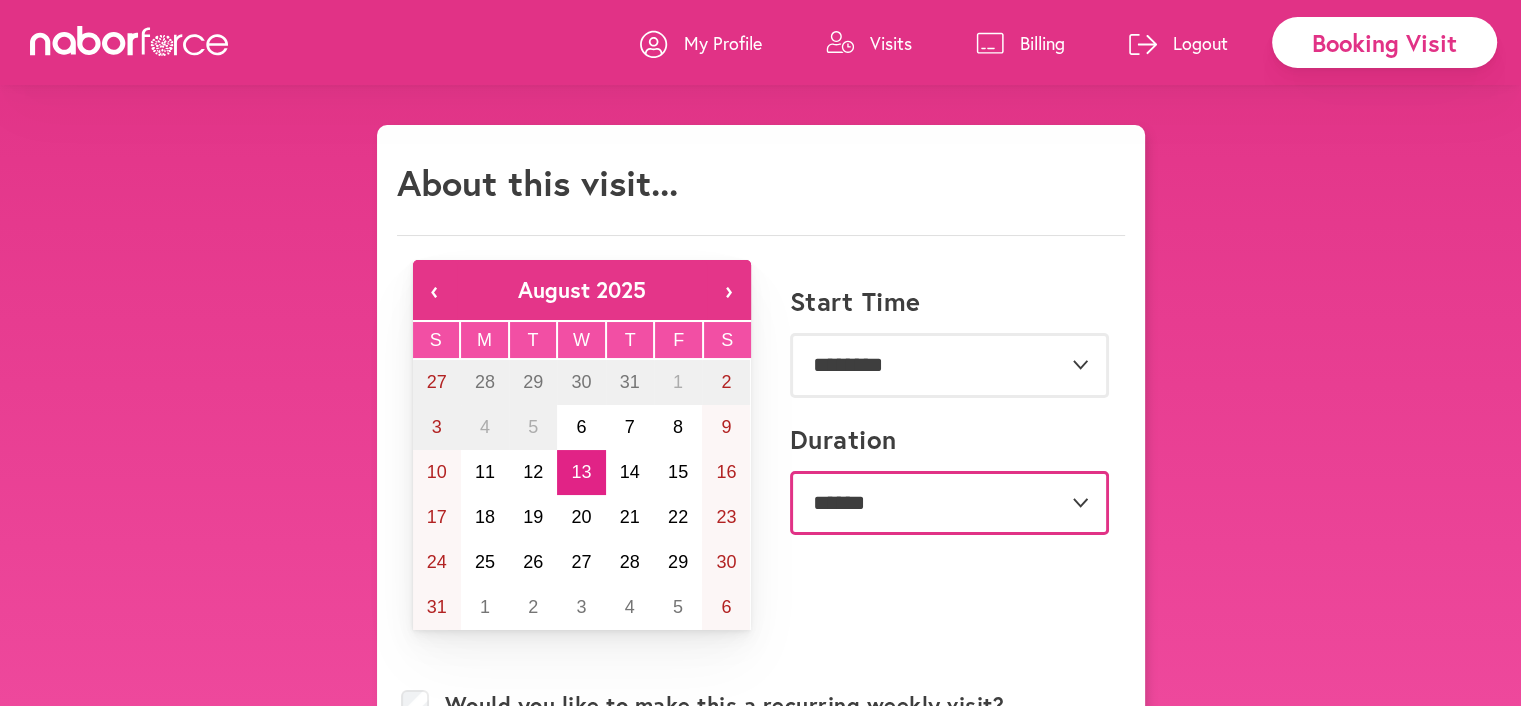 click on "**********" at bounding box center [949, 503] 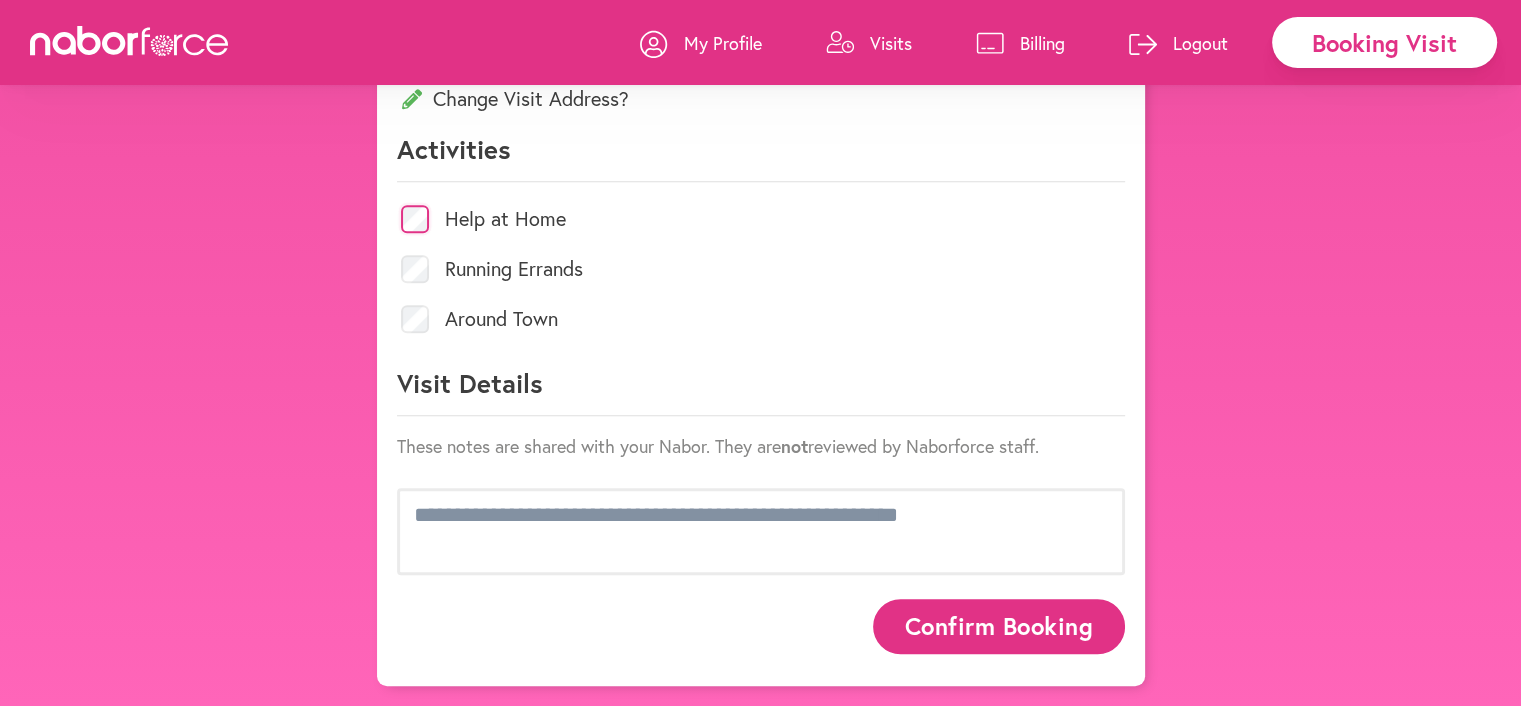 scroll, scrollTop: 1000, scrollLeft: 0, axis: vertical 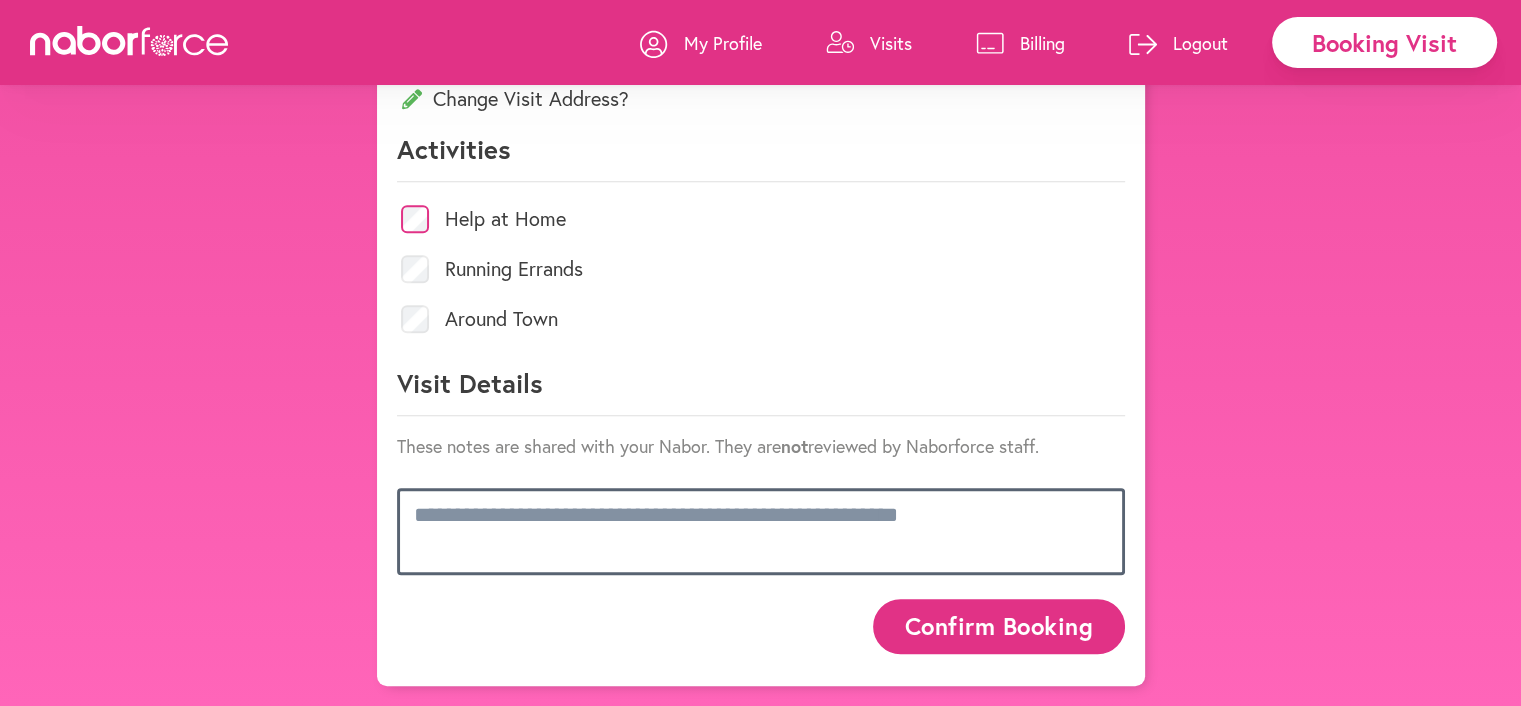 click at bounding box center [761, 531] 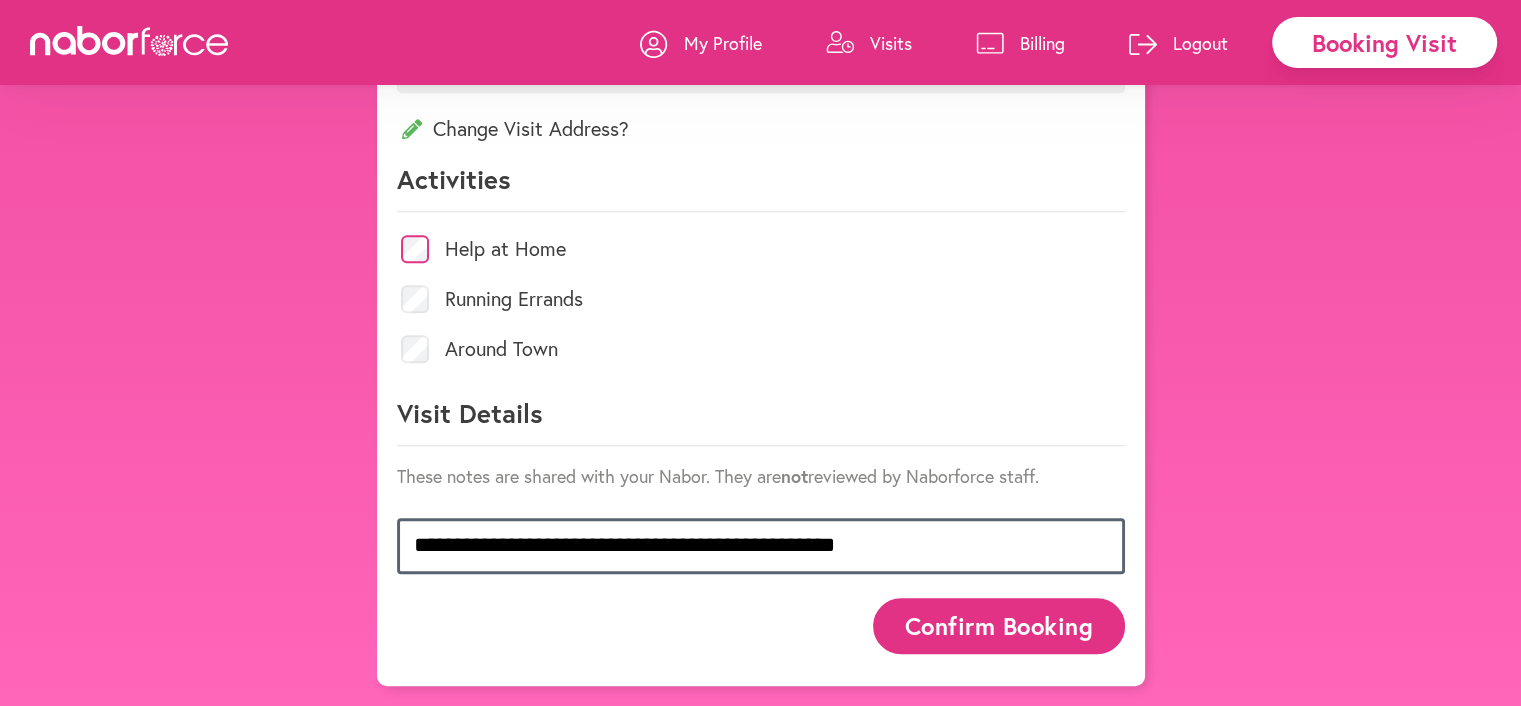 type on "**********" 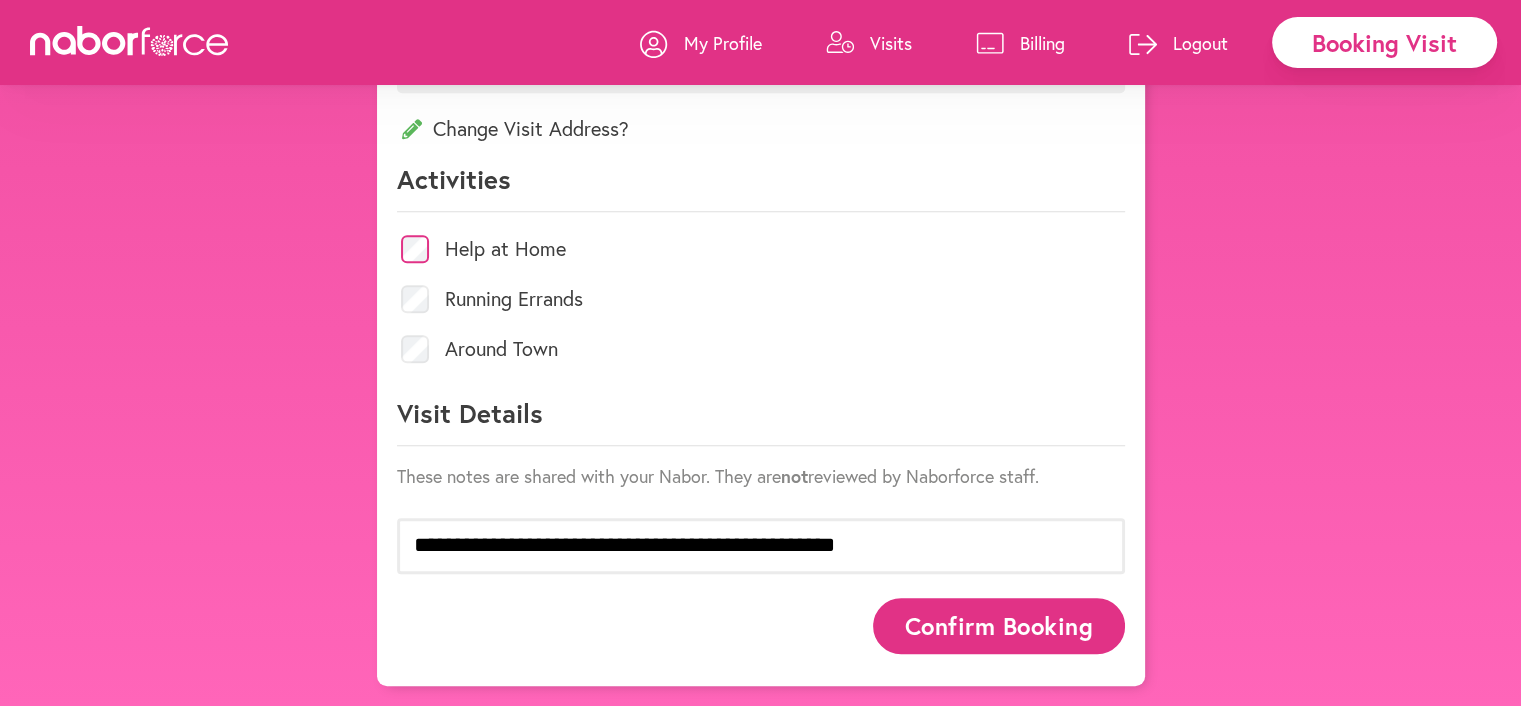 click on "Confirm Booking" at bounding box center [999, 625] 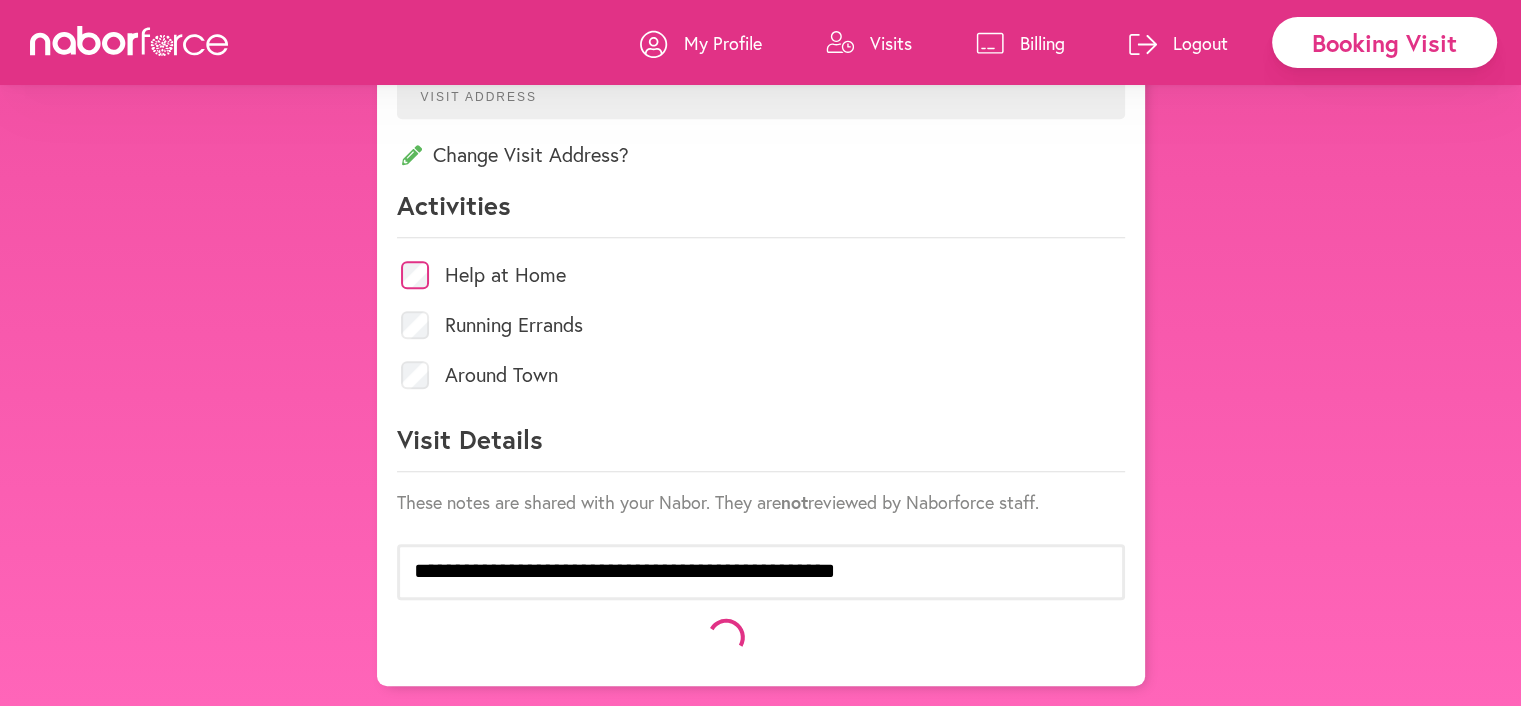 scroll, scrollTop: 1000, scrollLeft: 0, axis: vertical 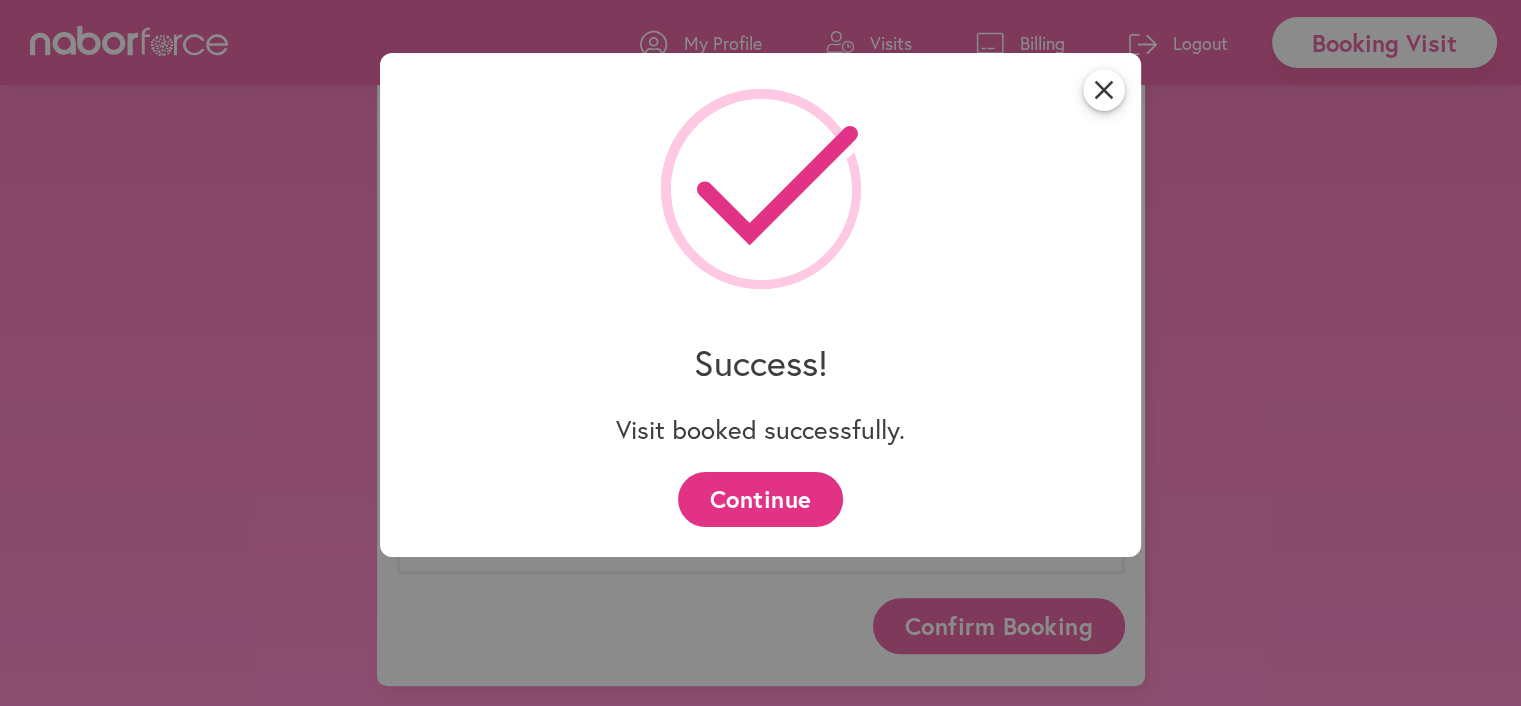 click on "Continue" at bounding box center [760, 499] 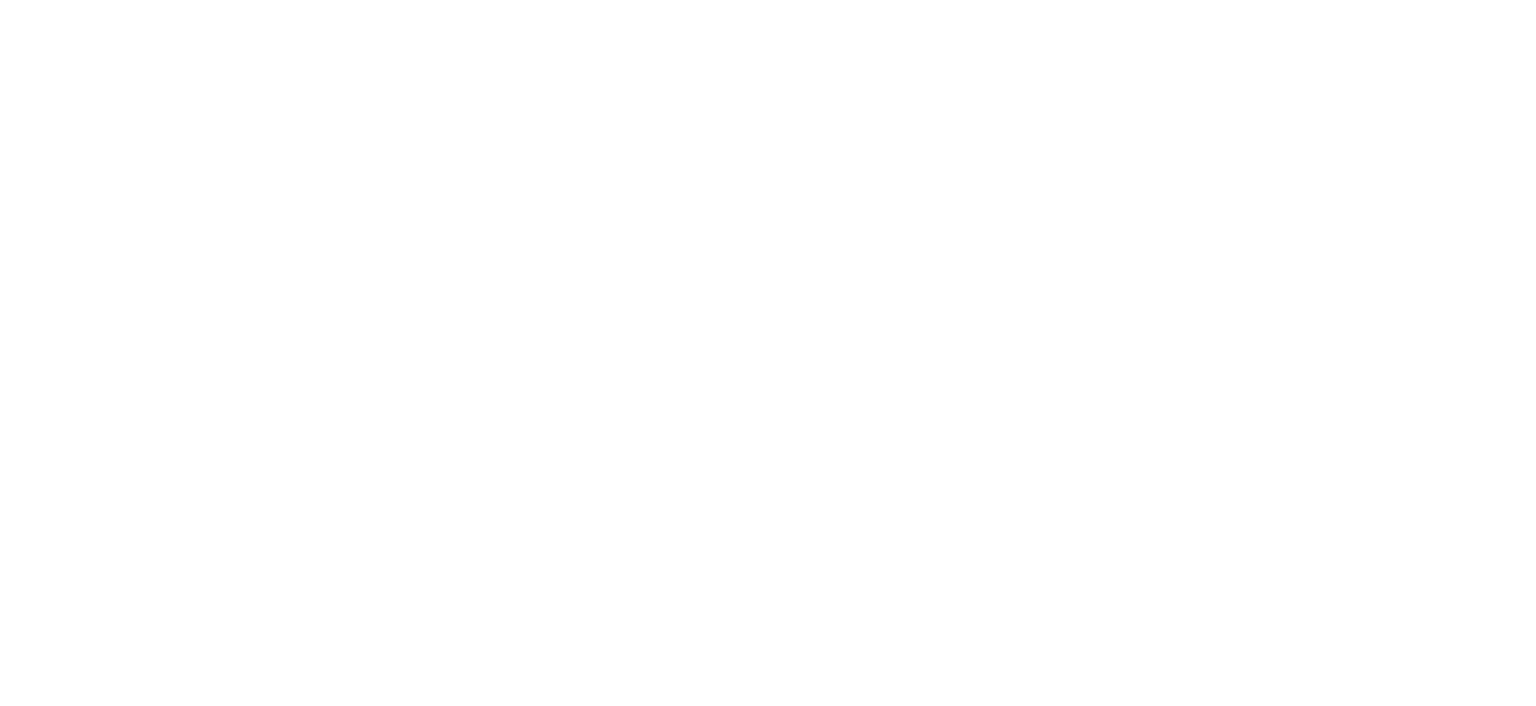 scroll, scrollTop: 0, scrollLeft: 0, axis: both 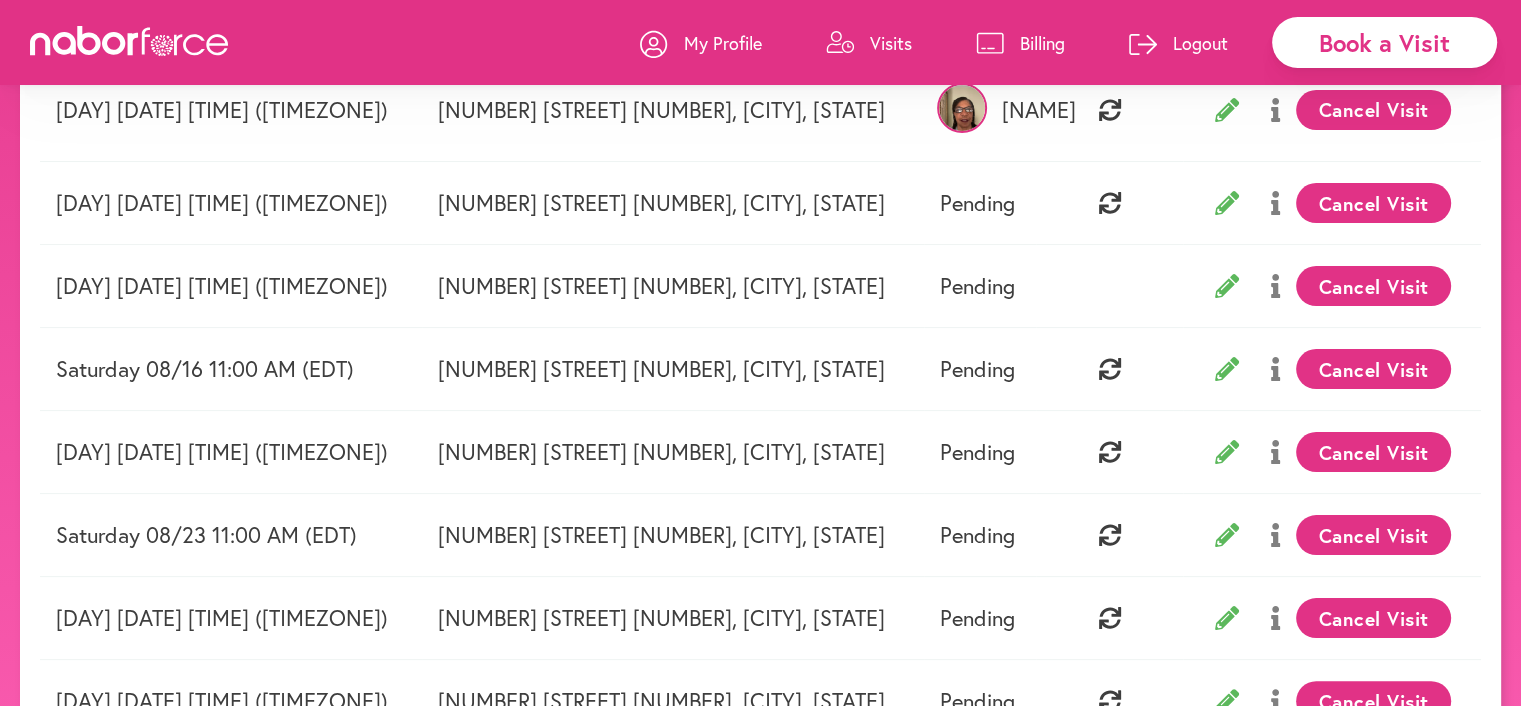 click 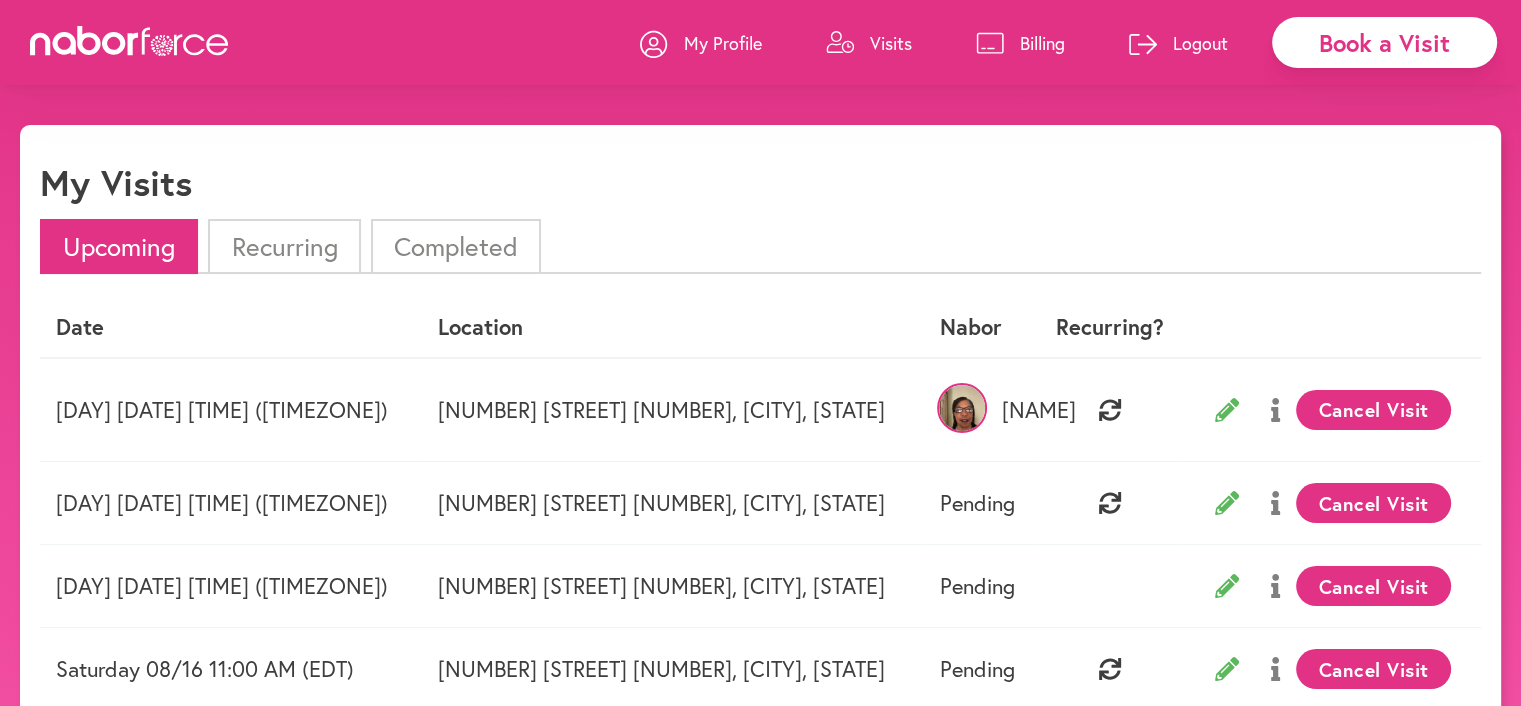 select on "********" 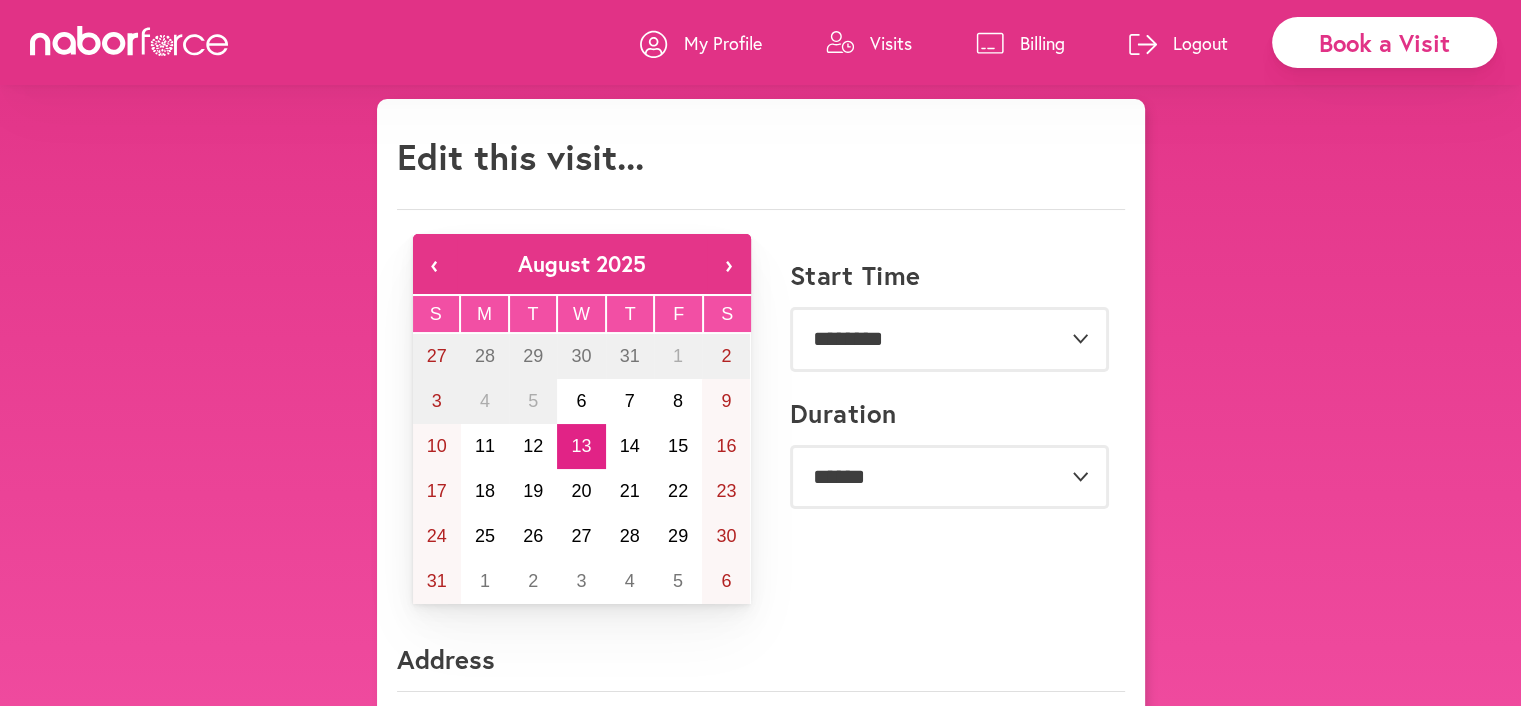 scroll, scrollTop: 0, scrollLeft: 0, axis: both 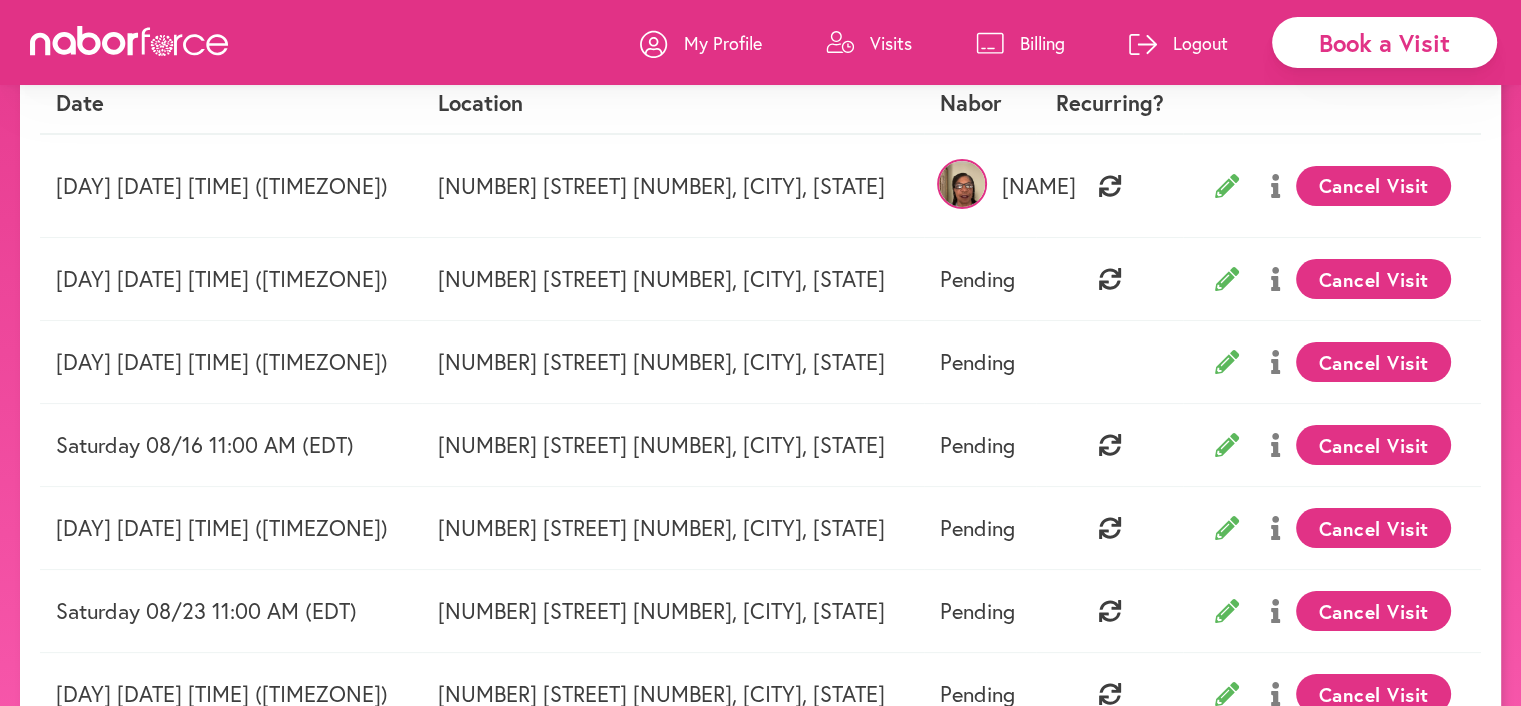 click on "Cancel Visit" at bounding box center [1373, 362] 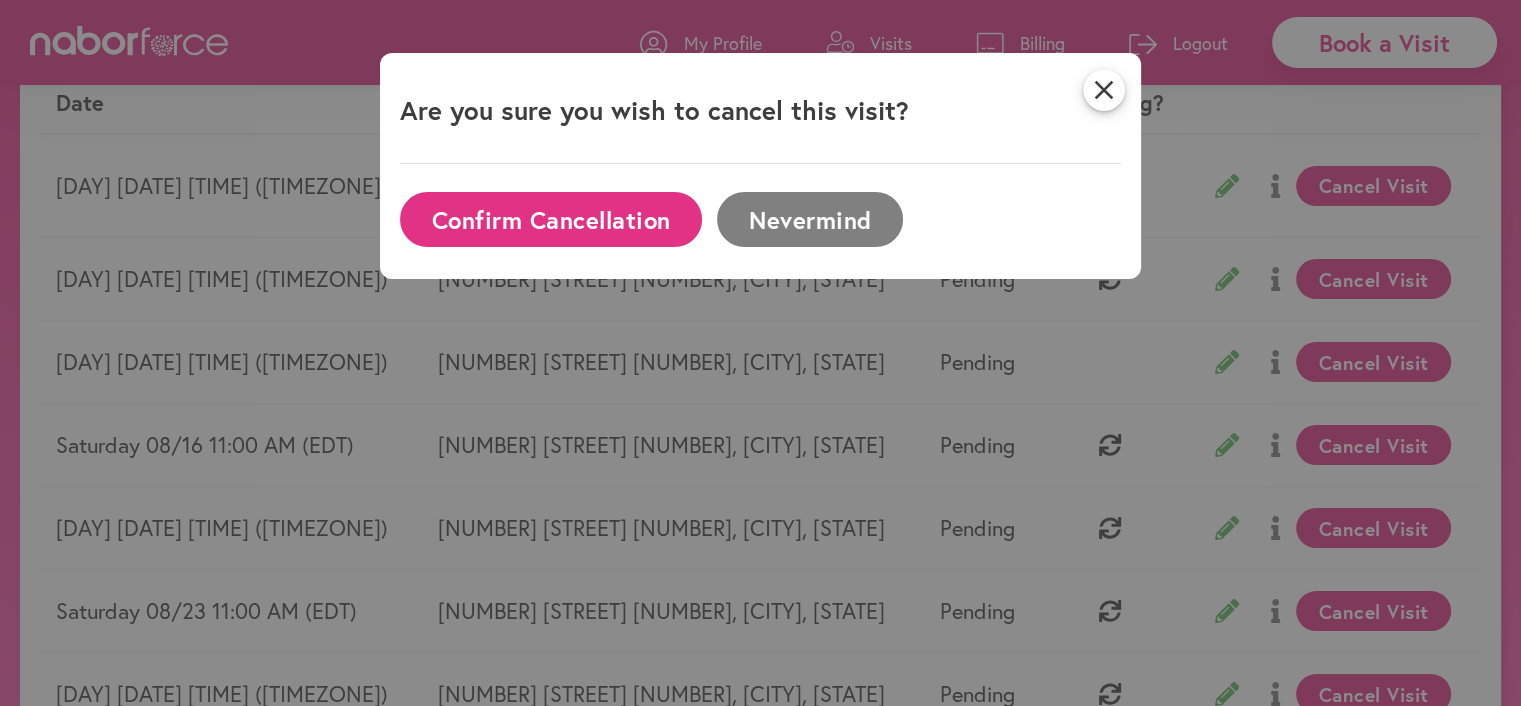 click on "Confirm Cancellation" at bounding box center (551, 219) 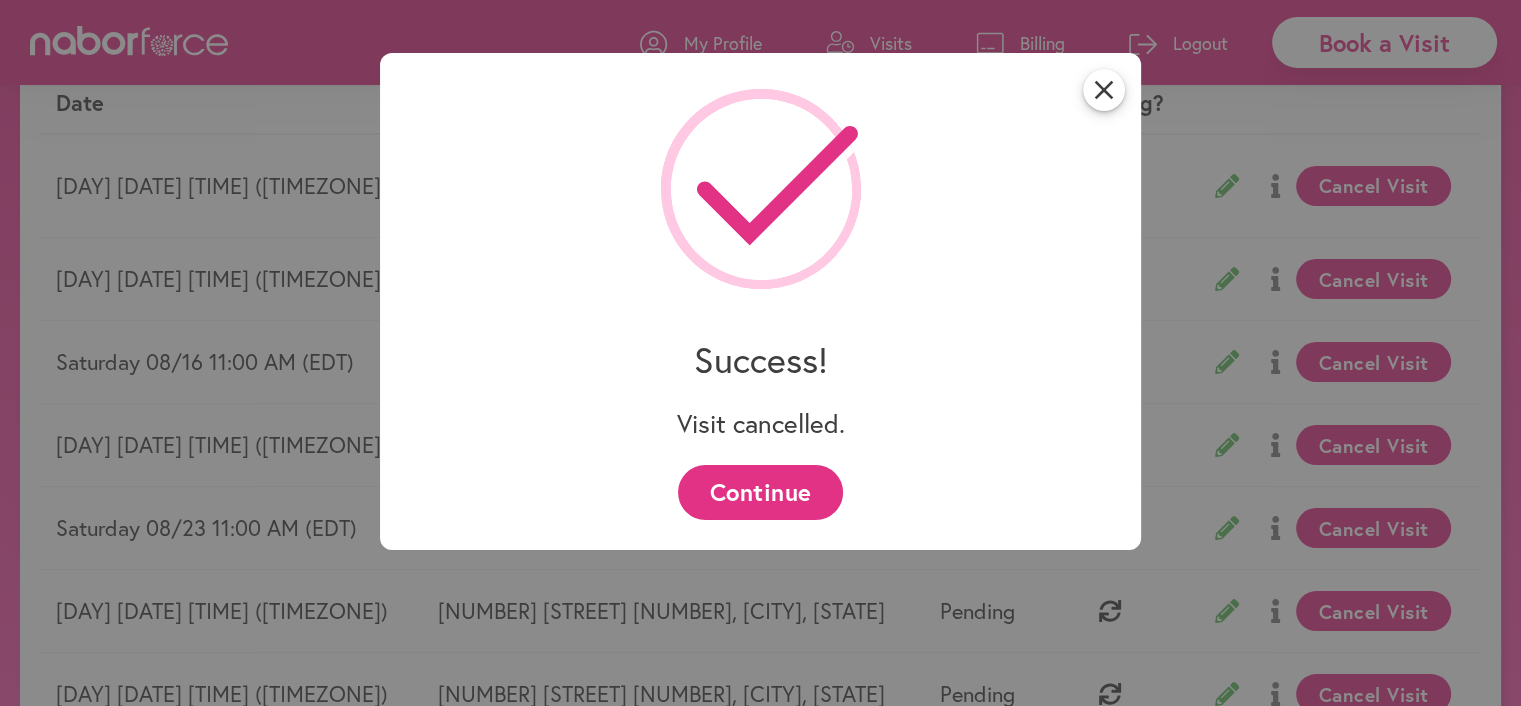 click on "Continue" at bounding box center (760, 492) 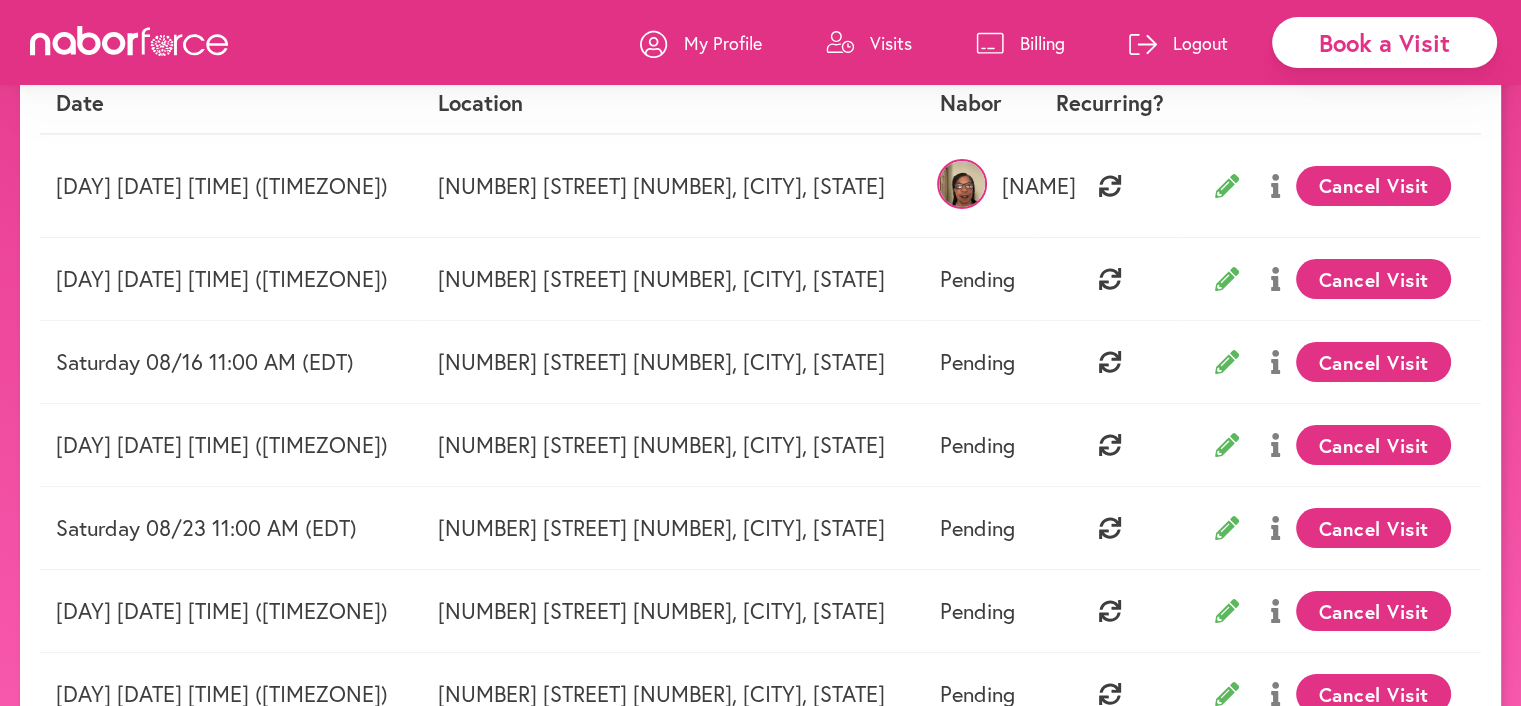 click on "Book a Visit" at bounding box center (1384, 42) 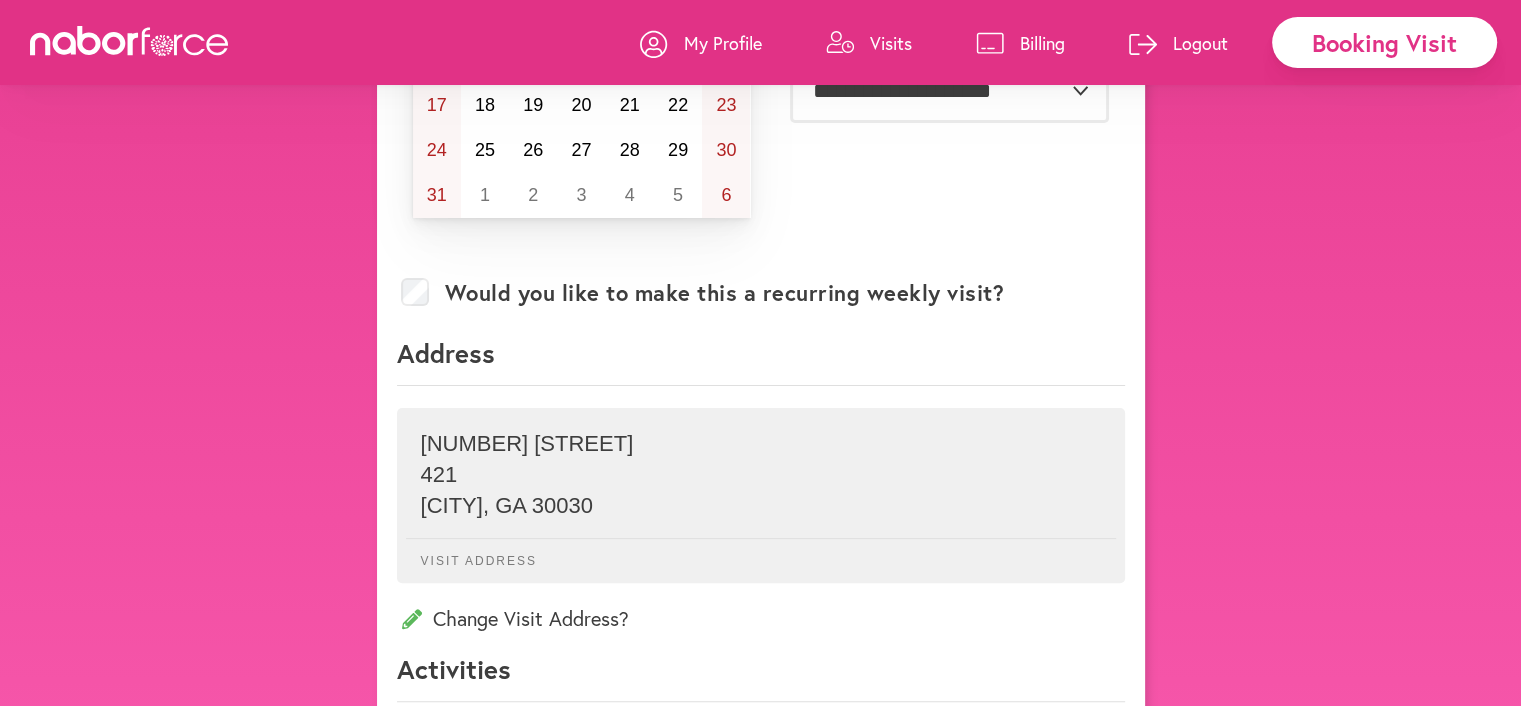 scroll, scrollTop: 433, scrollLeft: 0, axis: vertical 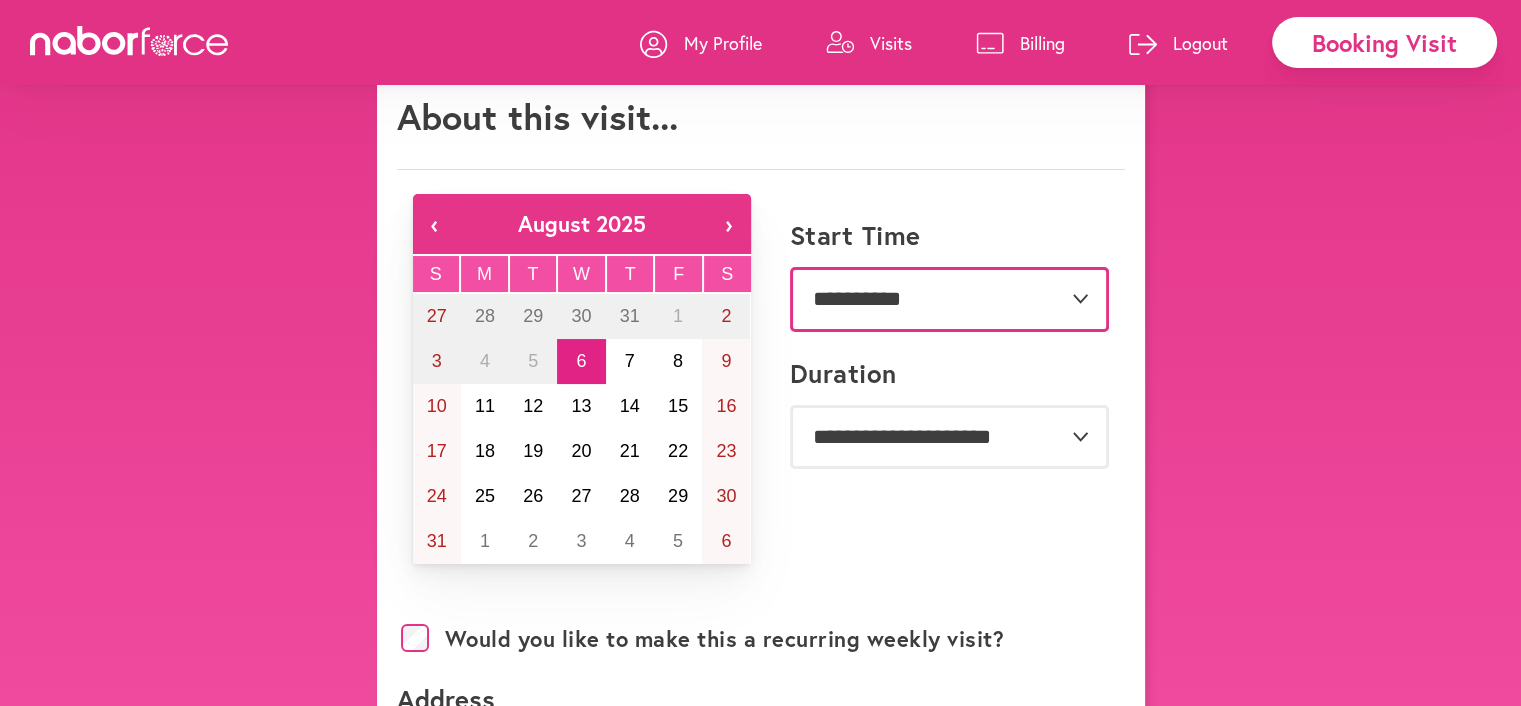 click on "**********" at bounding box center (949, 299) 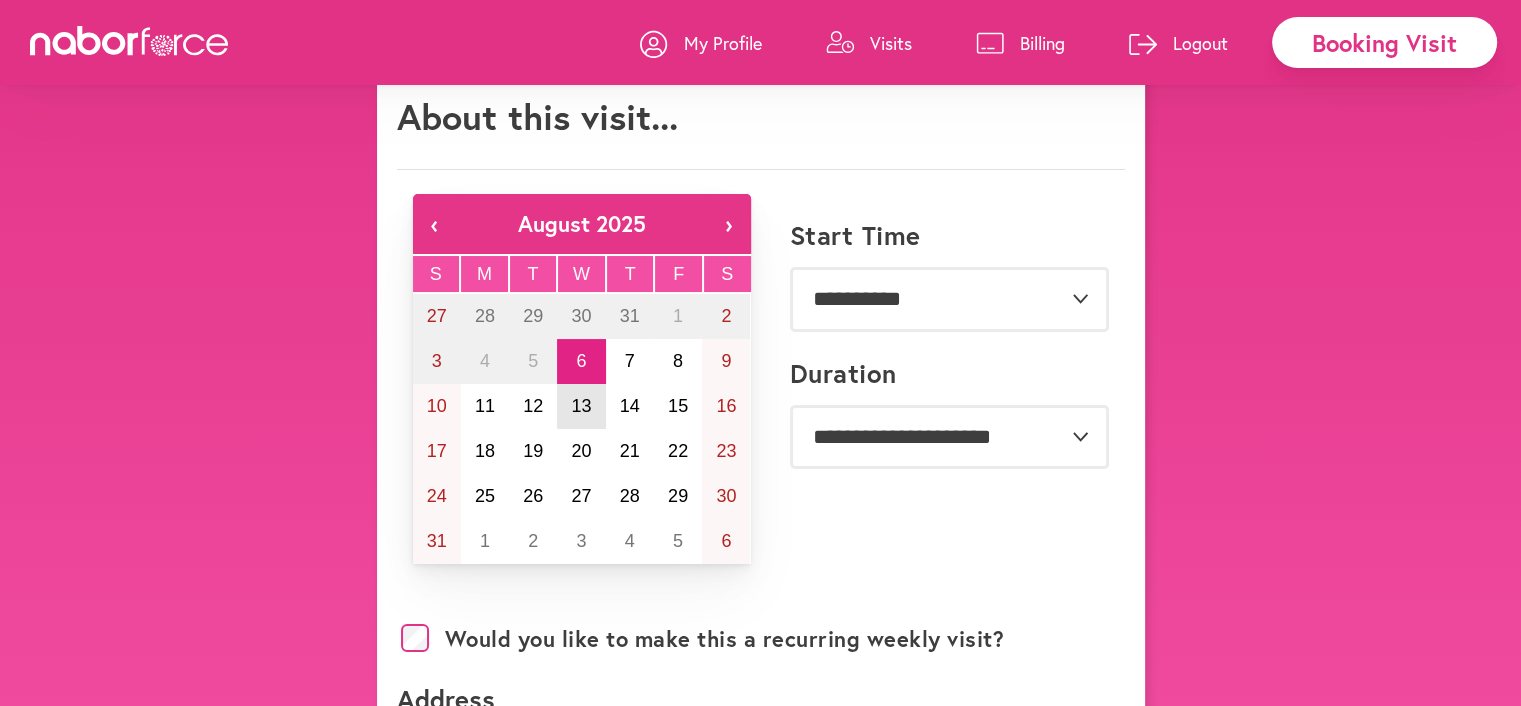 click on "13" at bounding box center (581, 406) 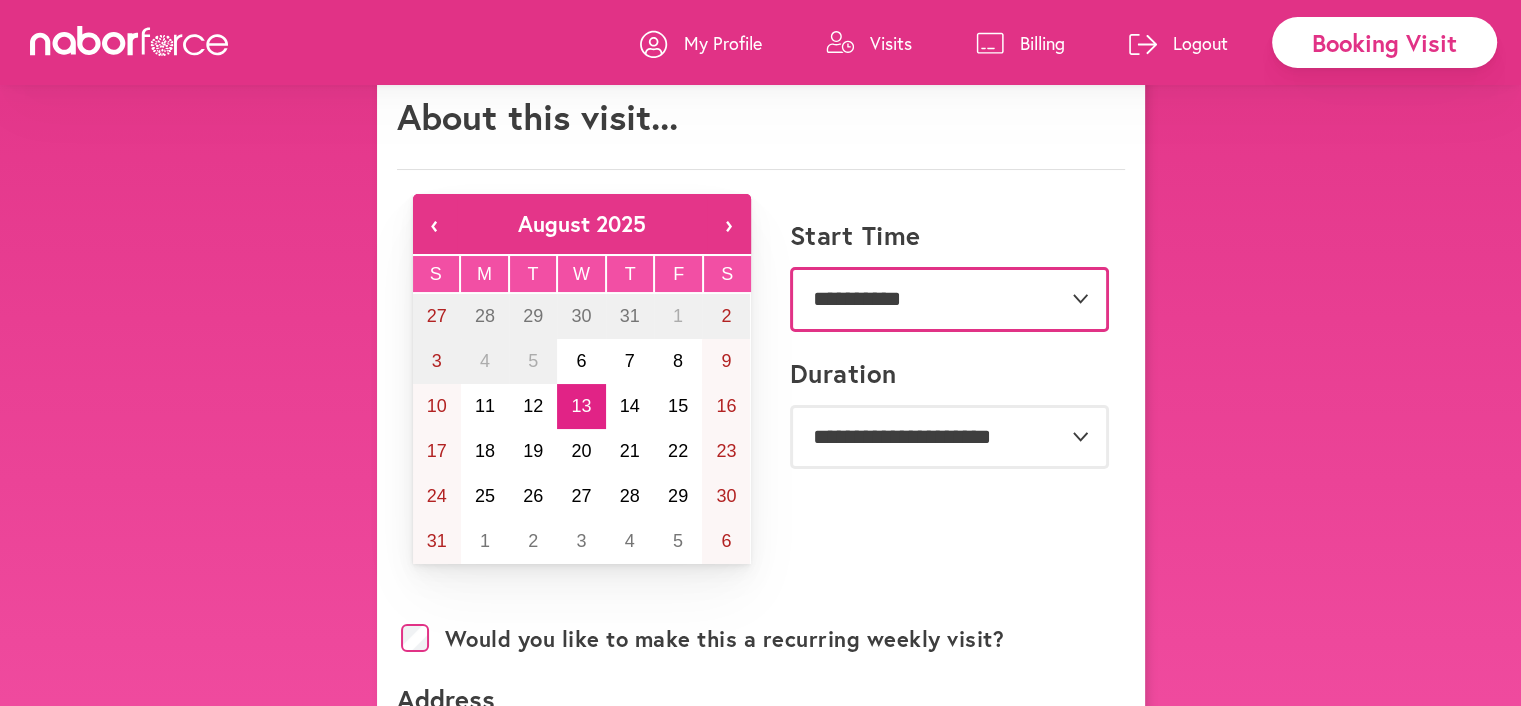 click on "**********" at bounding box center [949, 299] 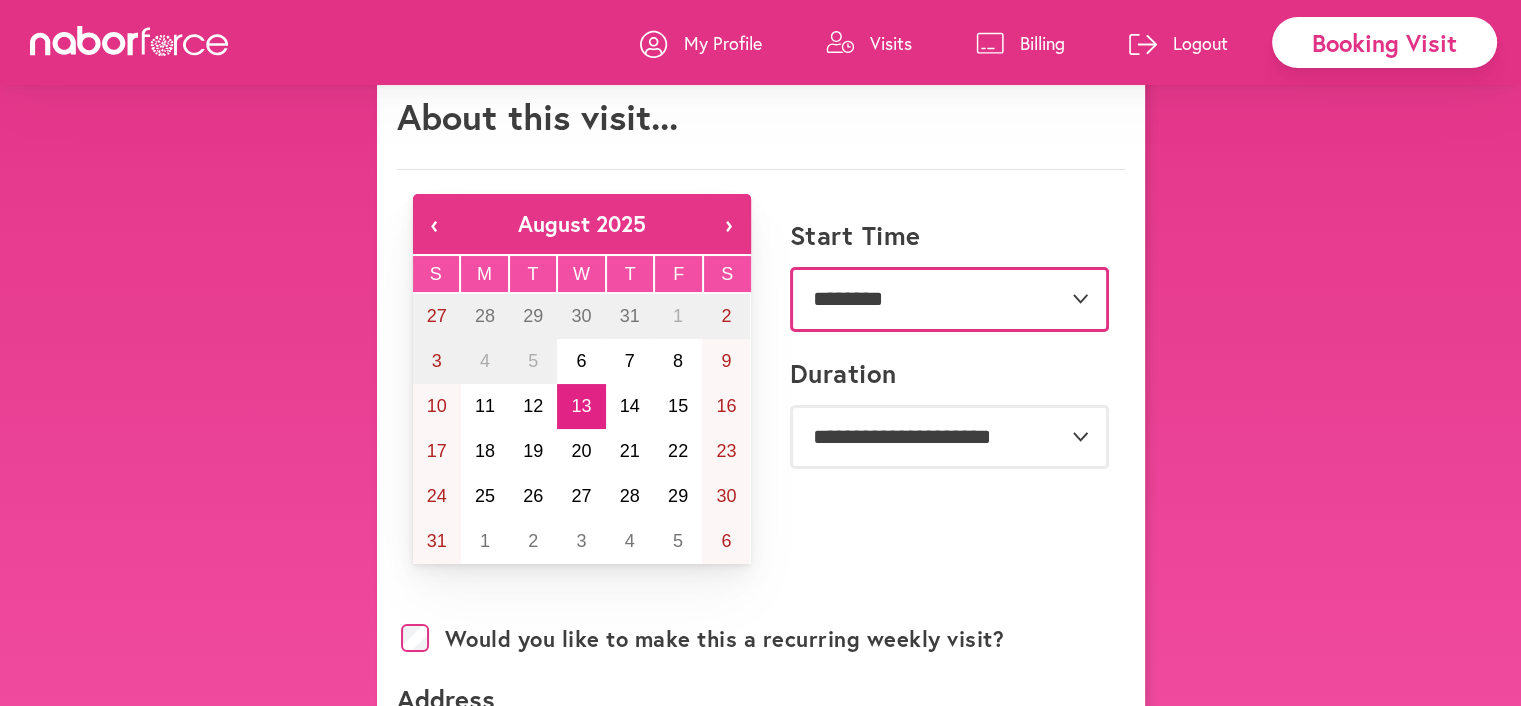 click on "**********" at bounding box center [949, 299] 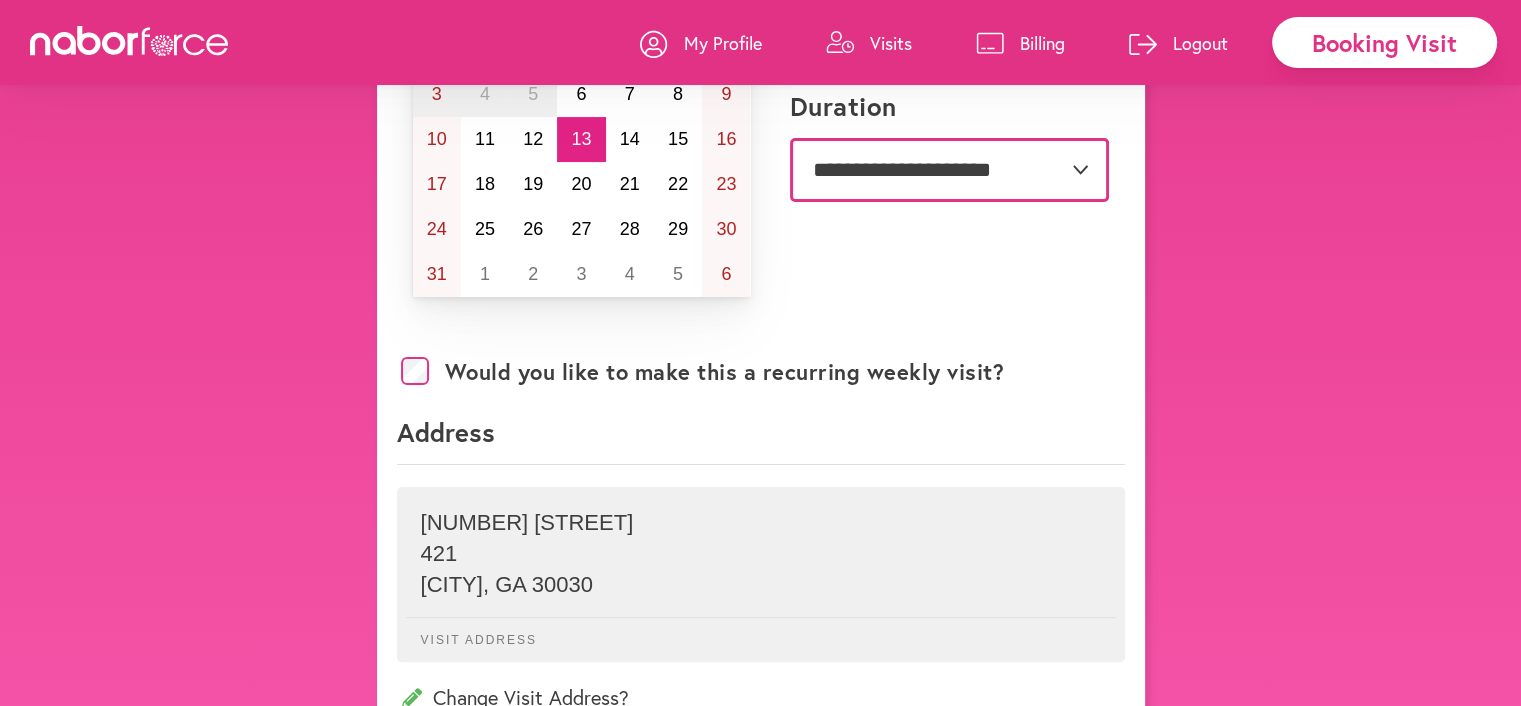 click on "**********" at bounding box center [949, 170] 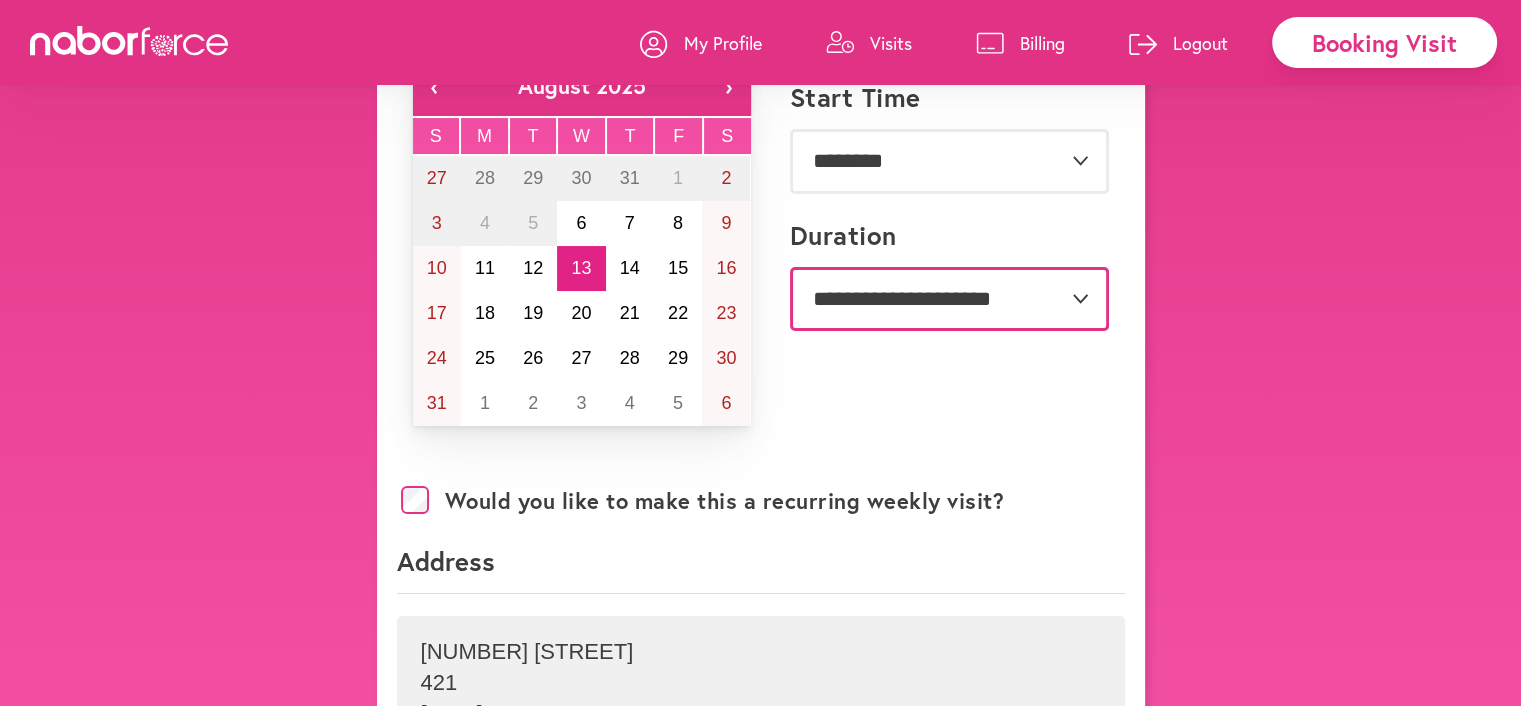 scroll, scrollTop: 200, scrollLeft: 0, axis: vertical 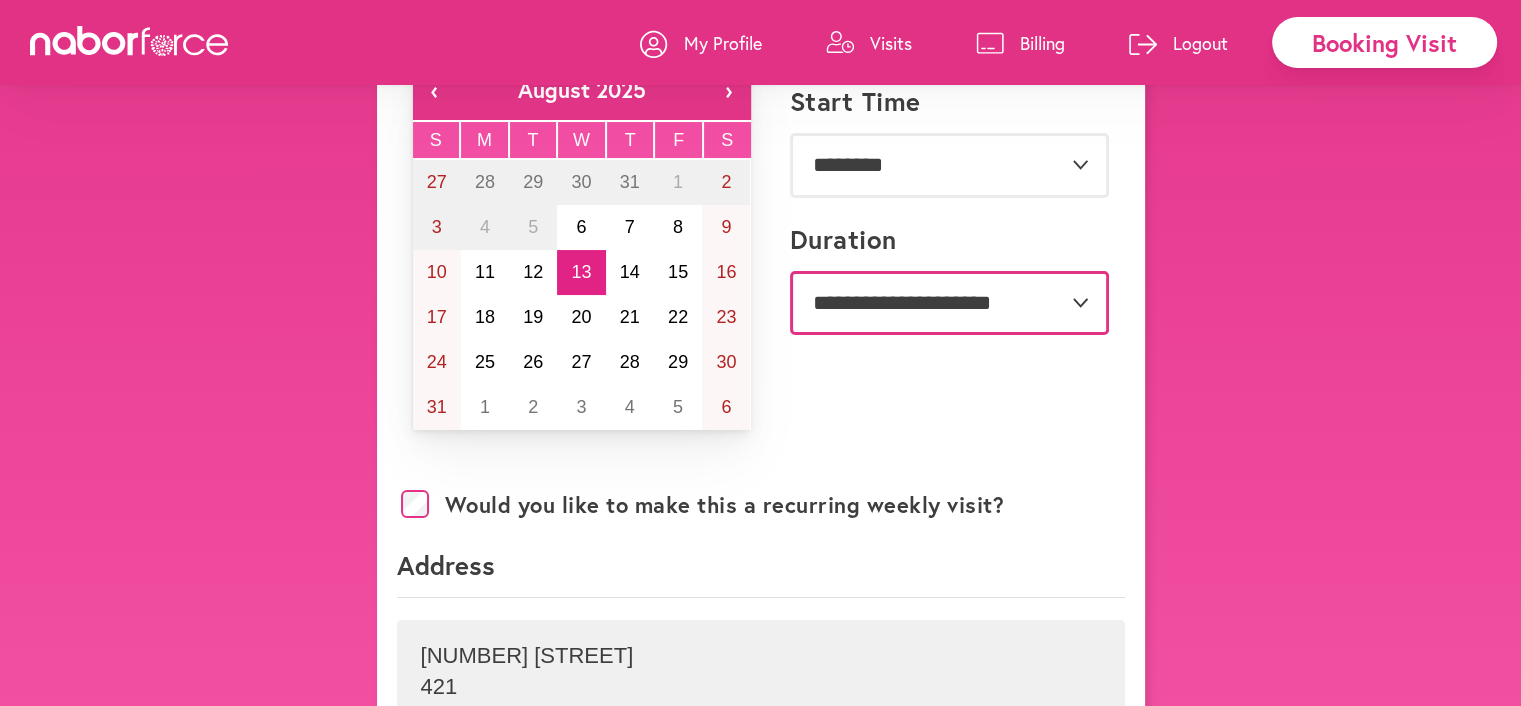 click on "**********" at bounding box center (949, 303) 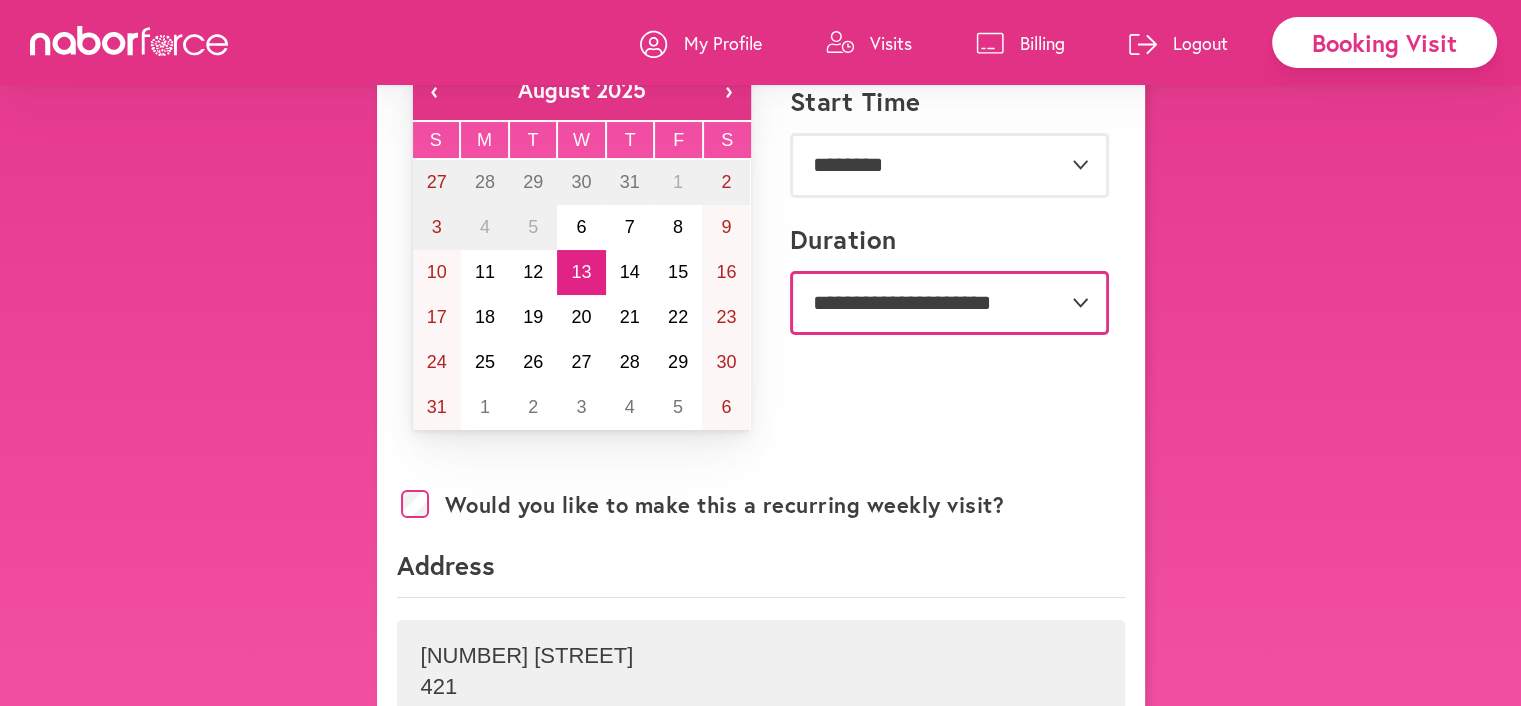 select on "**" 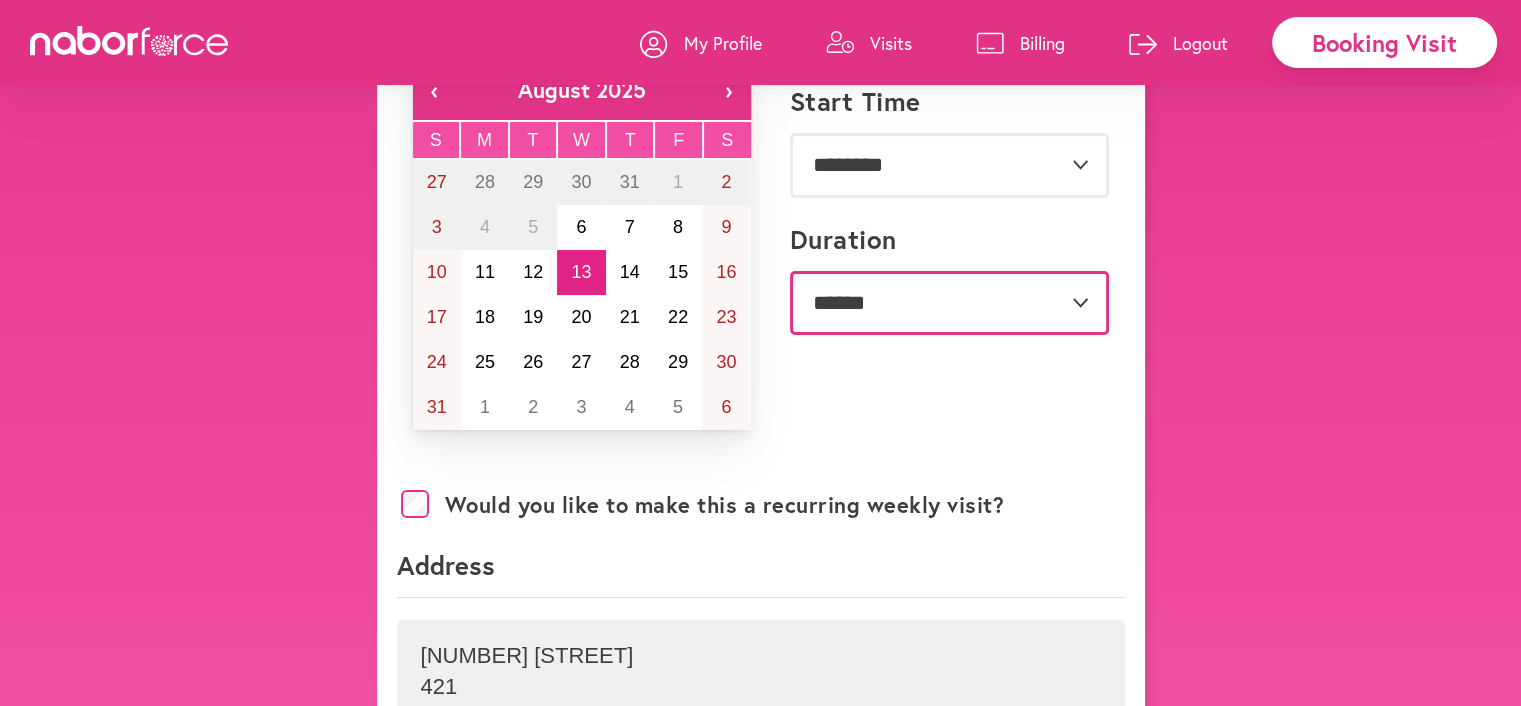 click on "**********" at bounding box center [949, 303] 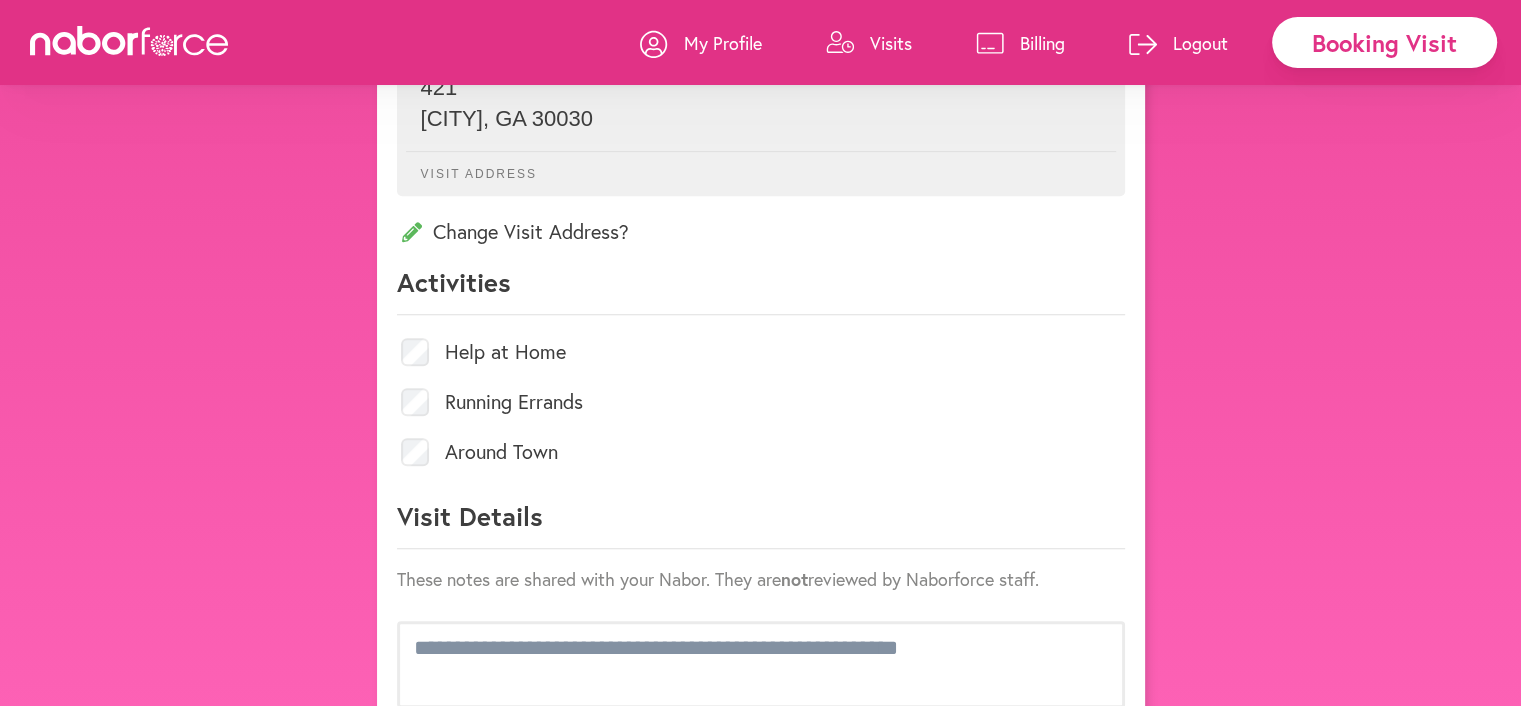 scroll, scrollTop: 900, scrollLeft: 0, axis: vertical 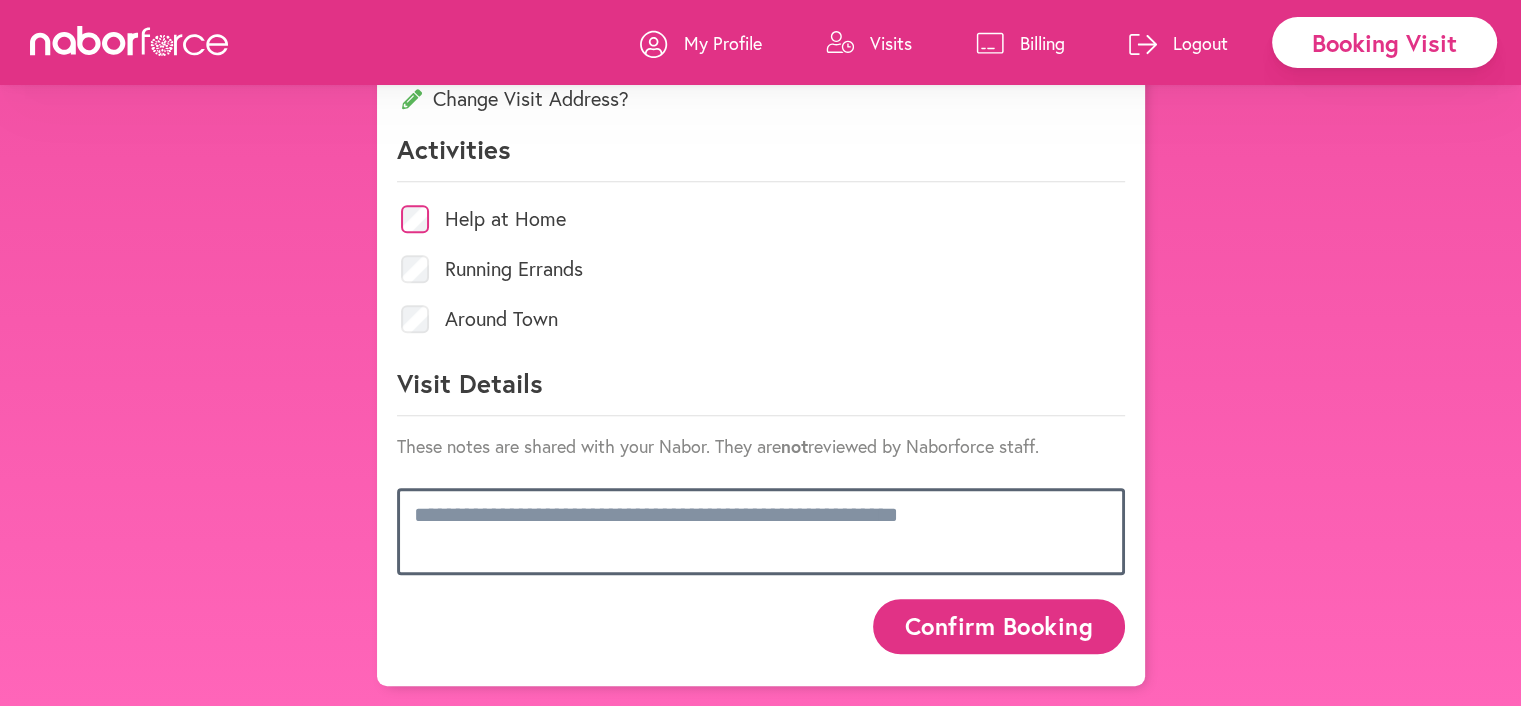 click at bounding box center [761, 531] 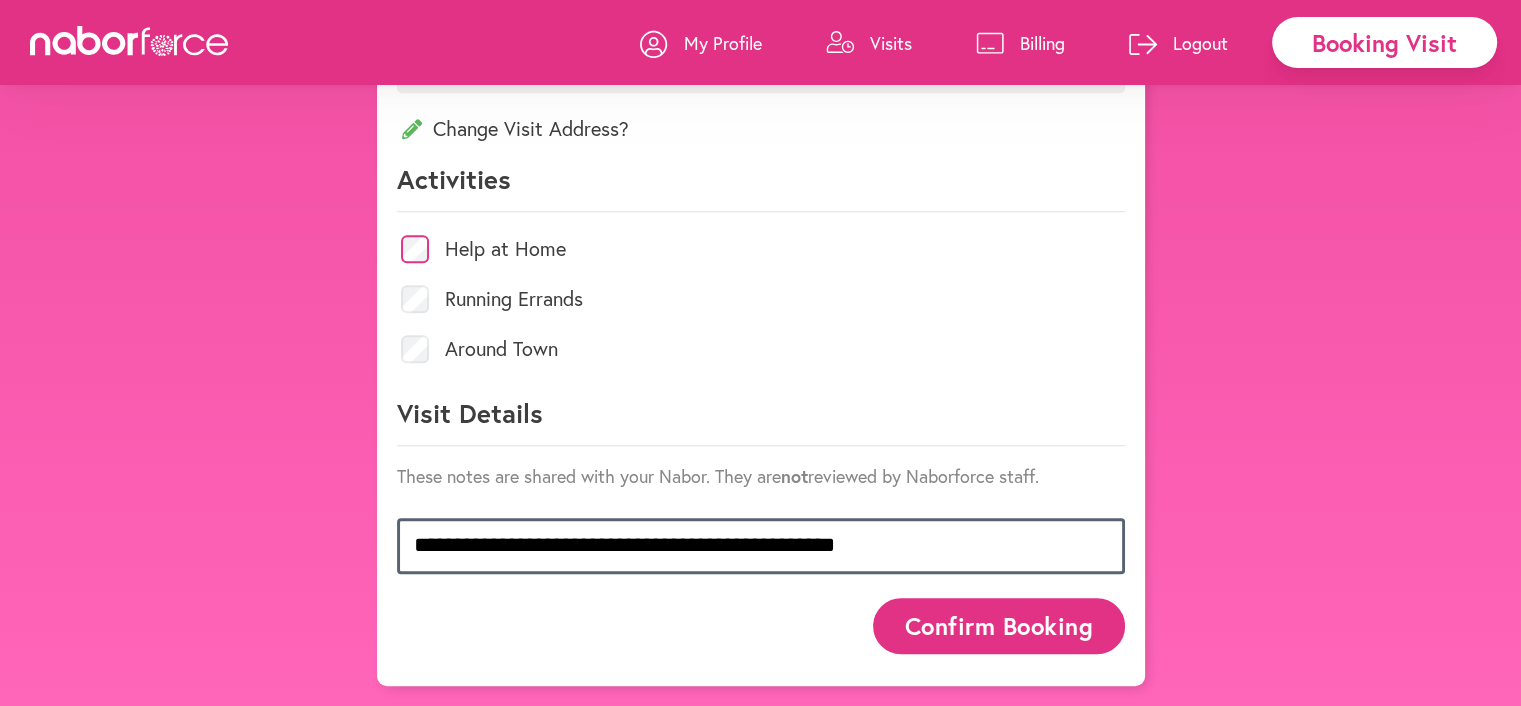 scroll, scrollTop: 1008, scrollLeft: 0, axis: vertical 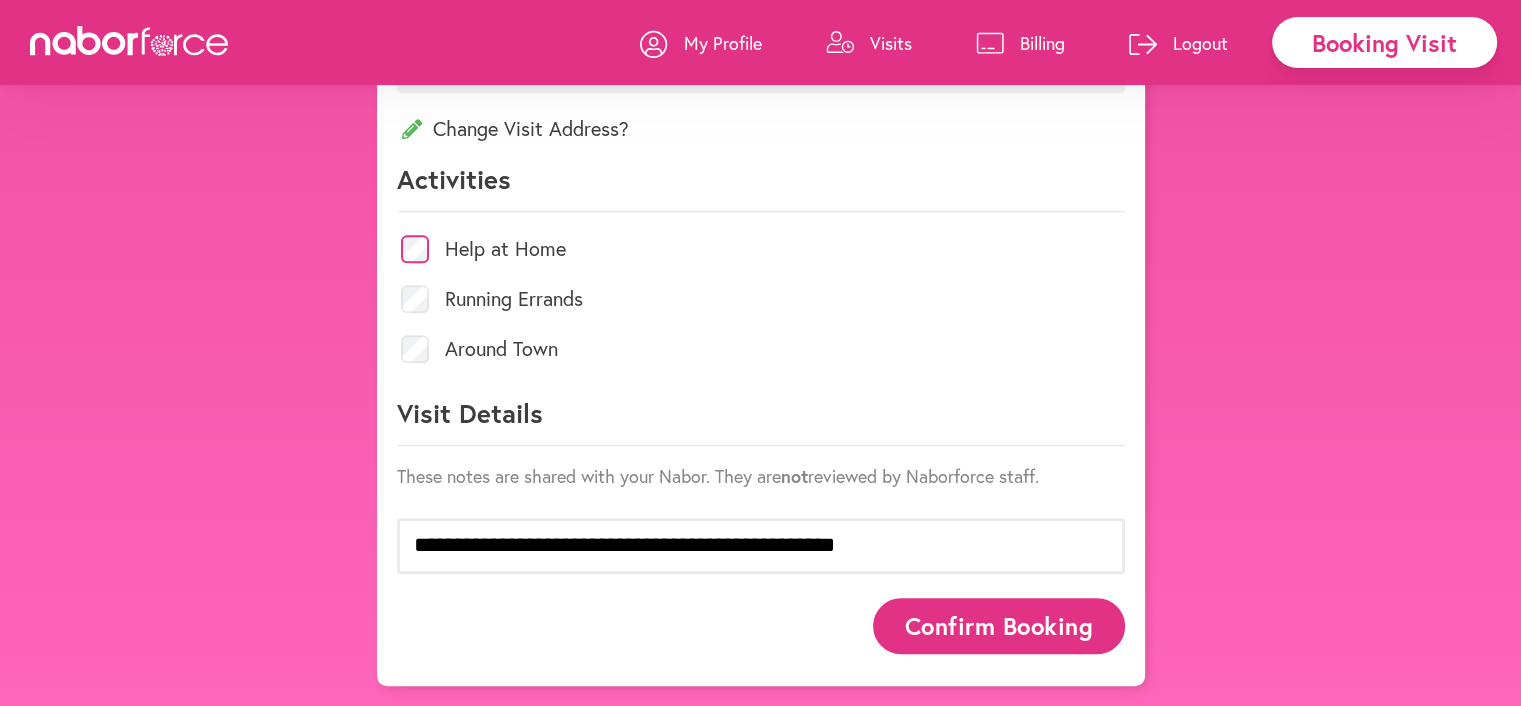 click on "Confirm Booking" at bounding box center [999, 625] 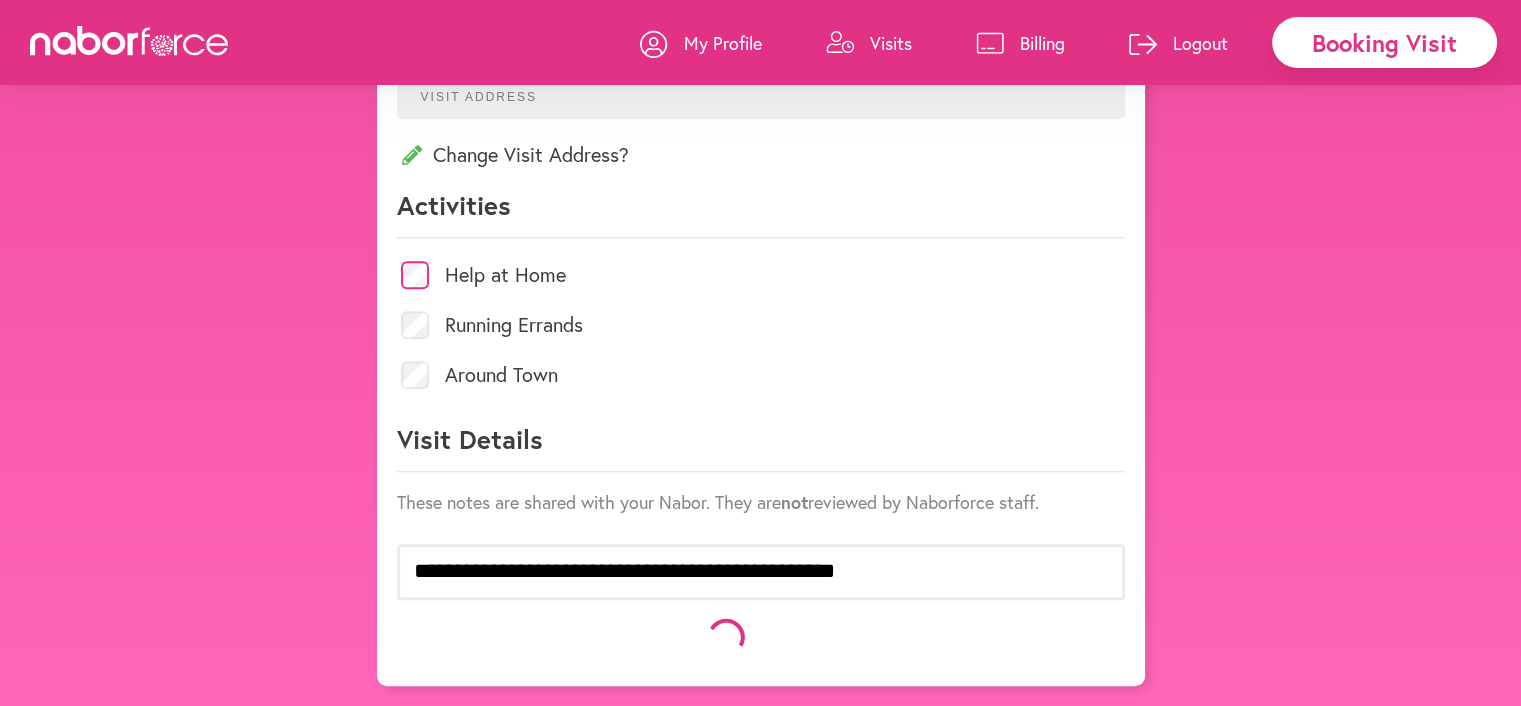 scroll, scrollTop: 1008, scrollLeft: 0, axis: vertical 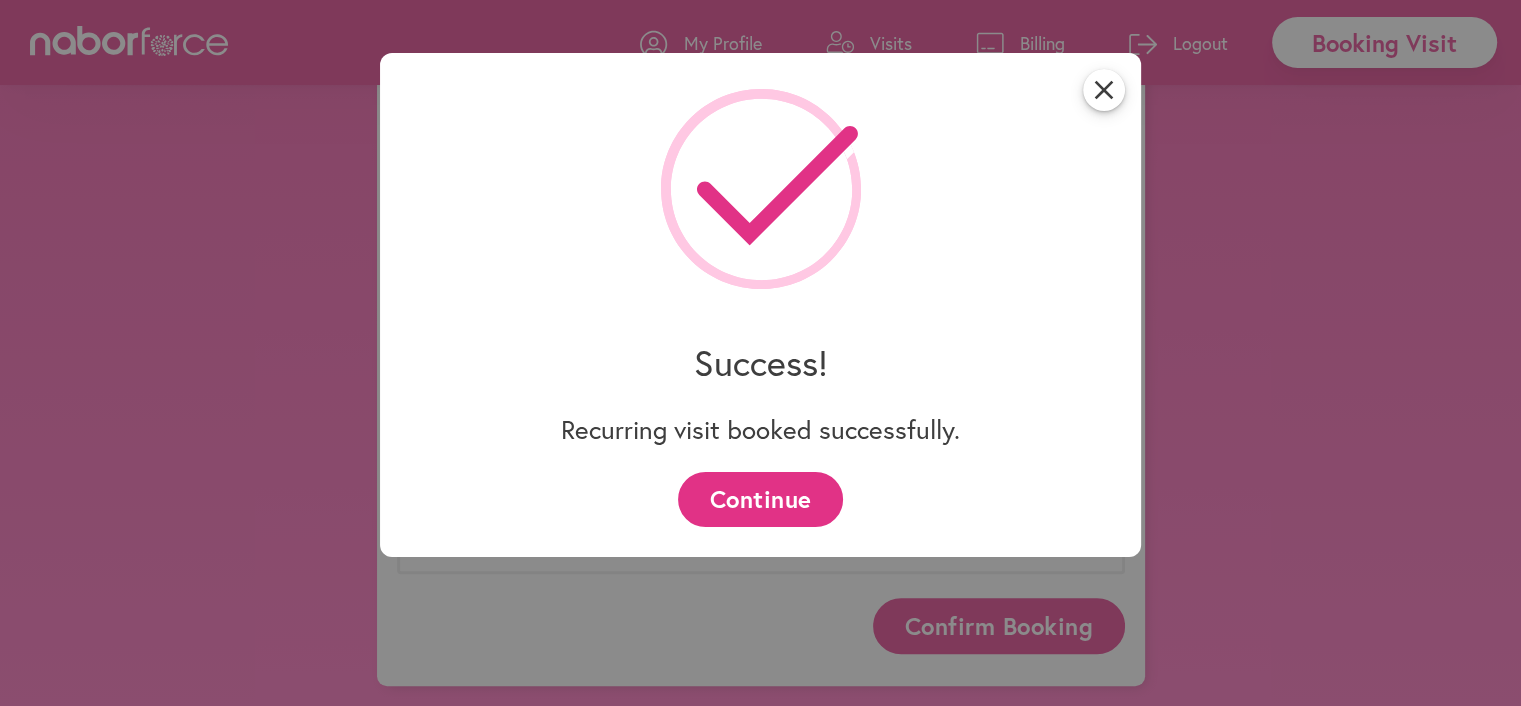 click on "Continue" at bounding box center [760, 499] 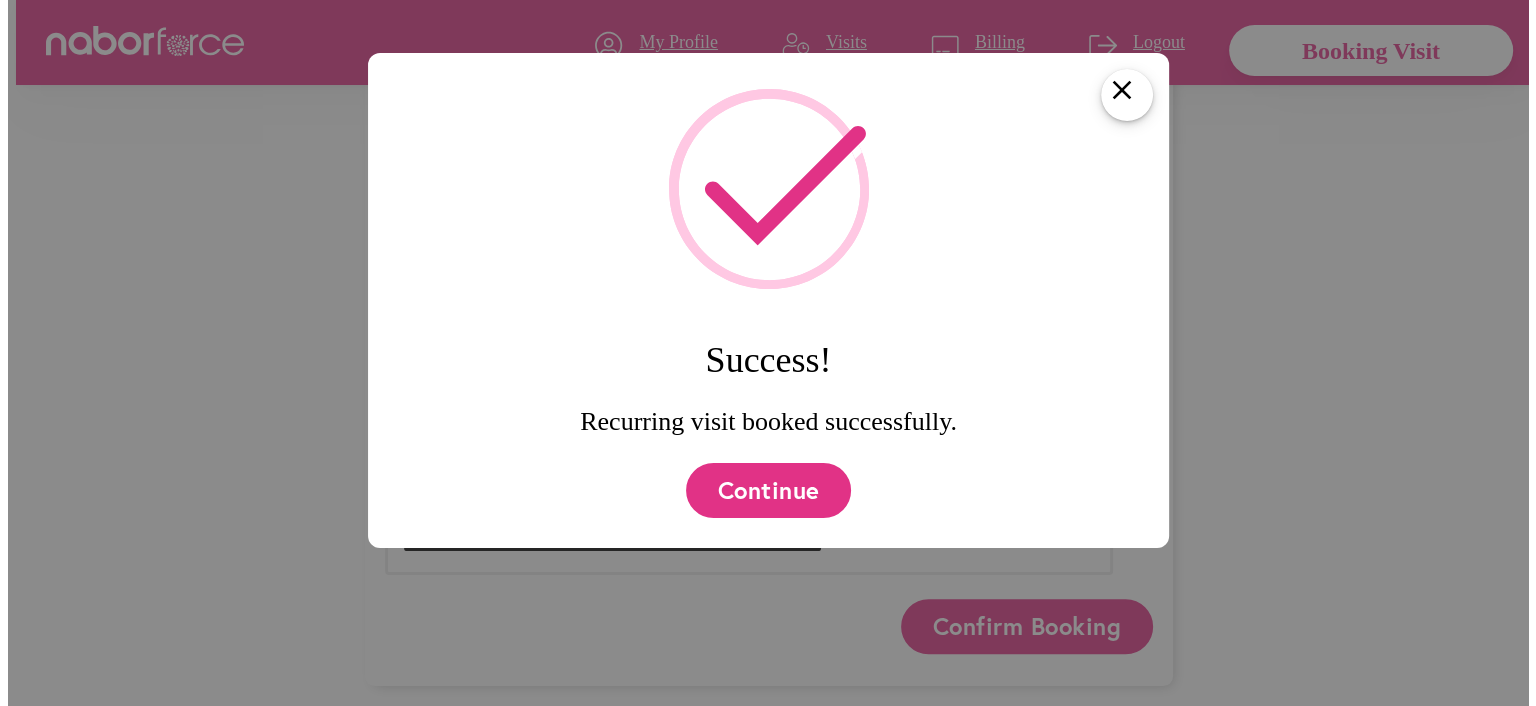 scroll, scrollTop: 0, scrollLeft: 0, axis: both 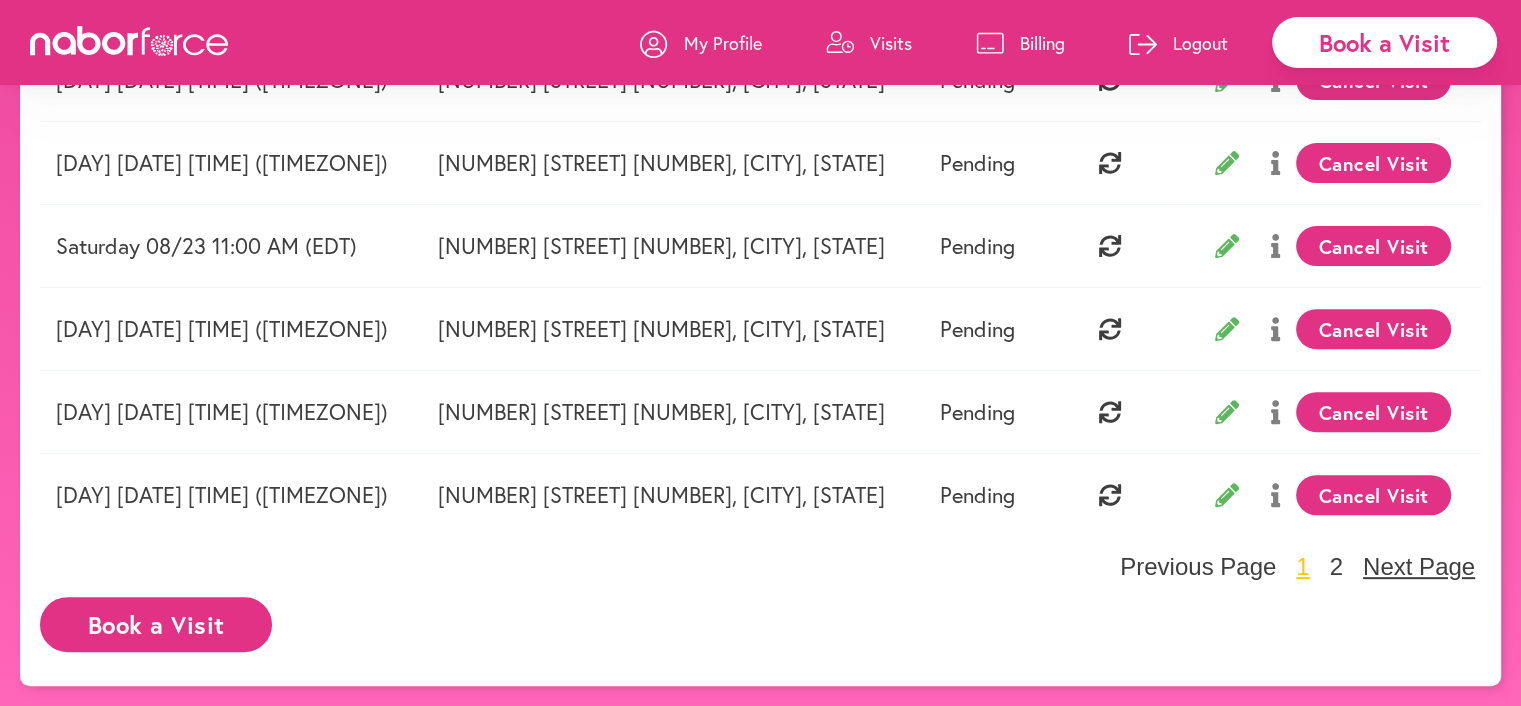 click on "Next Page" at bounding box center (1419, 567) 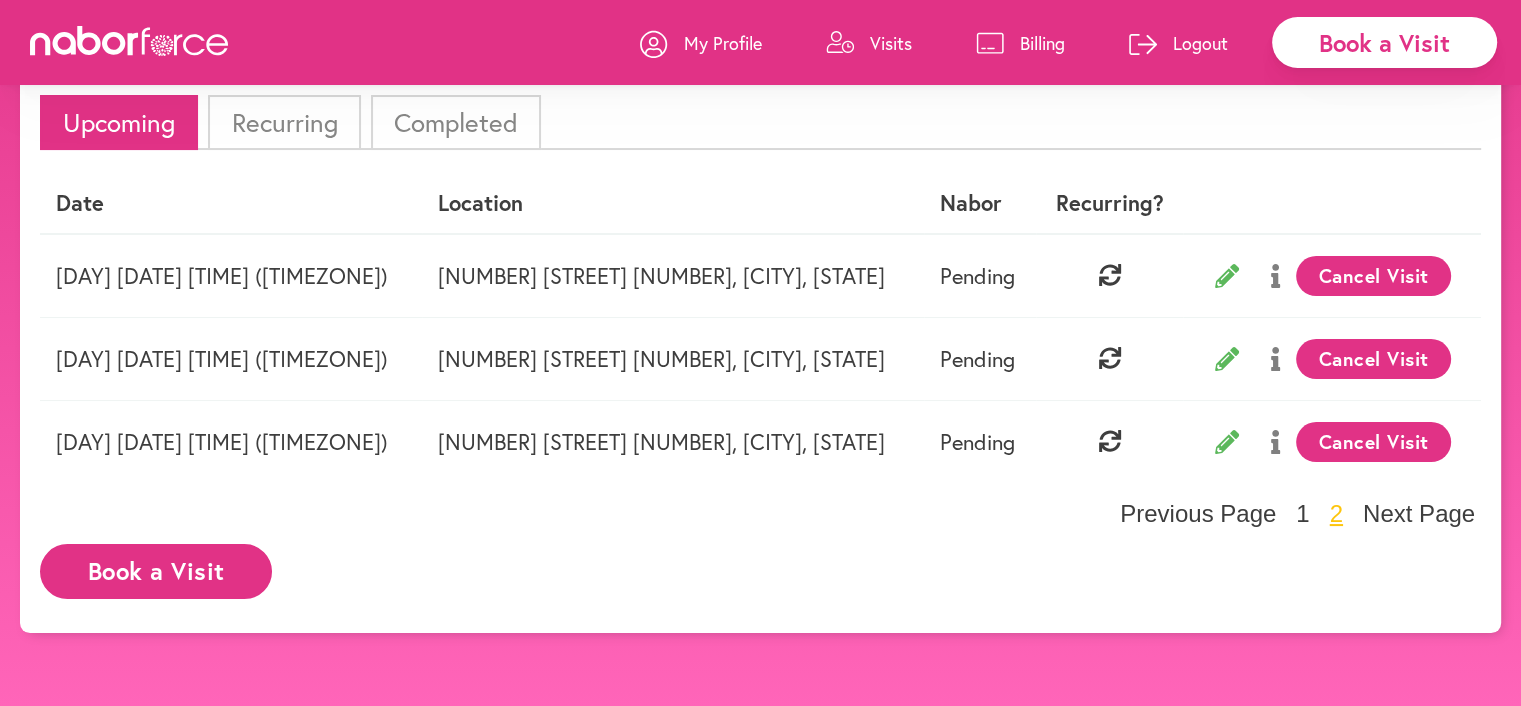 click on "Book a Visit" at bounding box center (156, 571) 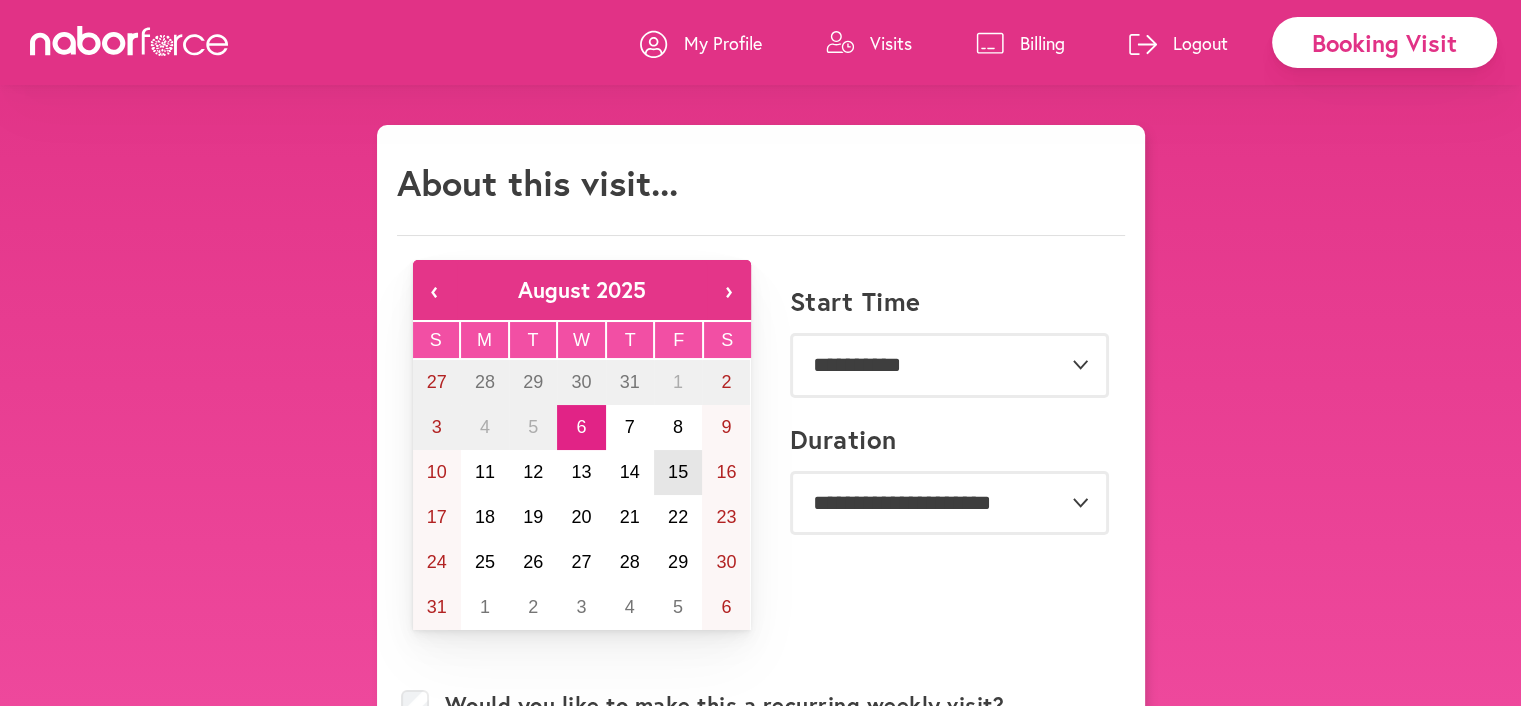 click on "15" at bounding box center (678, 472) 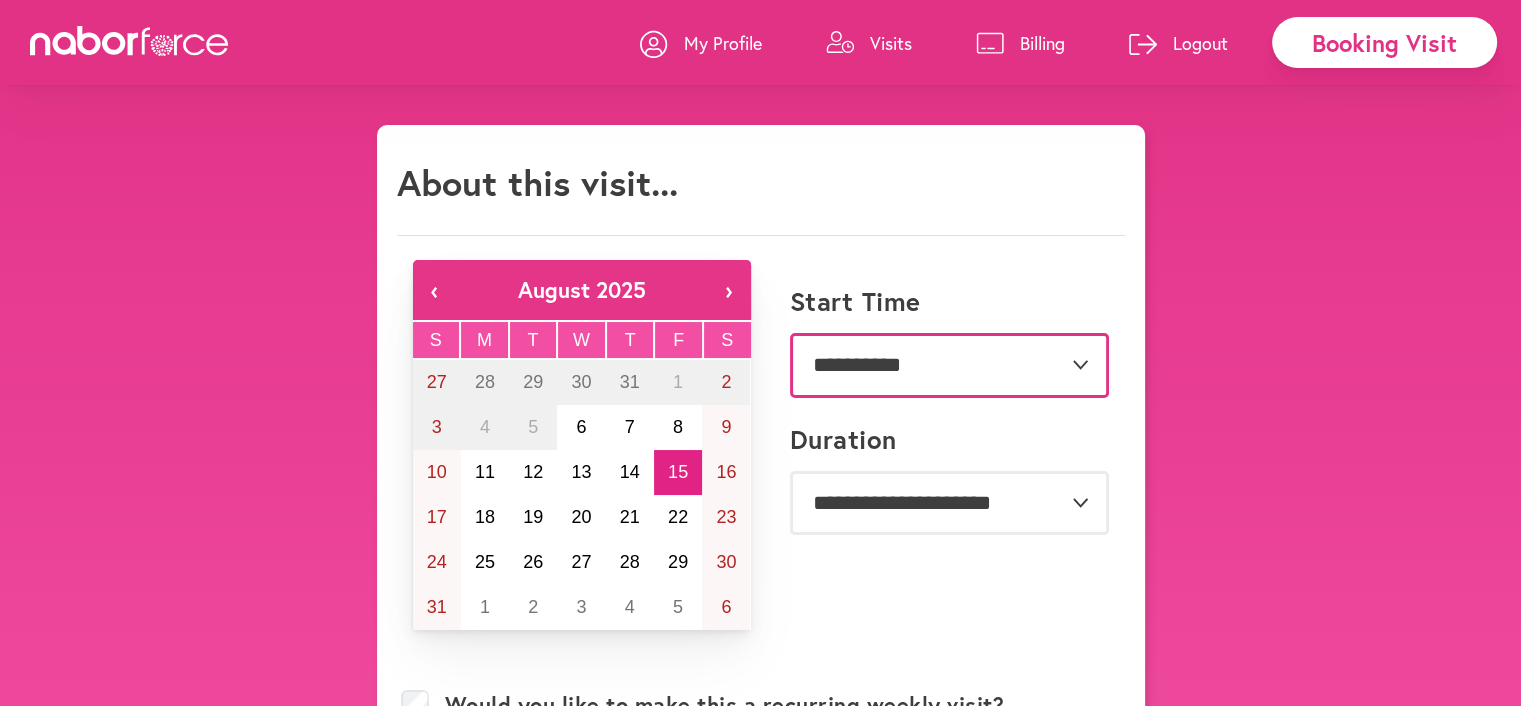 click on "**********" at bounding box center (949, 365) 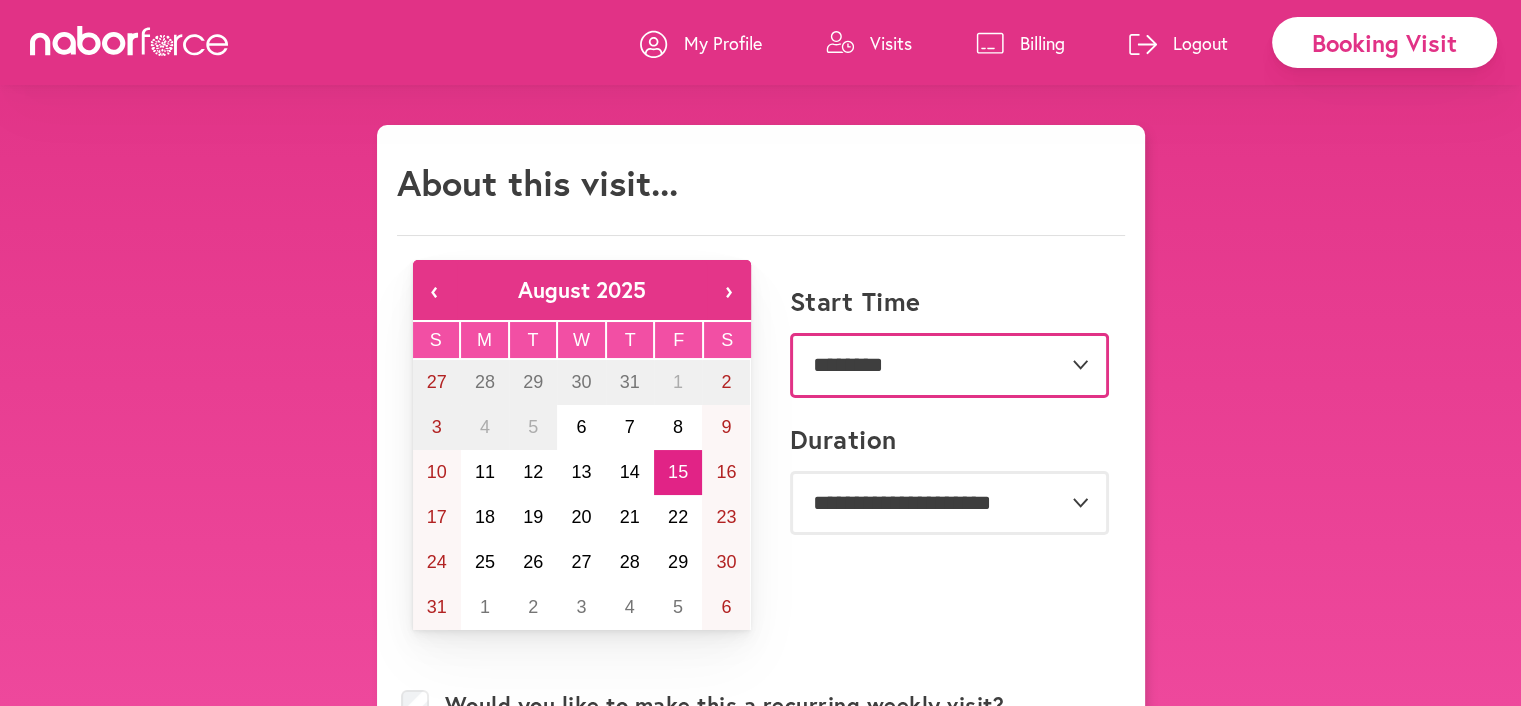 click on "**********" at bounding box center (949, 365) 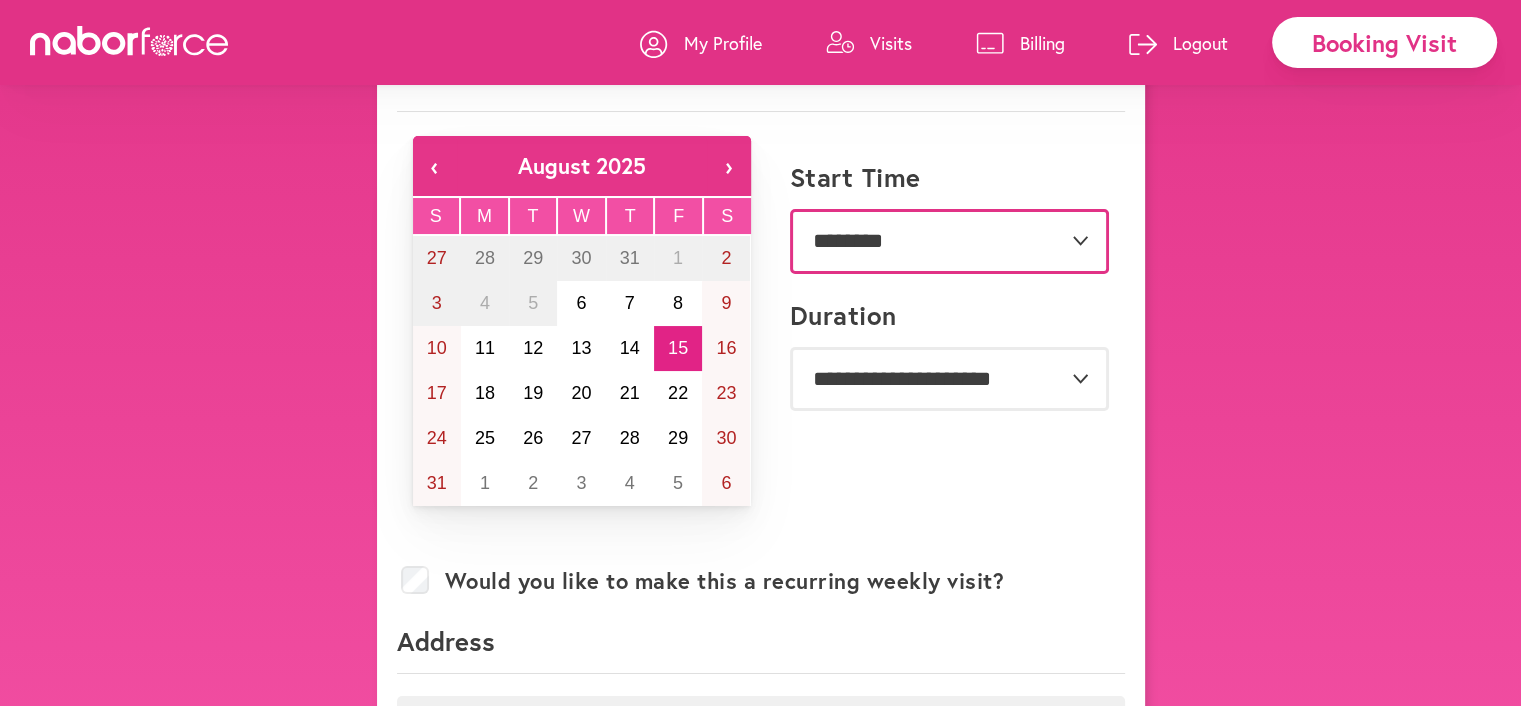 scroll, scrollTop: 133, scrollLeft: 0, axis: vertical 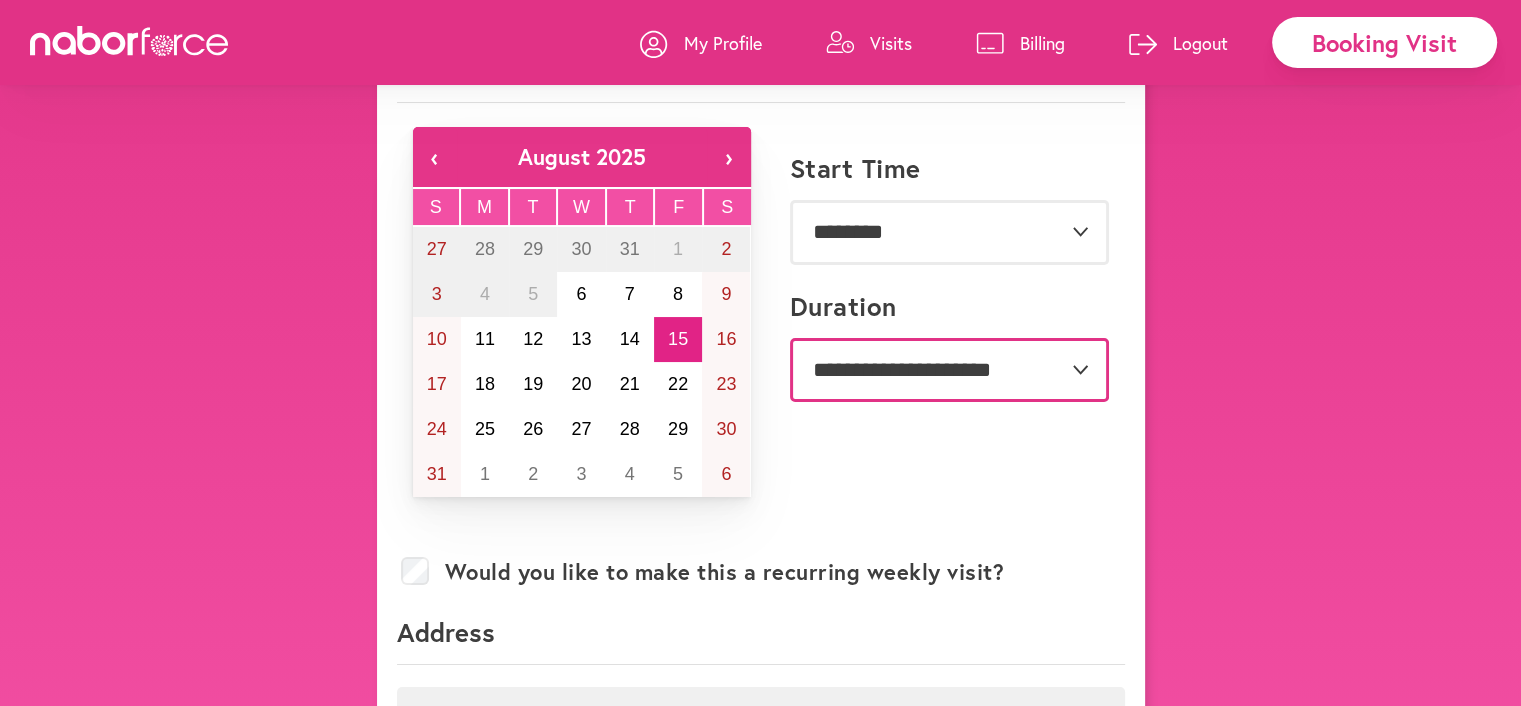 click on "**********" at bounding box center [949, 370] 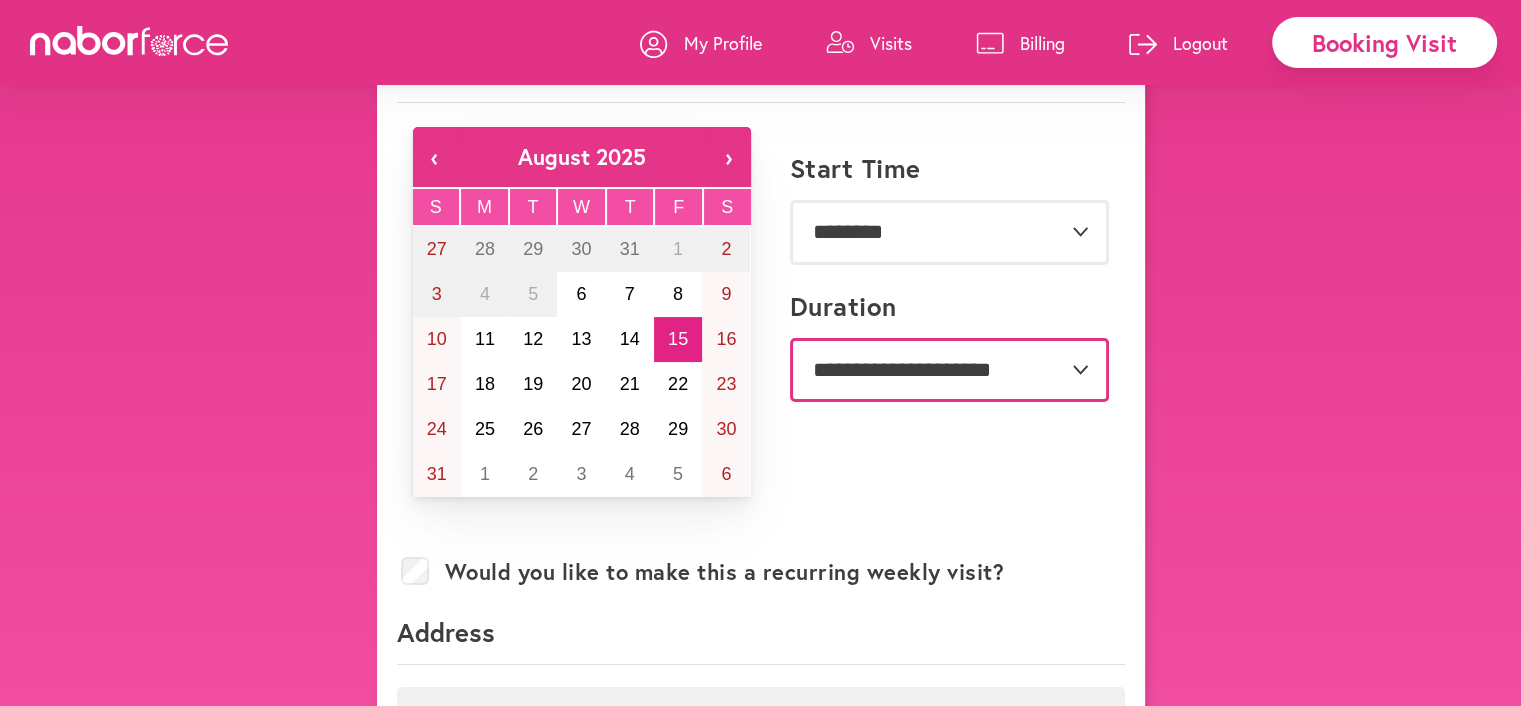 select on "**" 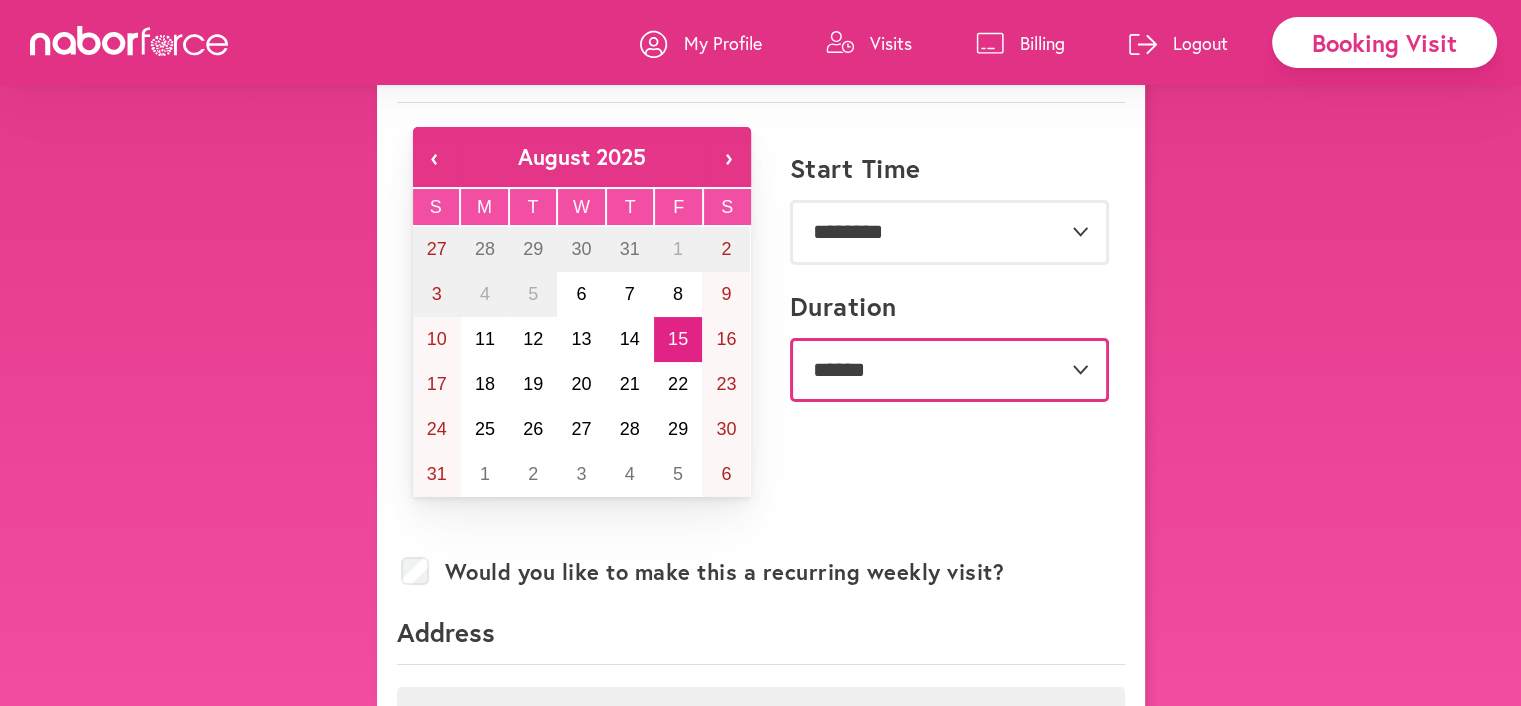 click on "**********" at bounding box center [949, 370] 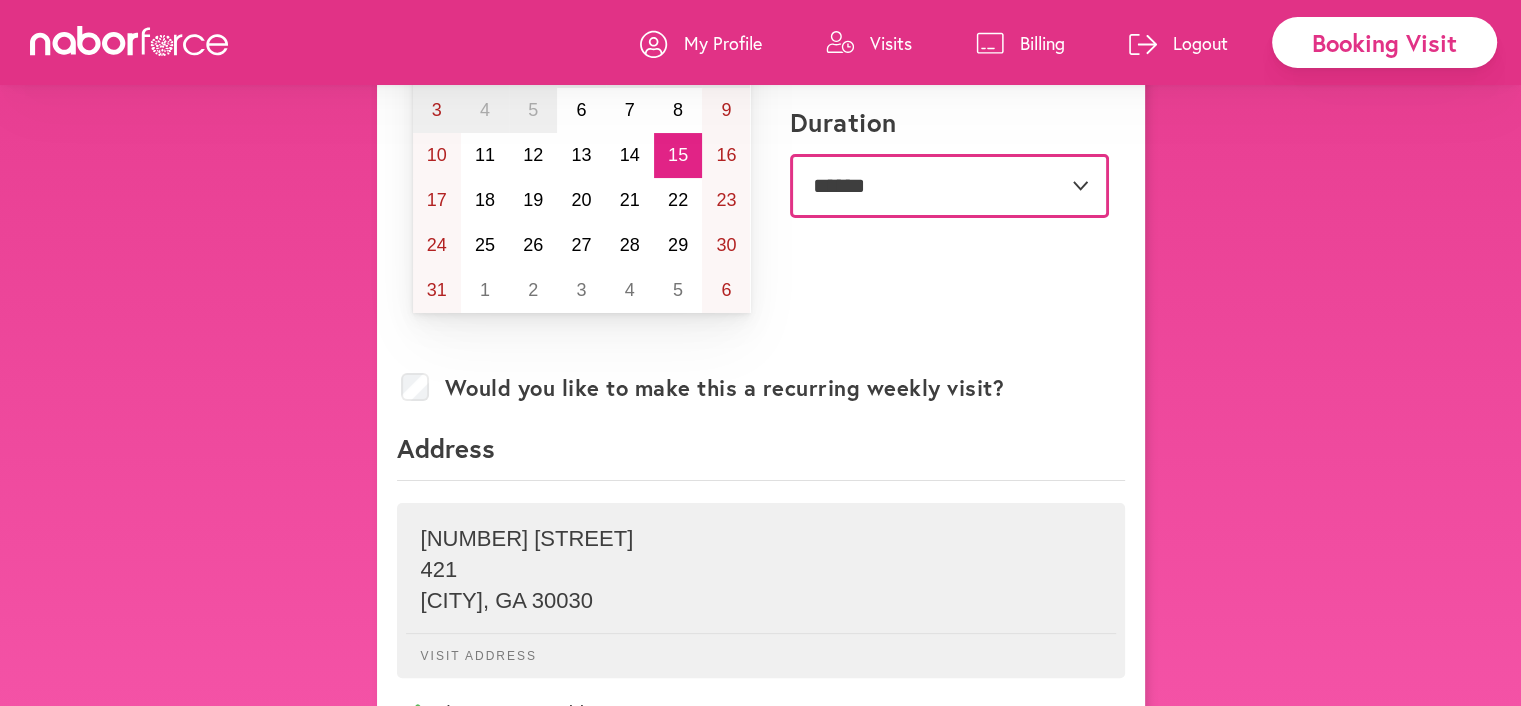 scroll, scrollTop: 333, scrollLeft: 0, axis: vertical 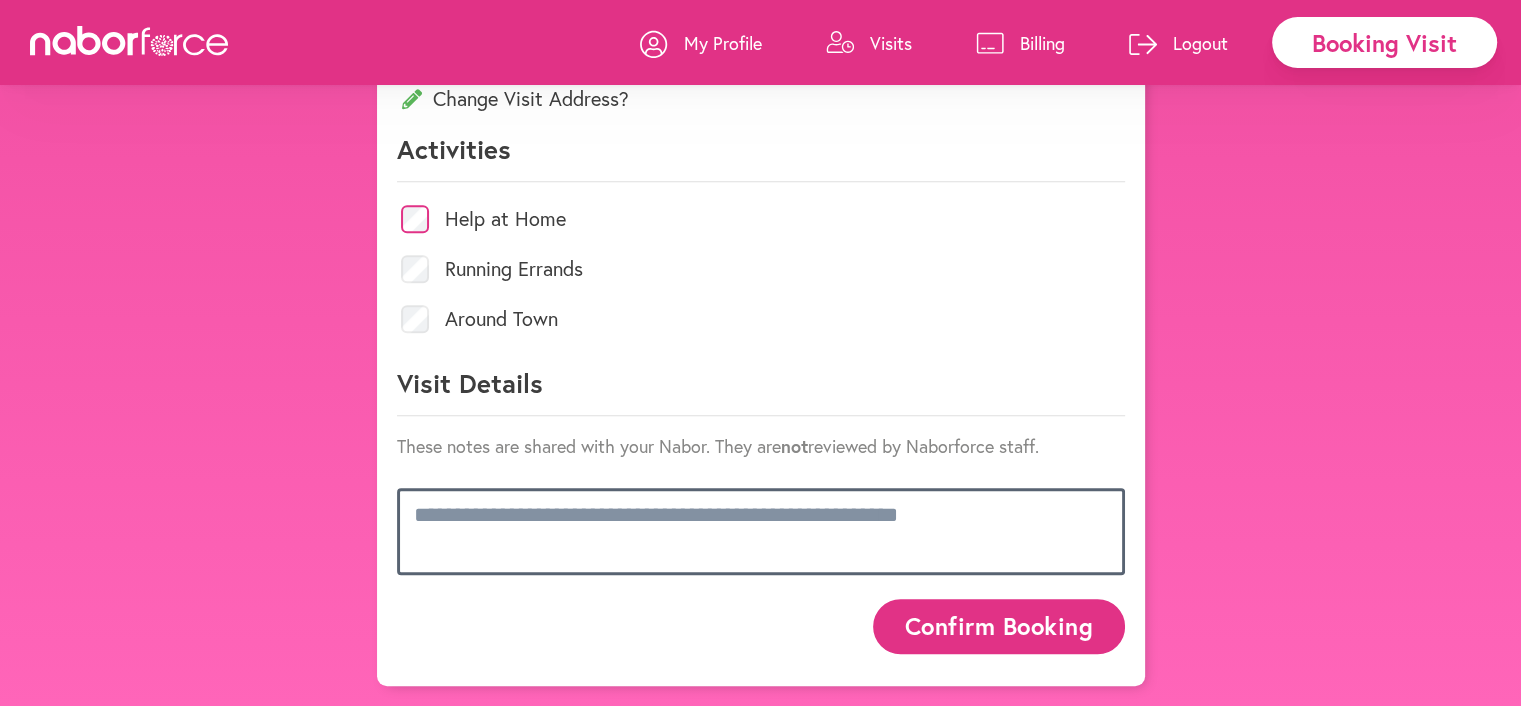 click at bounding box center [761, 531] 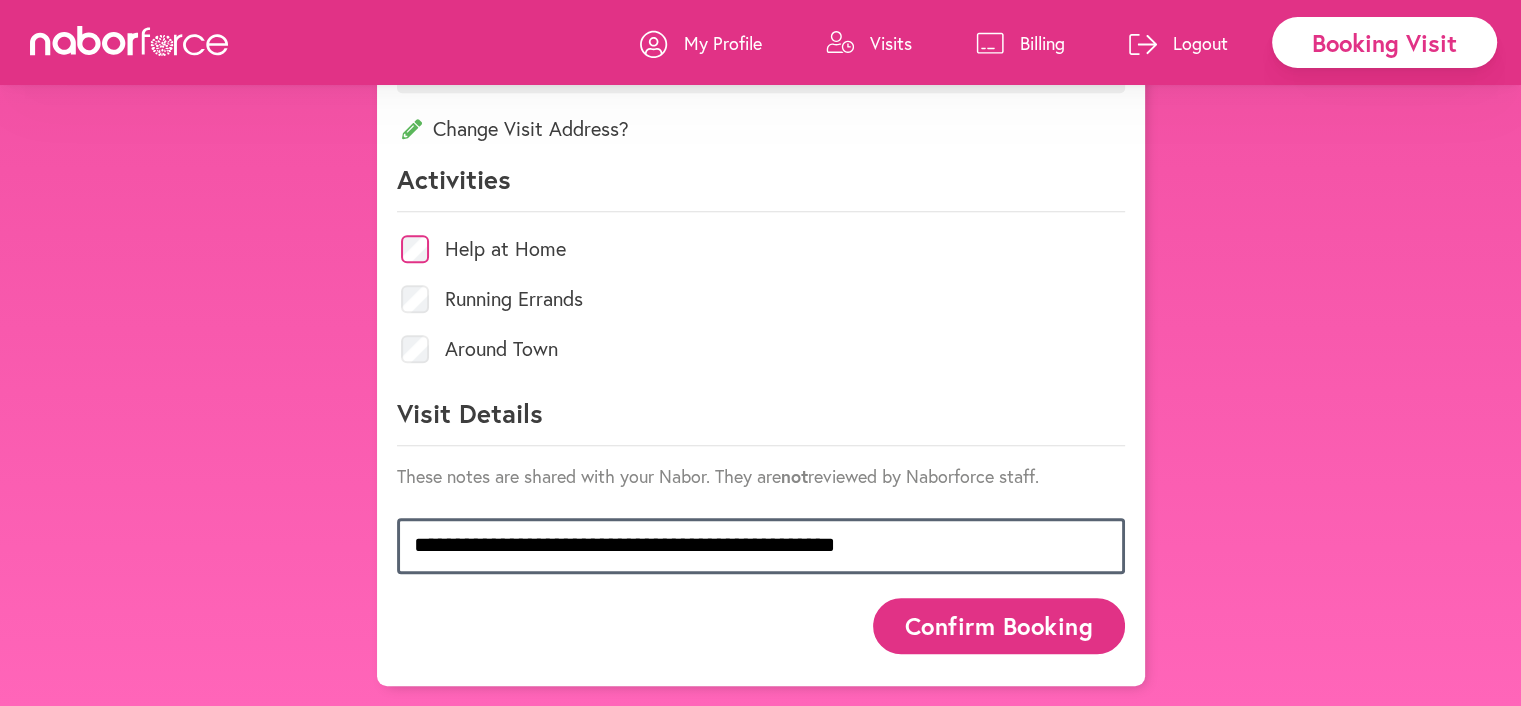 scroll, scrollTop: 1008, scrollLeft: 0, axis: vertical 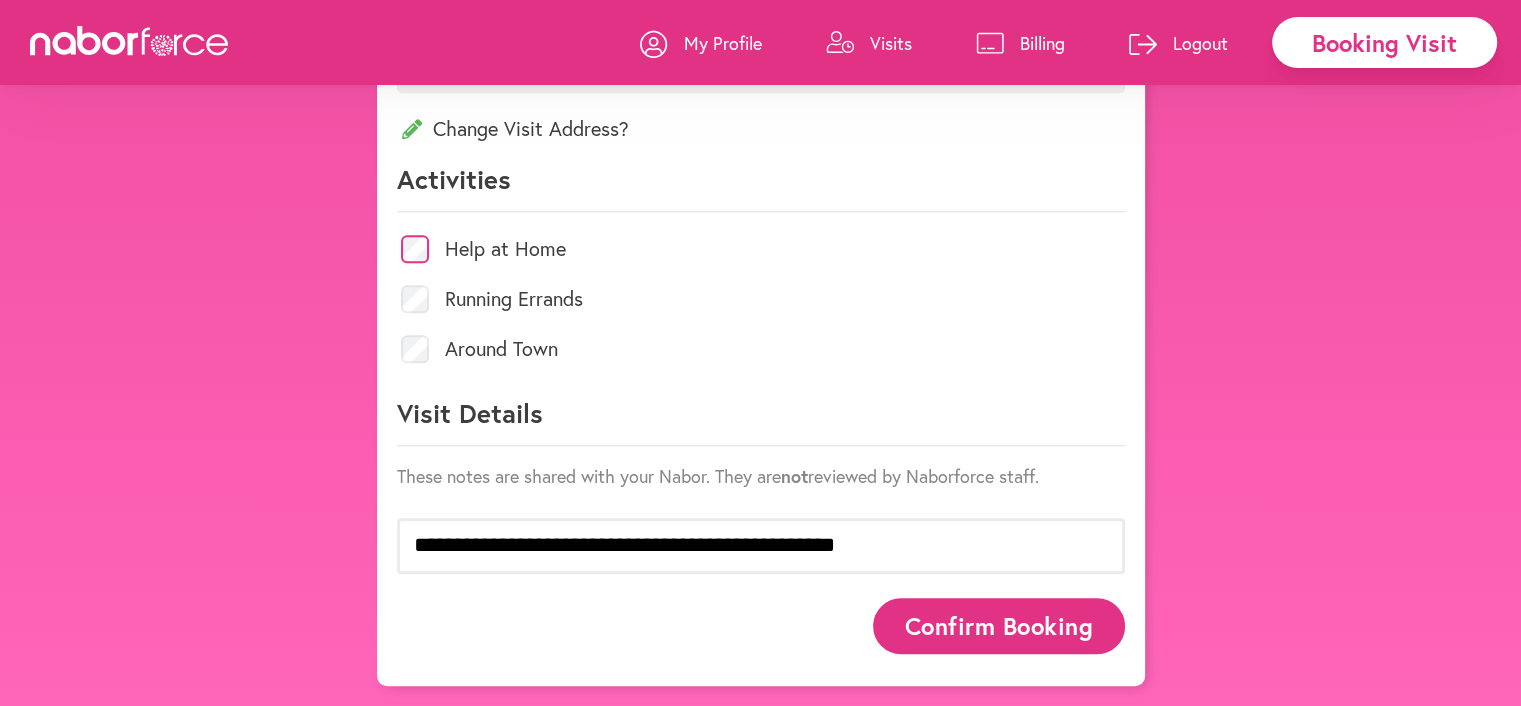 click on "Confirm Booking" at bounding box center (999, 625) 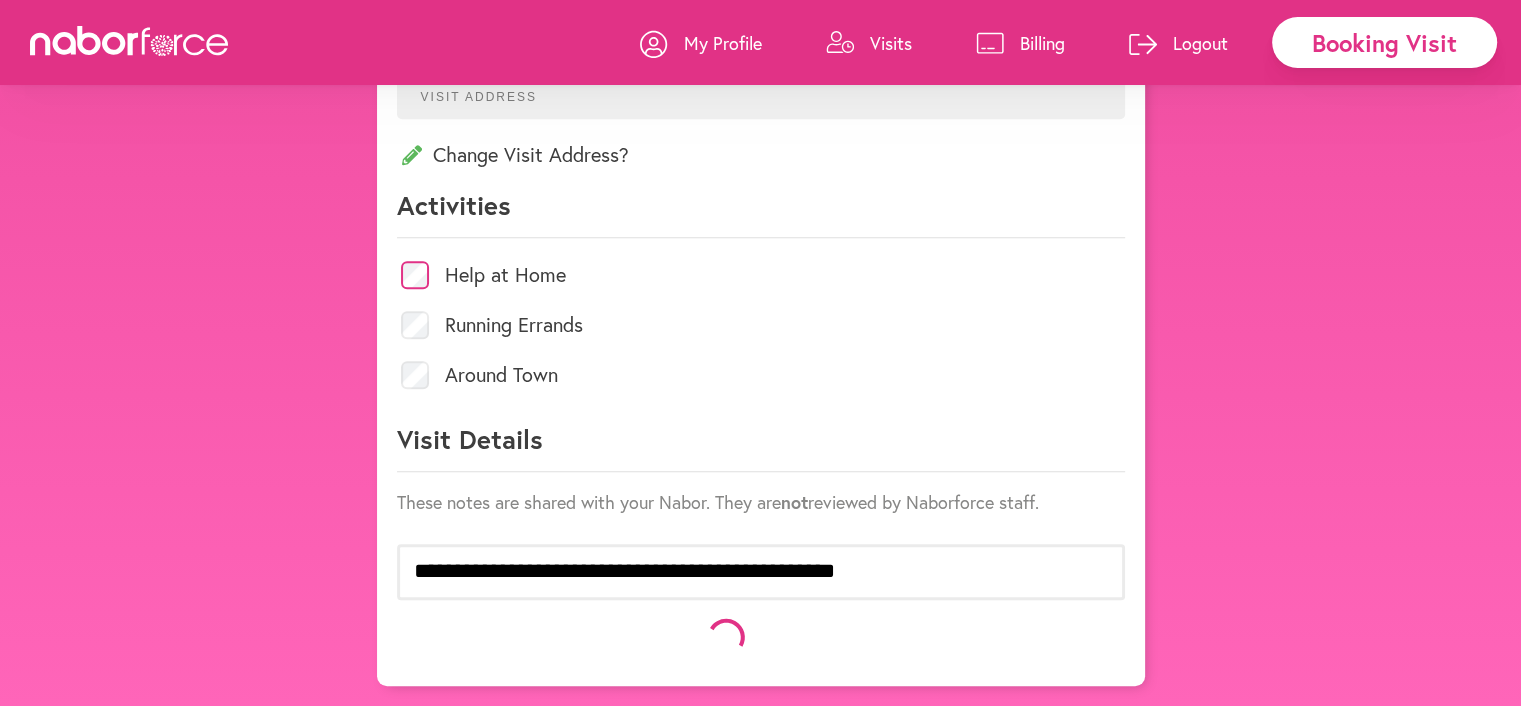 scroll, scrollTop: 1008, scrollLeft: 0, axis: vertical 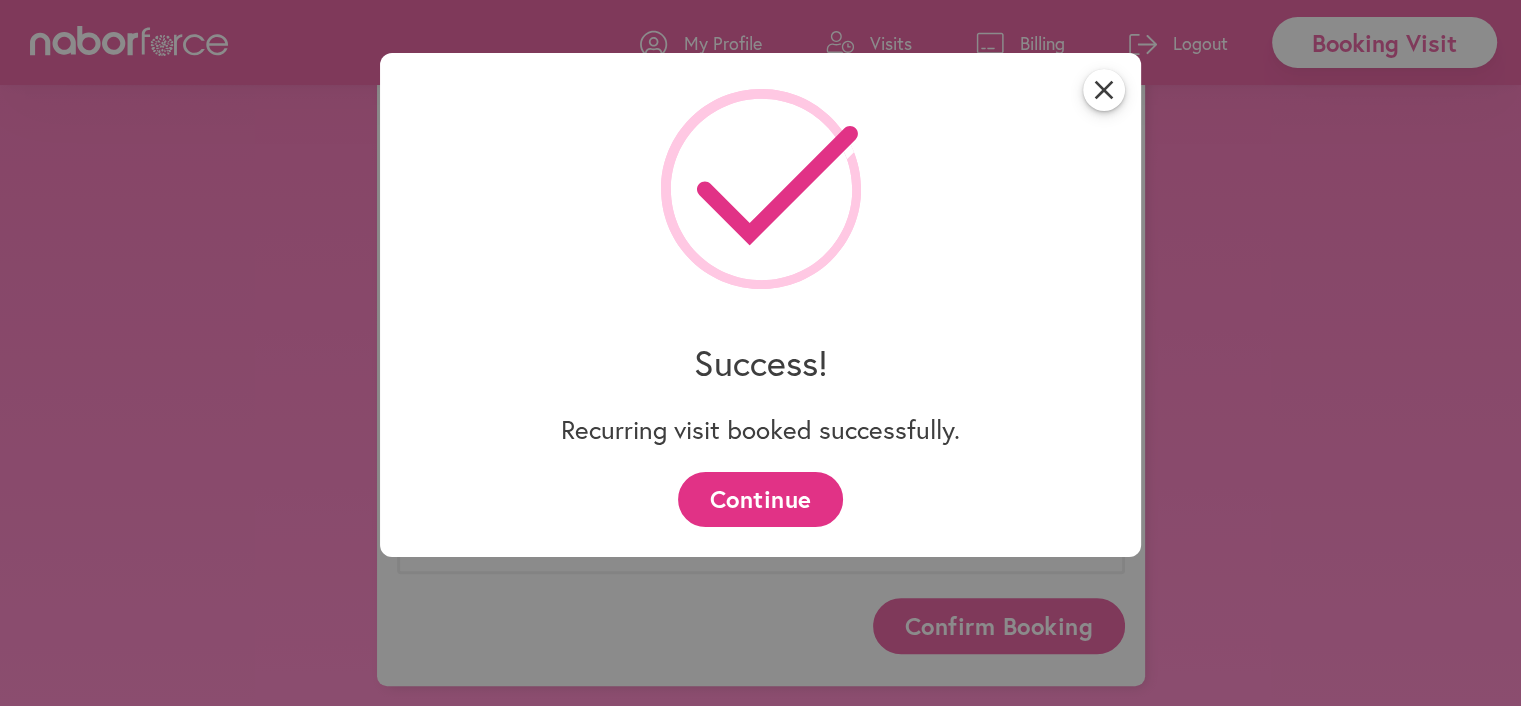 click on "Continue" at bounding box center [760, 499] 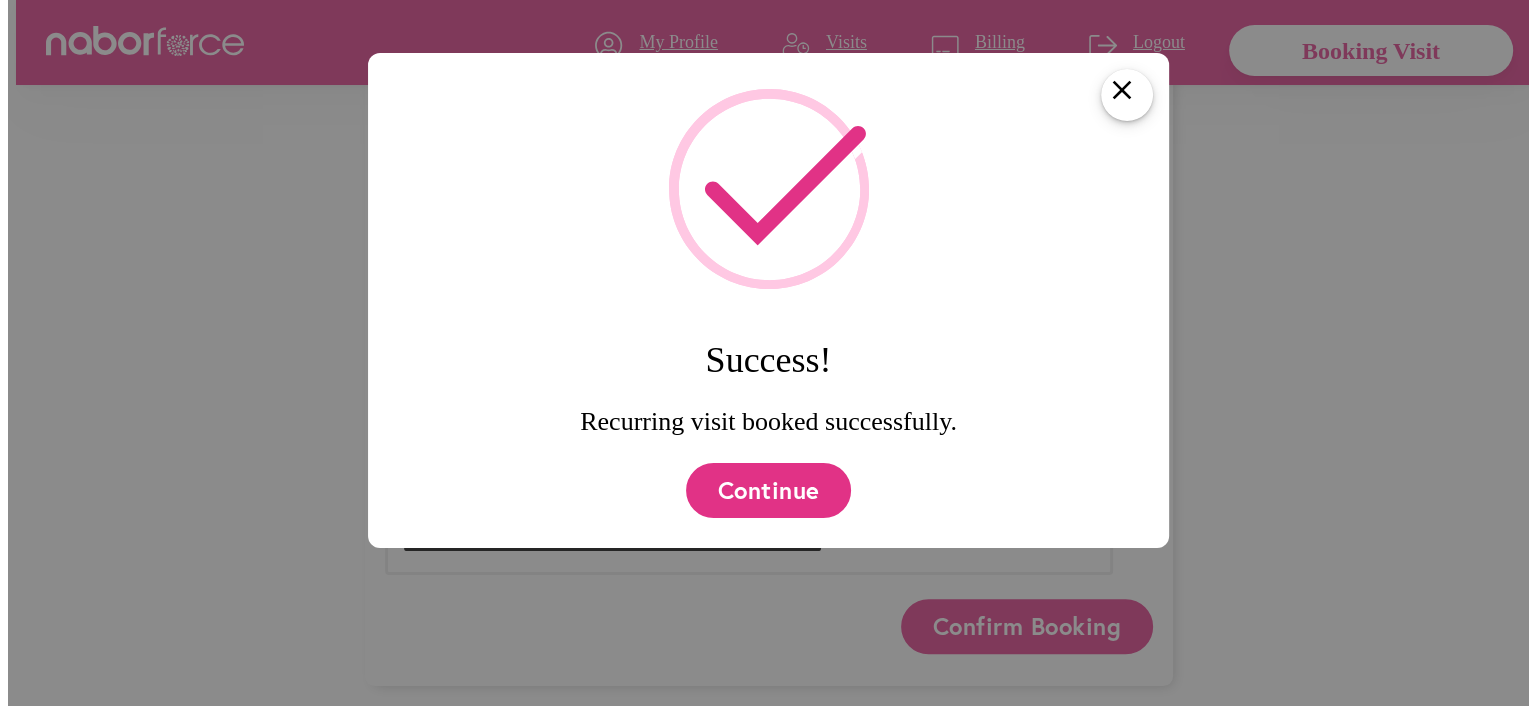 scroll, scrollTop: 0, scrollLeft: 0, axis: both 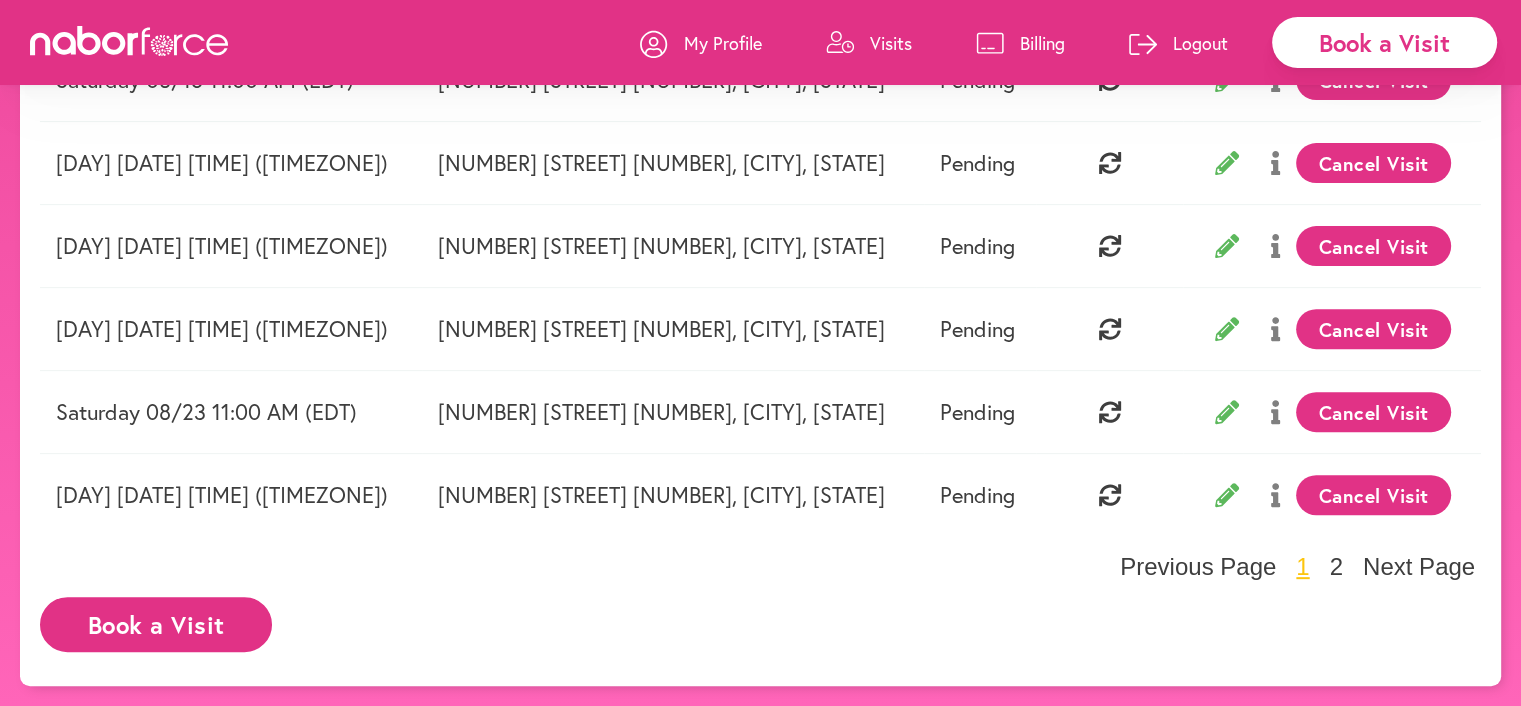 click 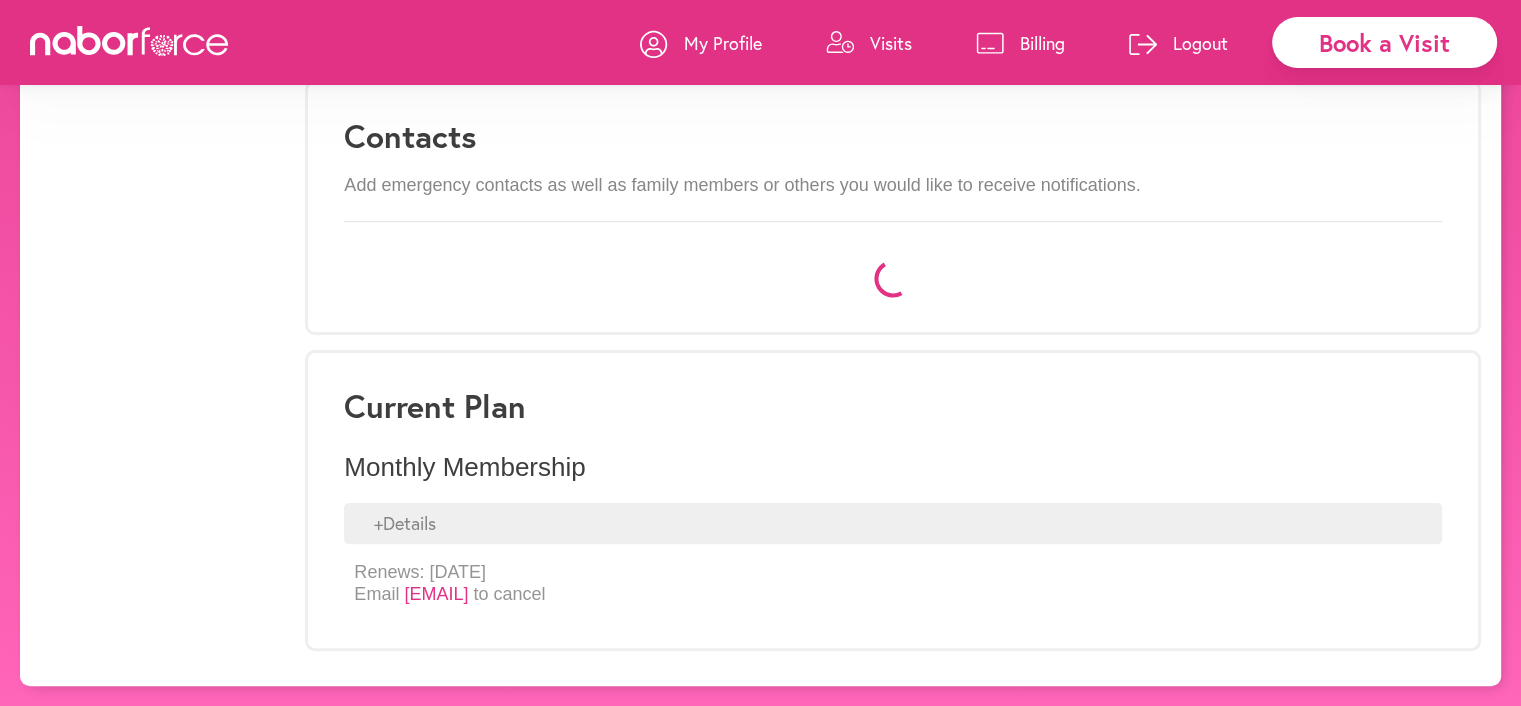 scroll, scrollTop: 0, scrollLeft: 0, axis: both 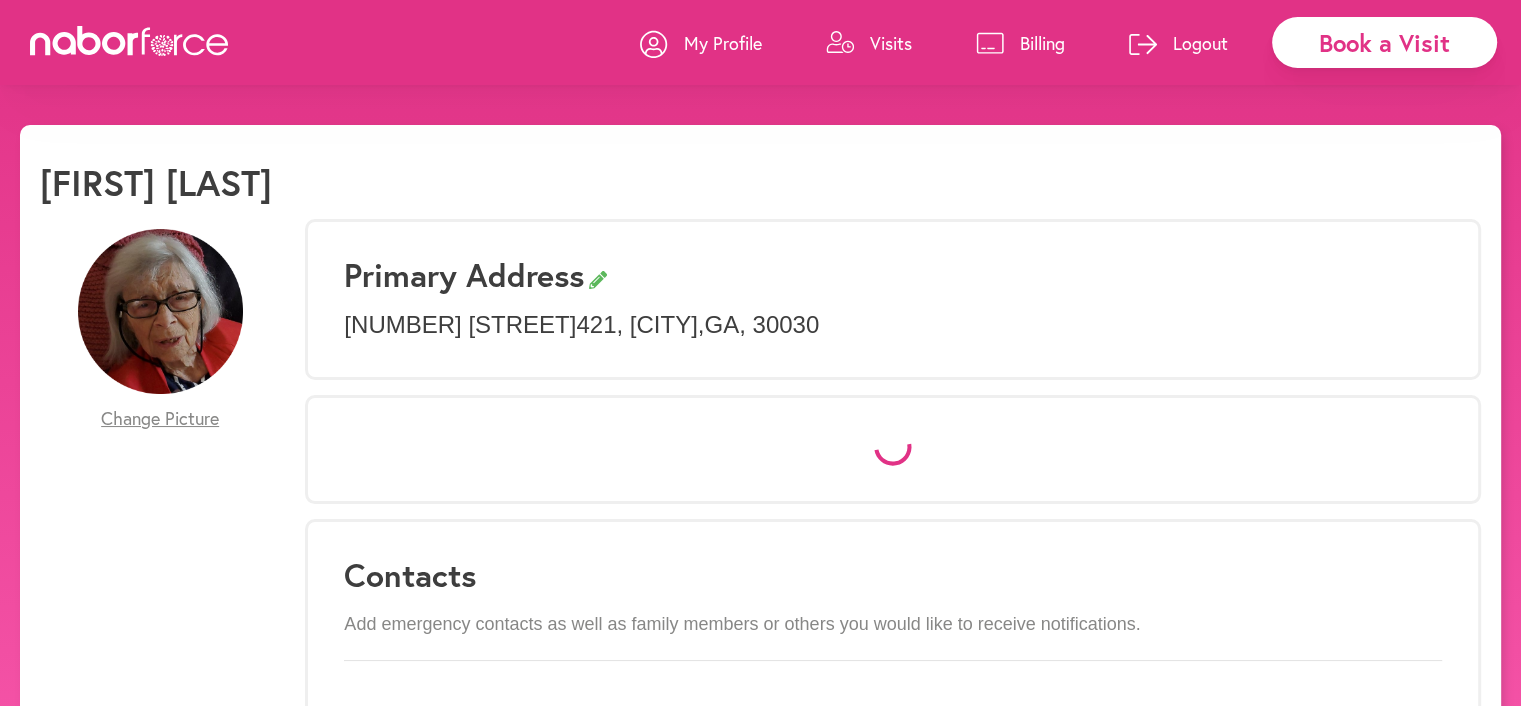 select on "*" 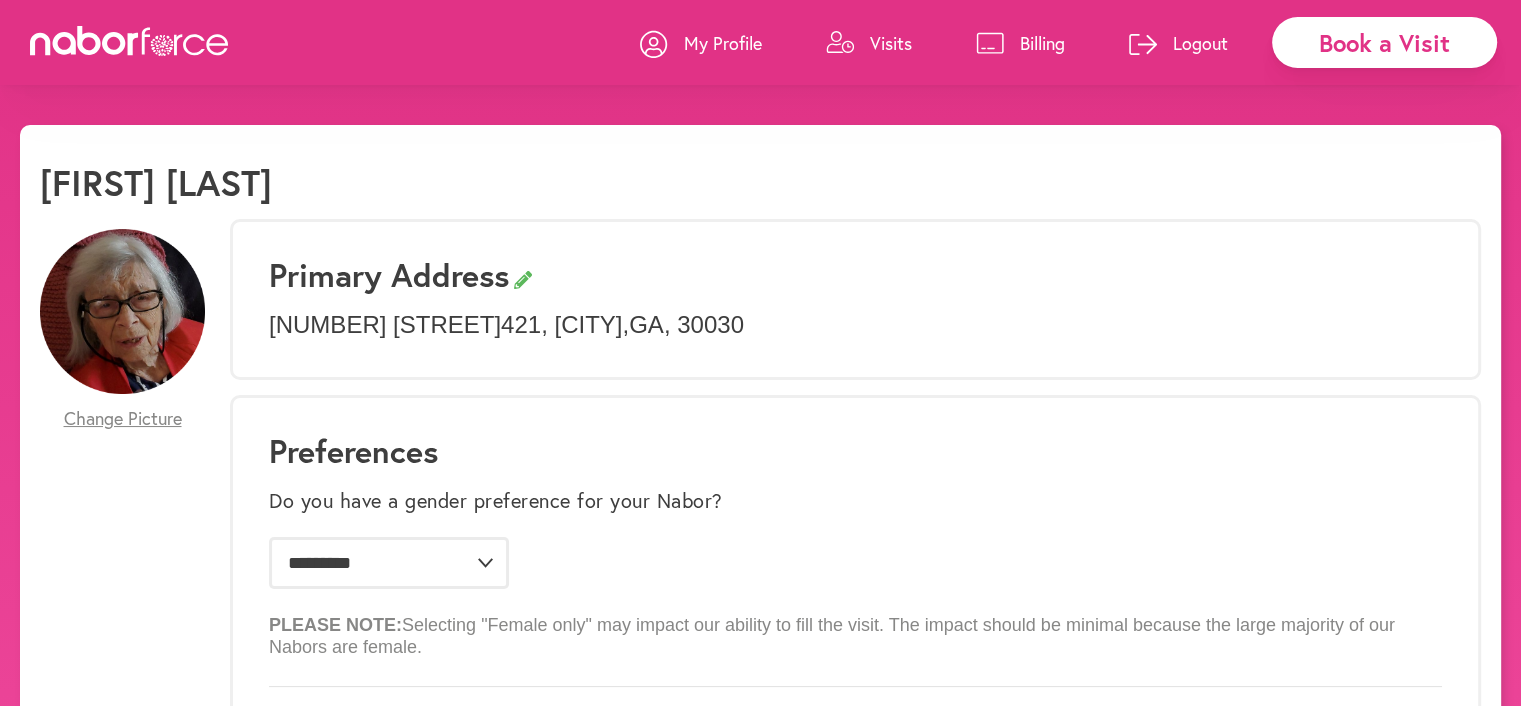 click on "My Profile" at bounding box center (723, 43) 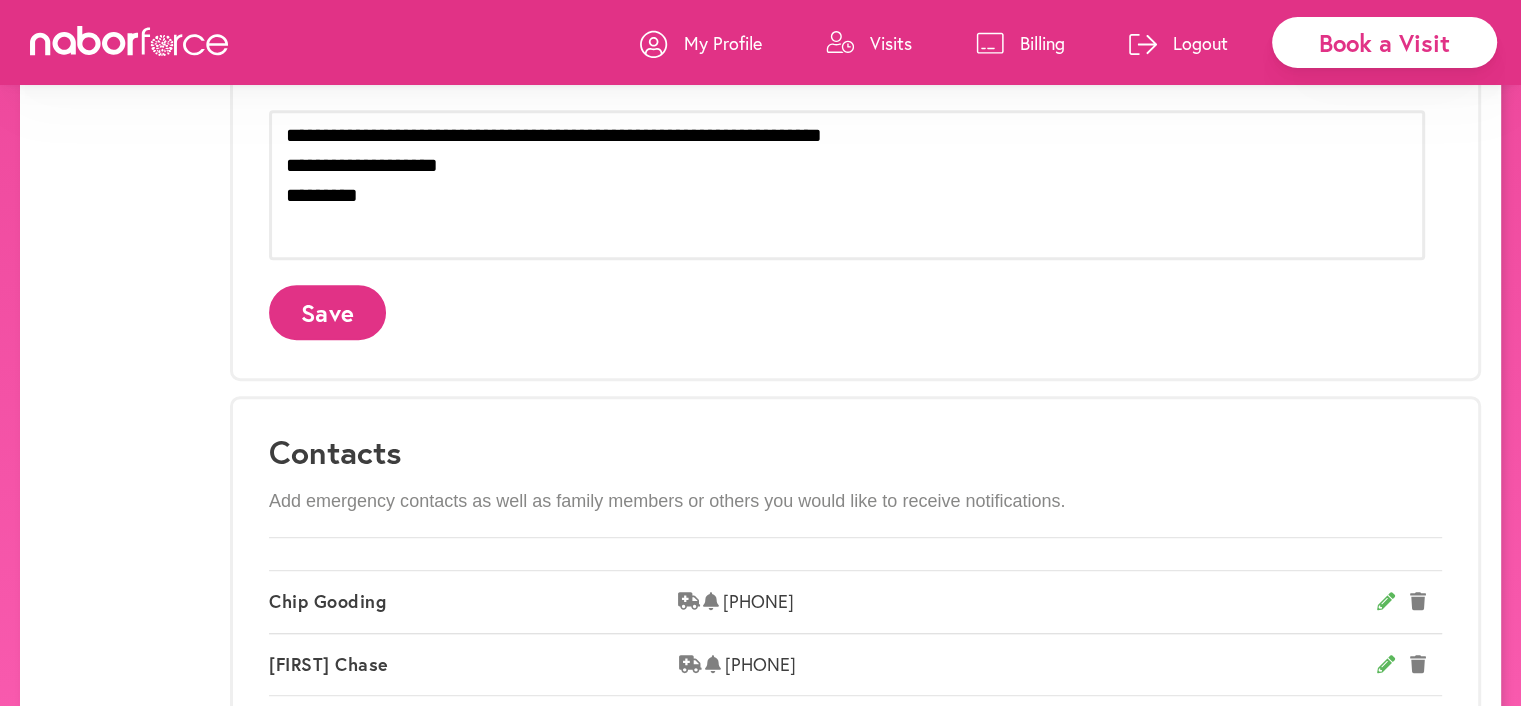 scroll, scrollTop: 823, scrollLeft: 0, axis: vertical 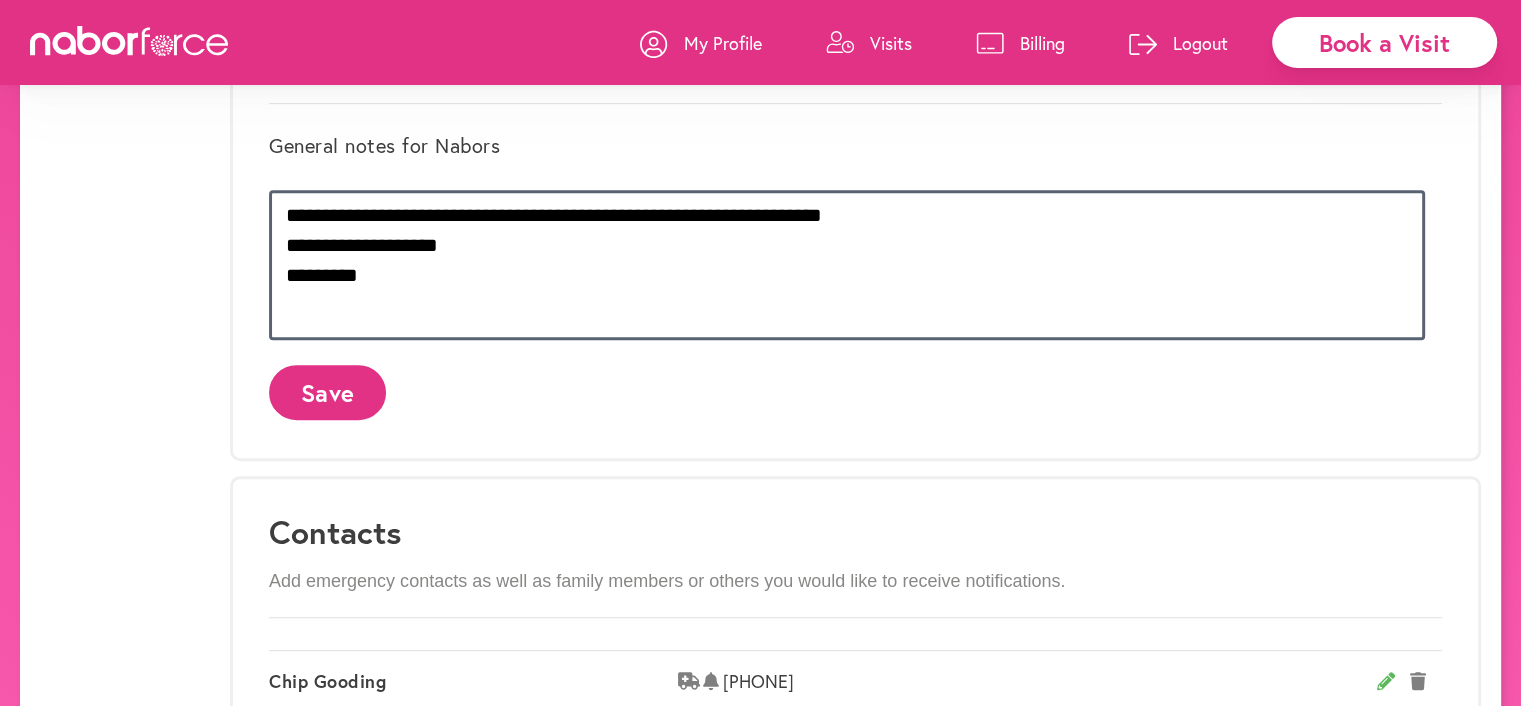 click on "**********" at bounding box center [847, 265] 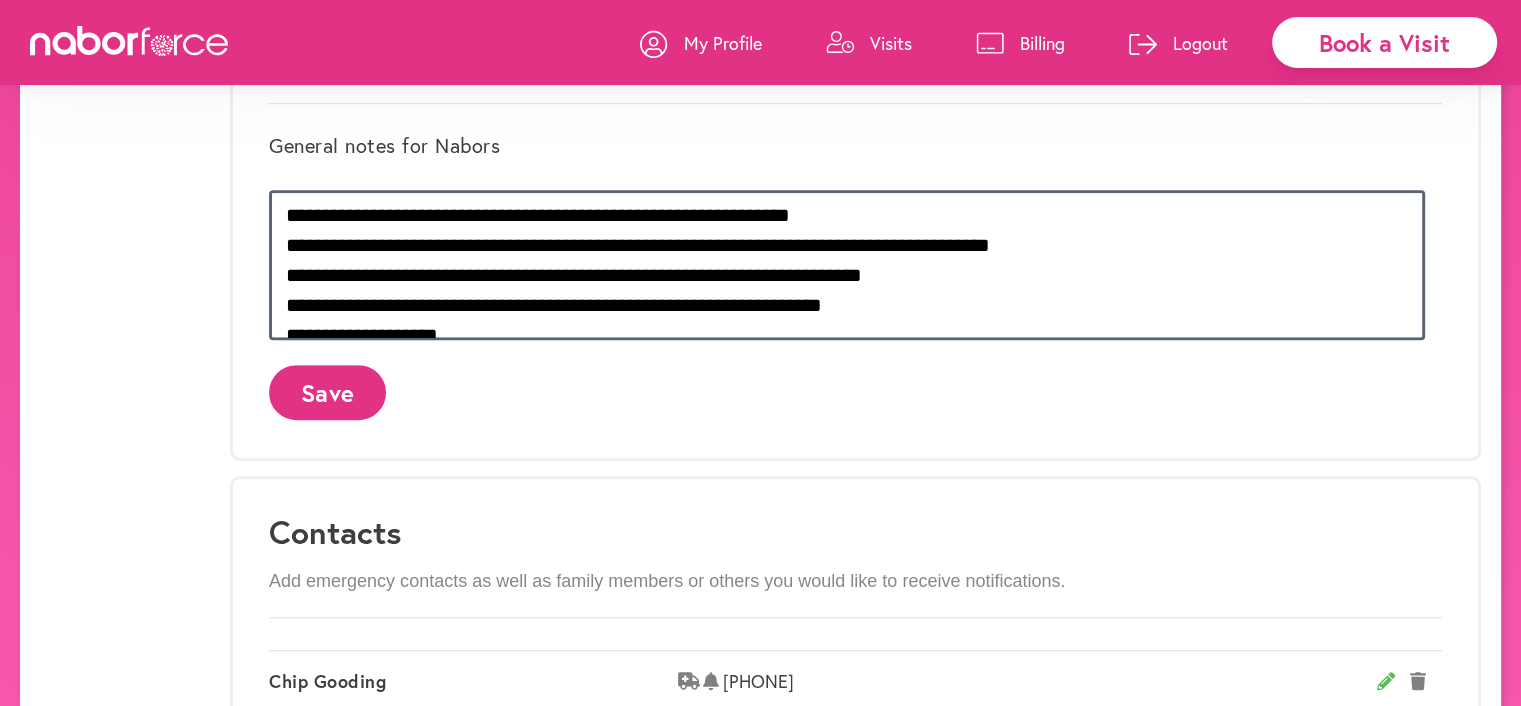 click on "**********" at bounding box center (847, 265) 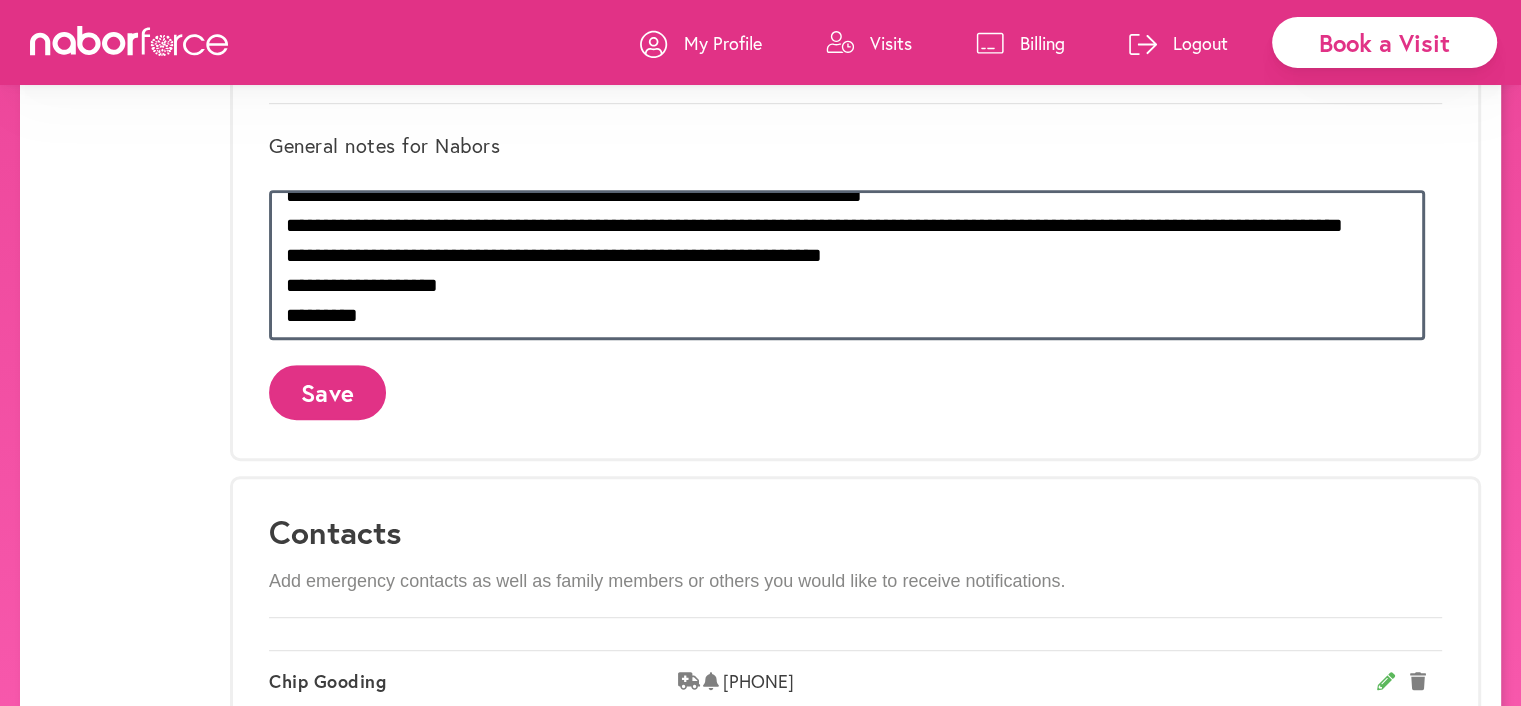 scroll, scrollTop: 112, scrollLeft: 0, axis: vertical 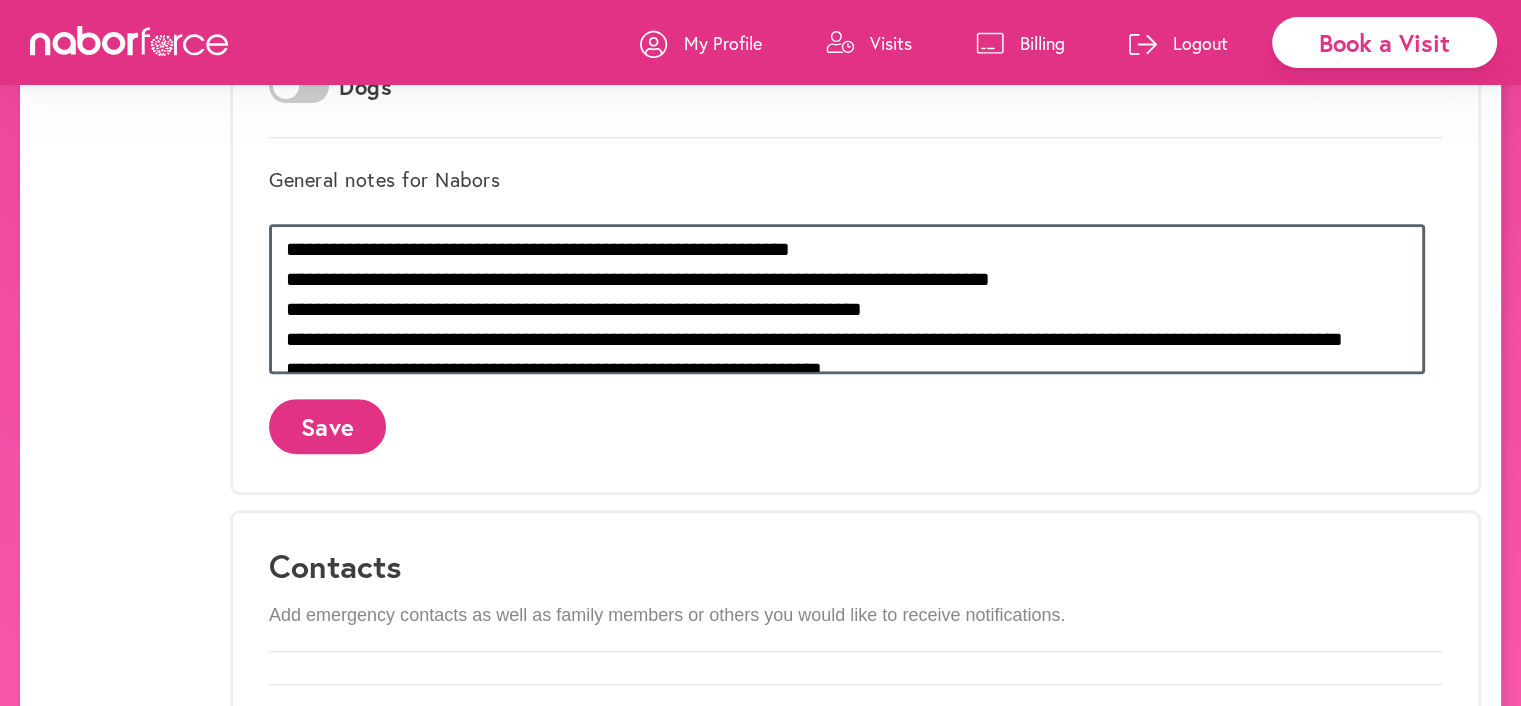click on "**********" at bounding box center (847, 299) 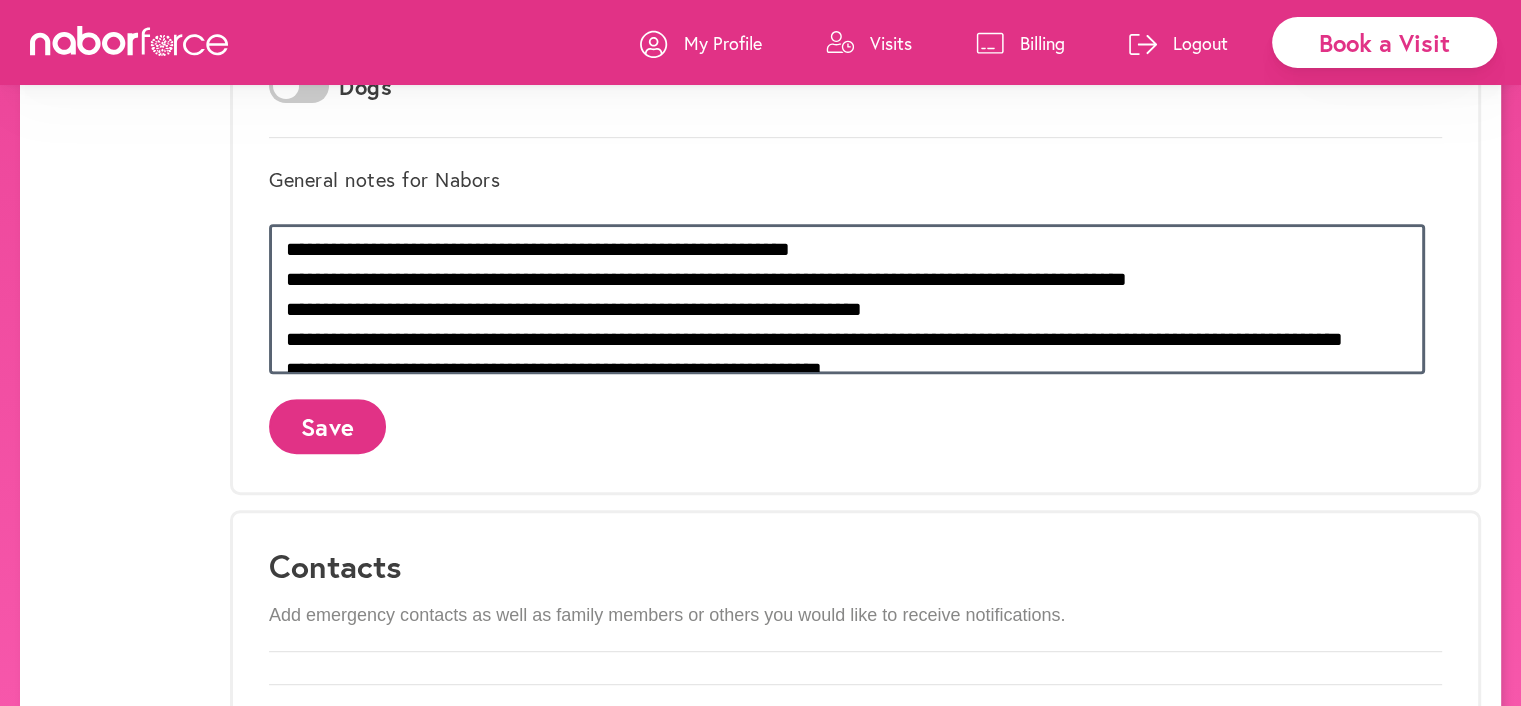 click on "**********" at bounding box center (847, 299) 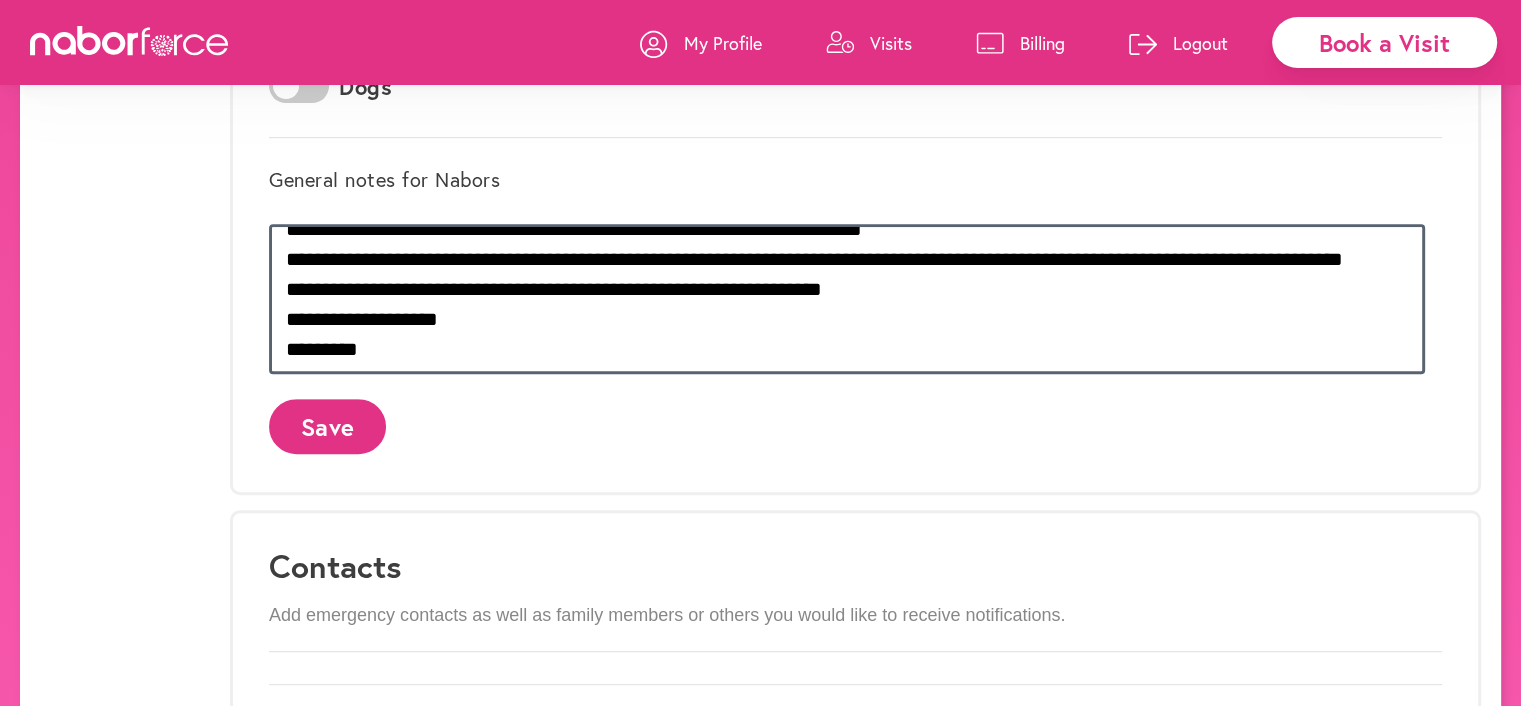 scroll, scrollTop: 112, scrollLeft: 0, axis: vertical 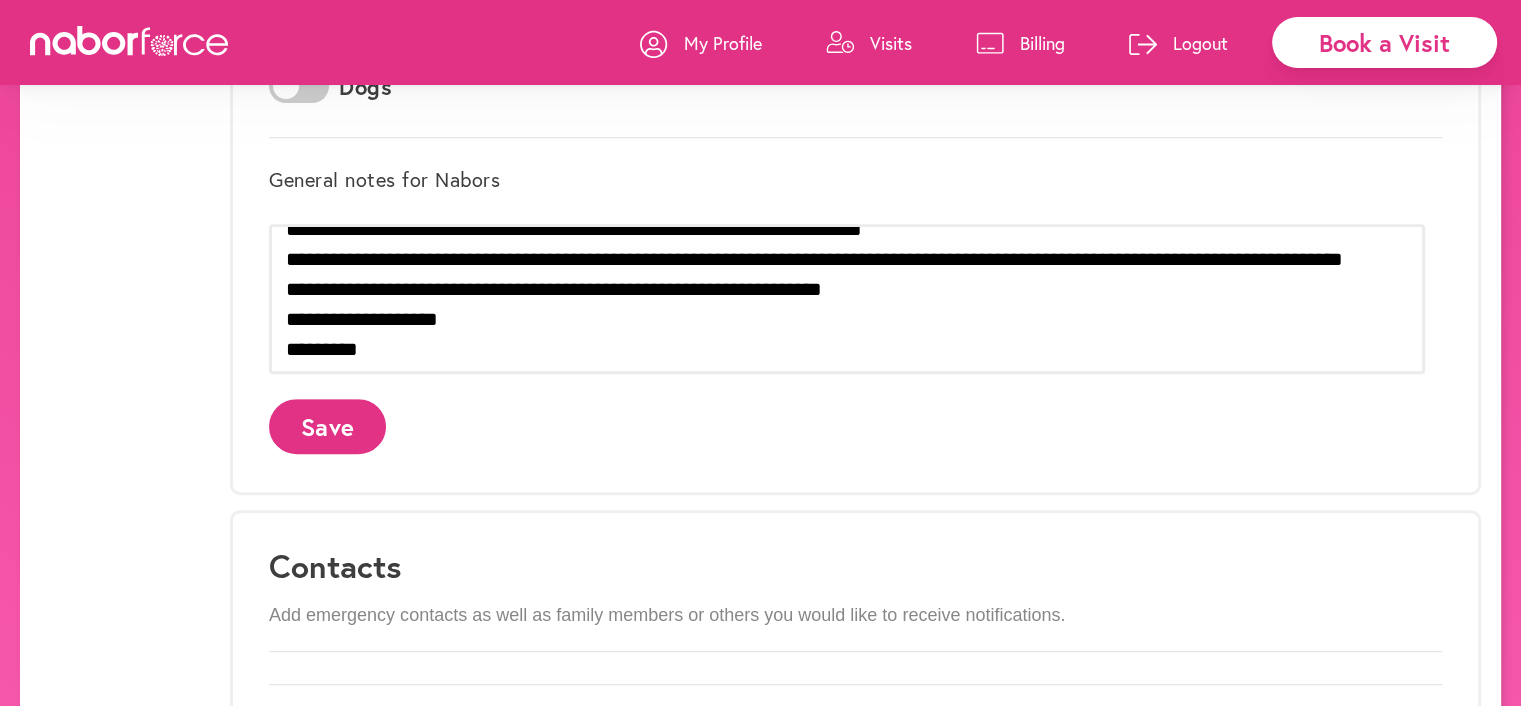 click on "Save" 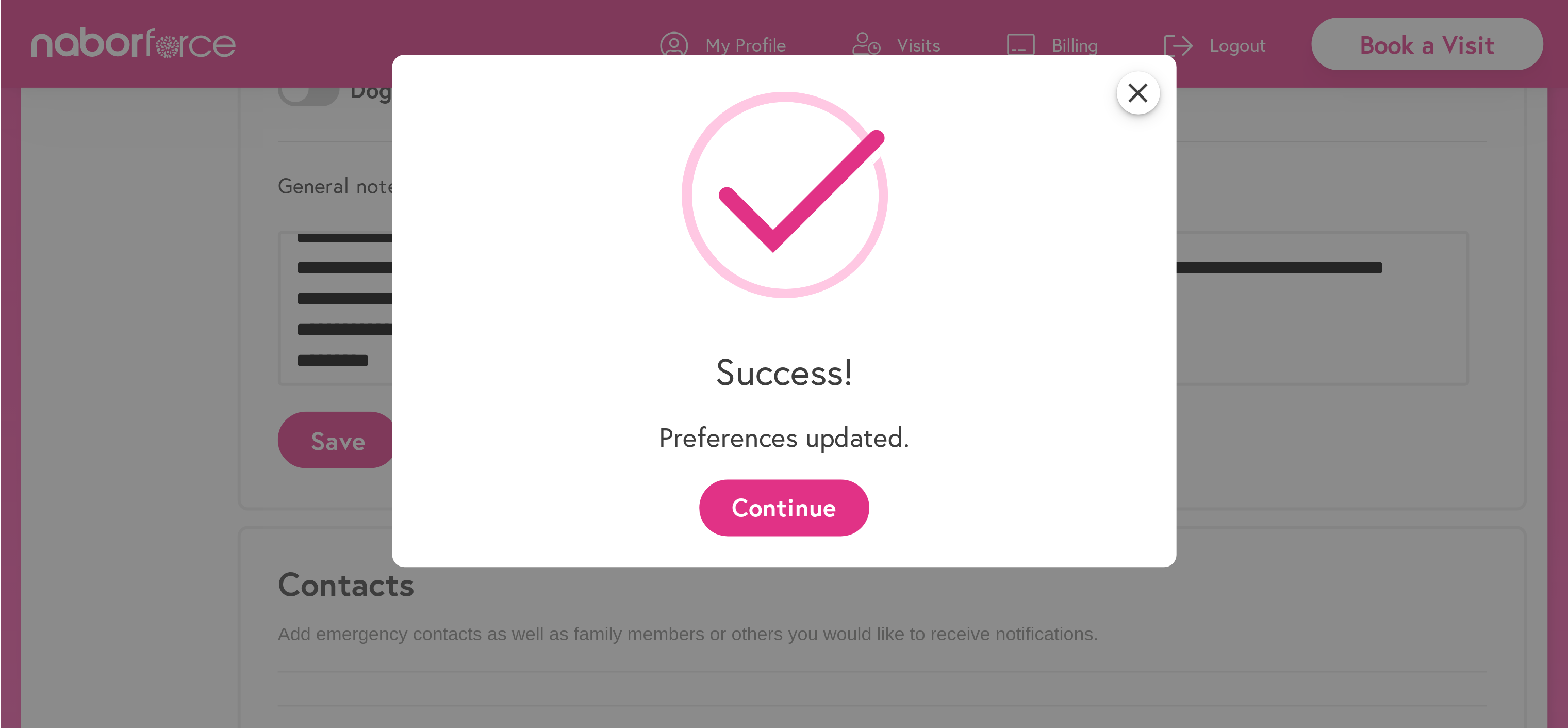 scroll, scrollTop: 0, scrollLeft: 0, axis: both 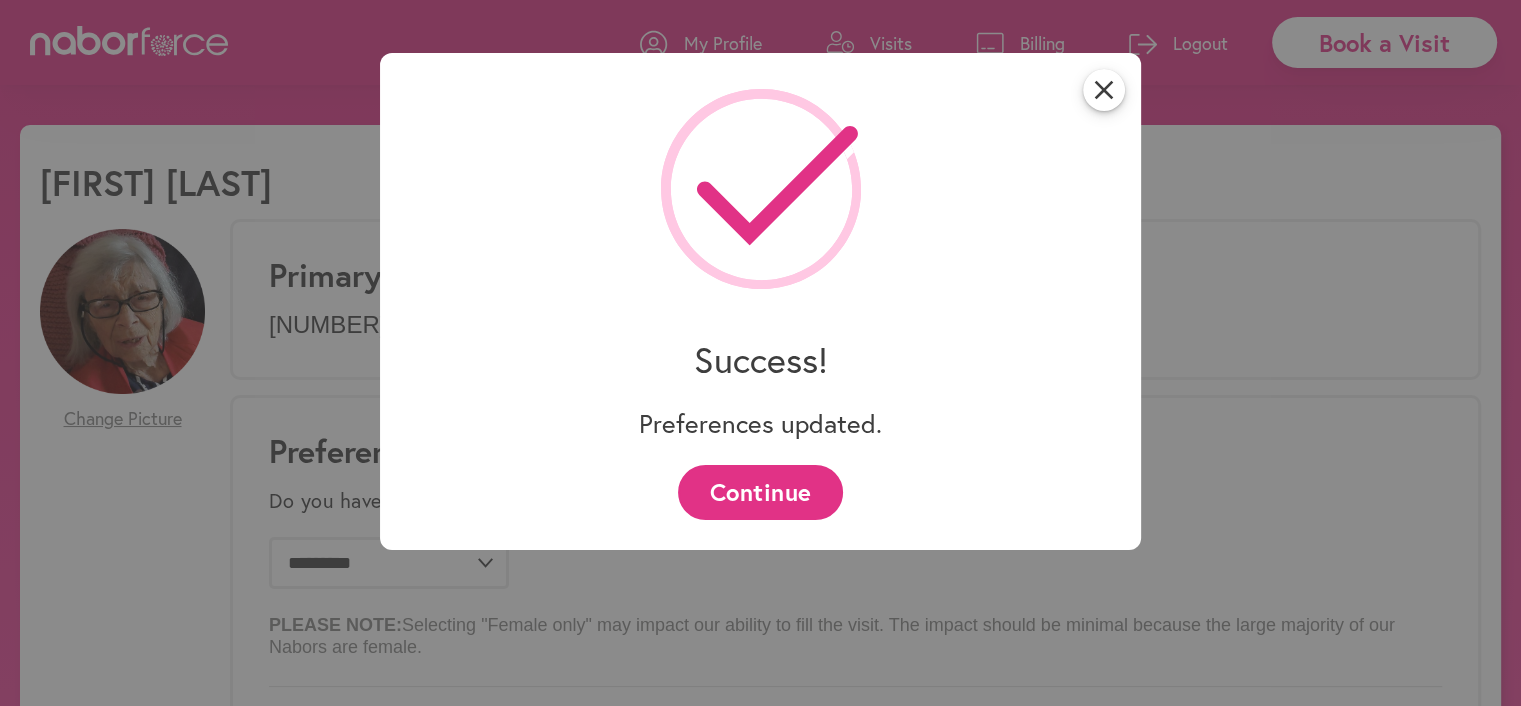 click on "Continue" at bounding box center (760, 492) 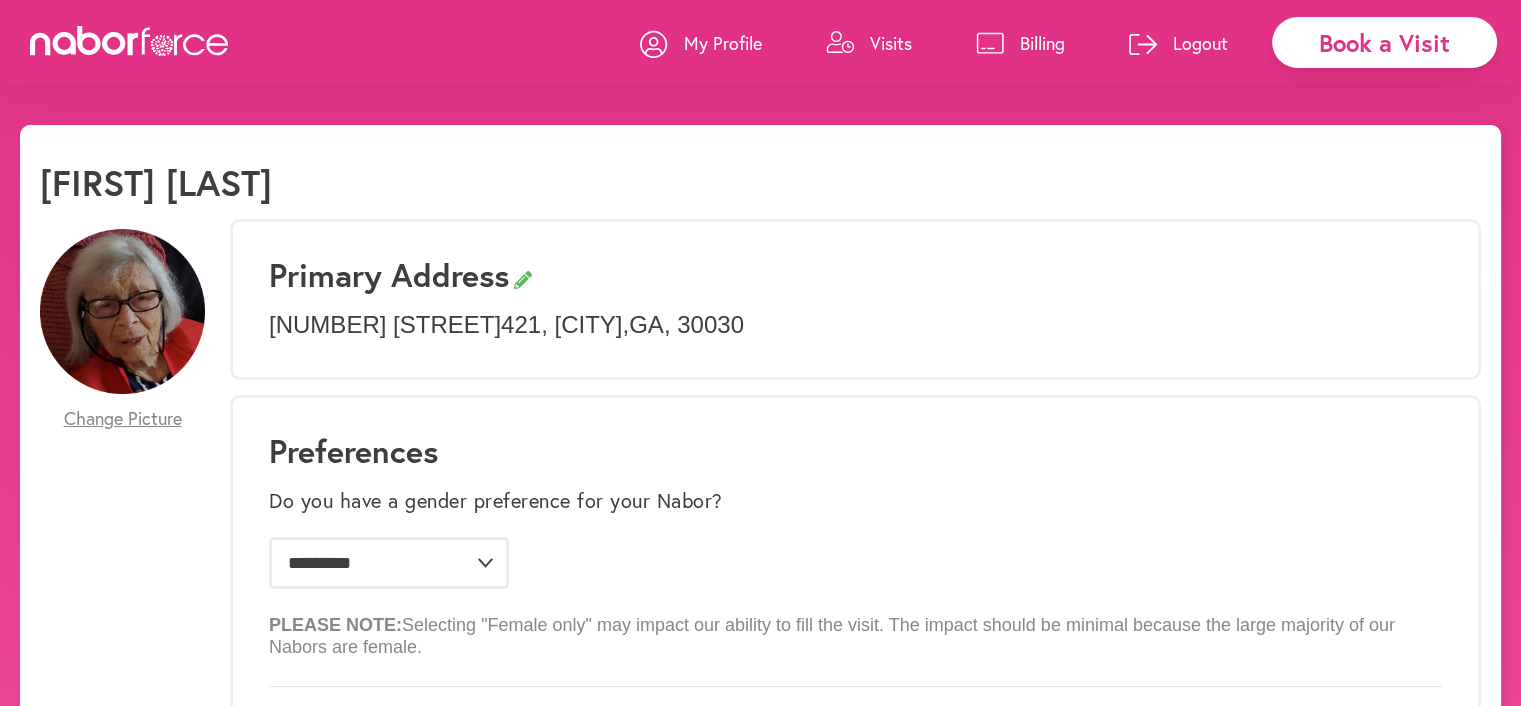 click on "Visits" at bounding box center [891, 43] 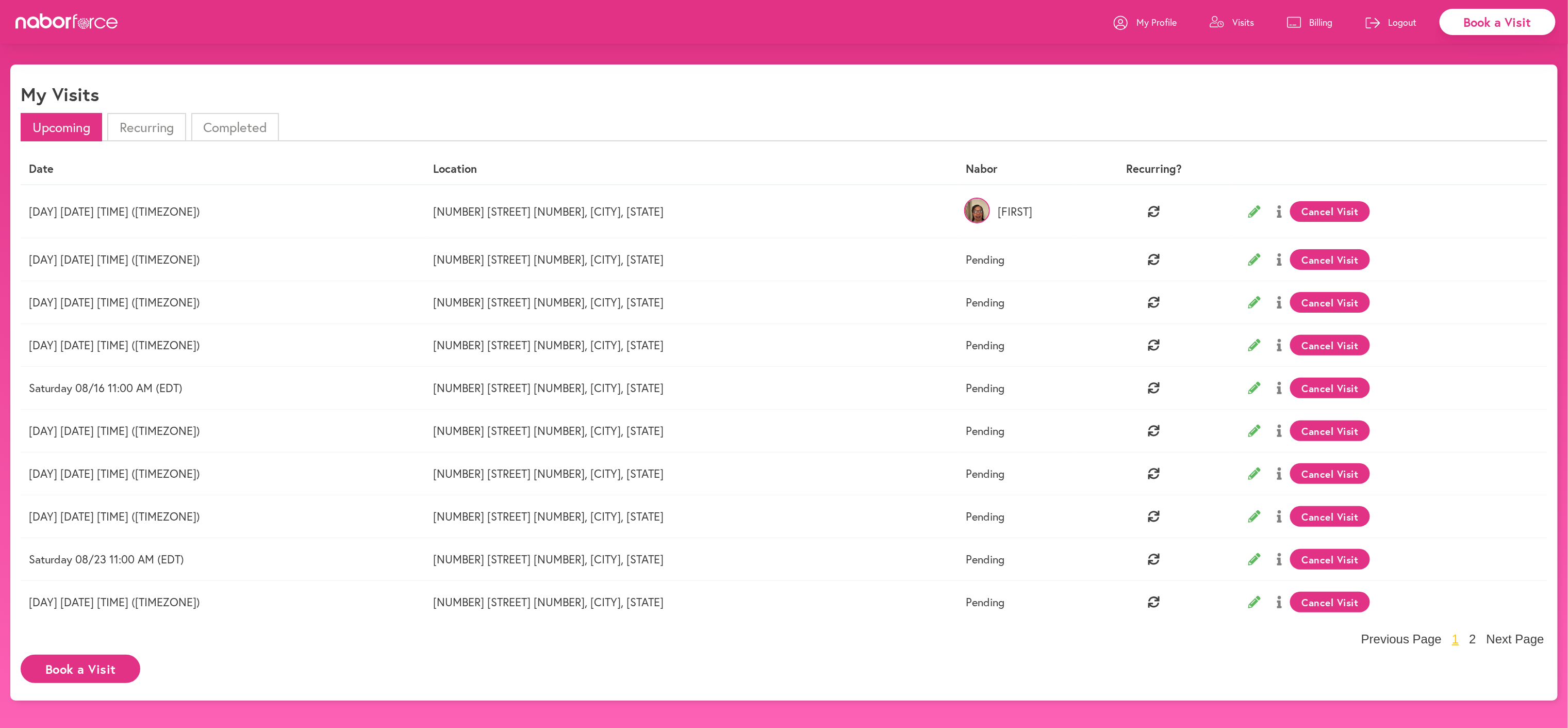 click 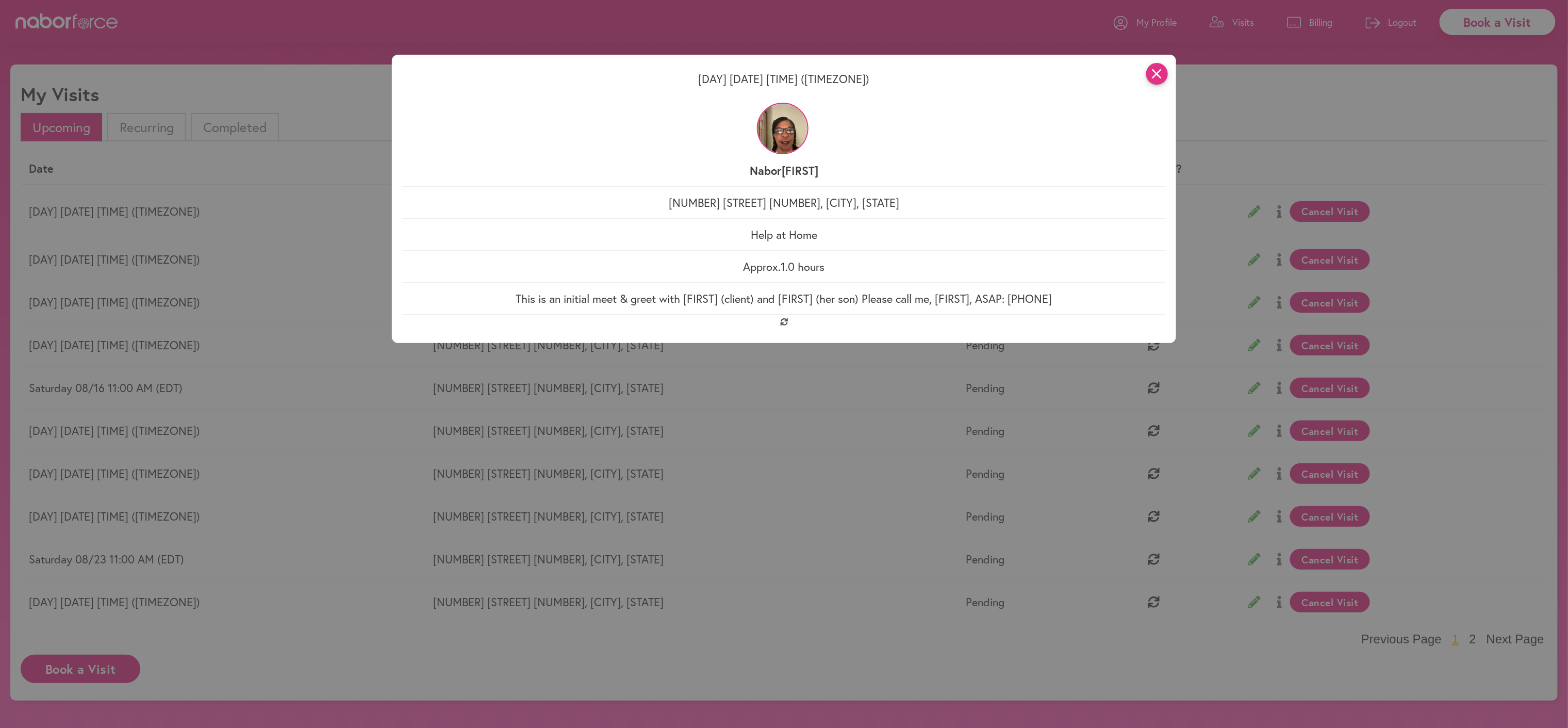 click on "close" at bounding box center (1157, 74) 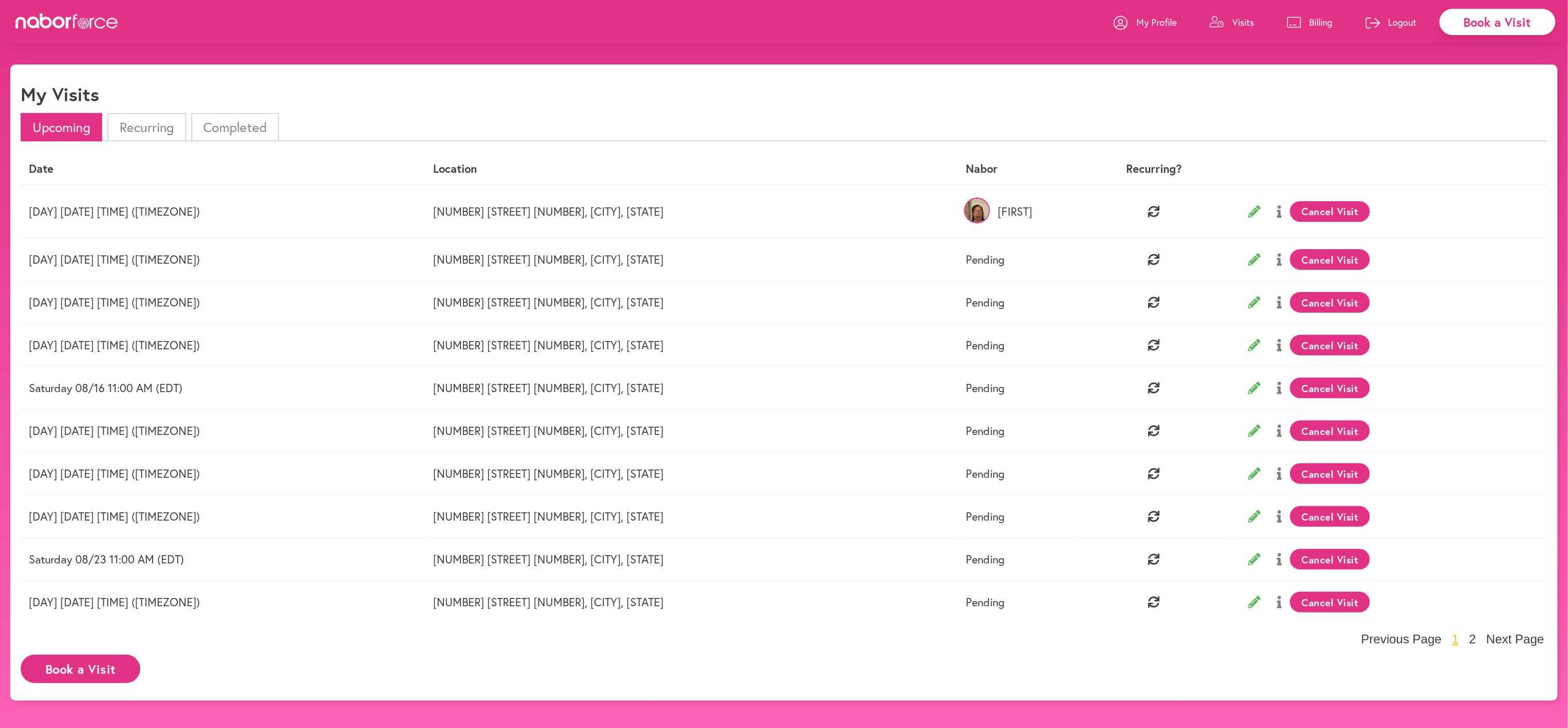 click 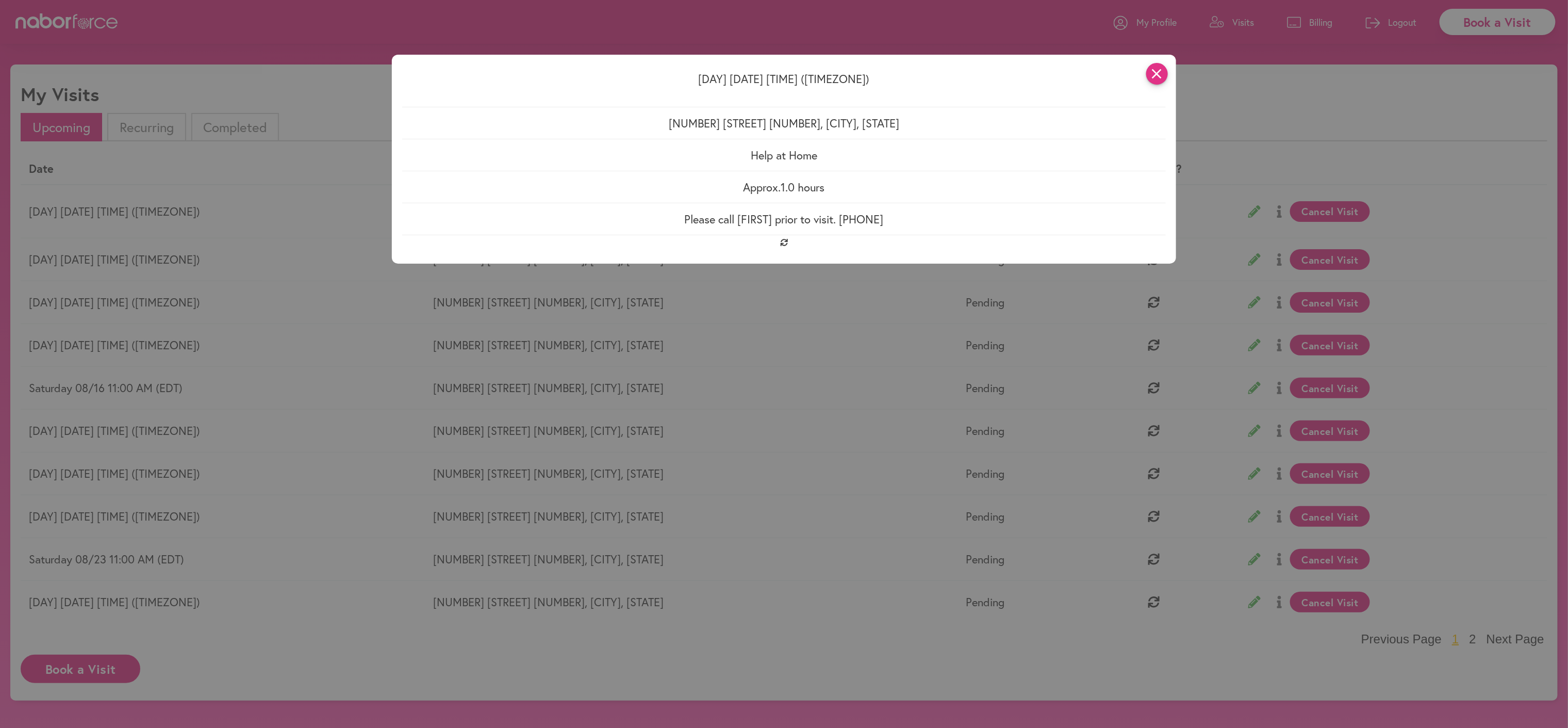 click on "close" at bounding box center [1157, 74] 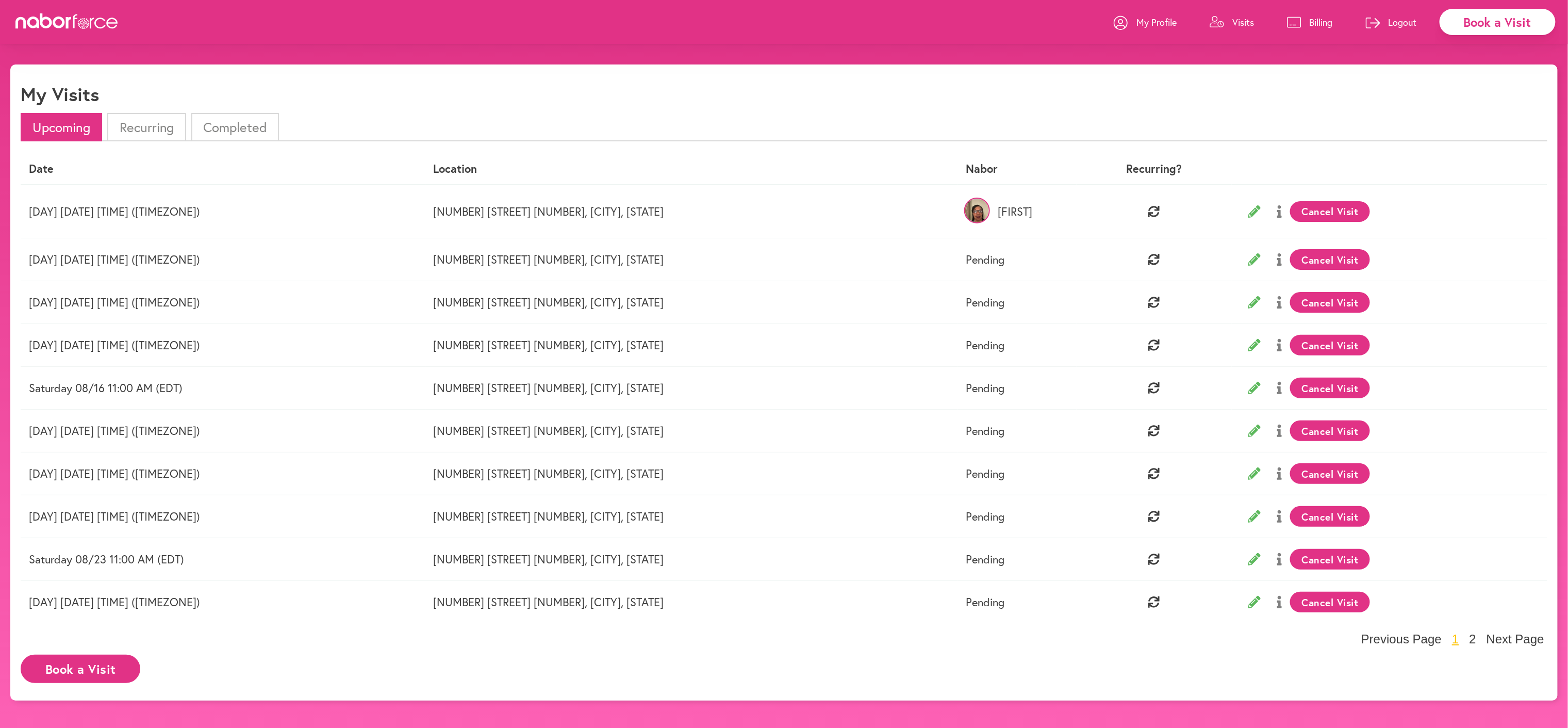 click on "Logout" at bounding box center (1402, 22) 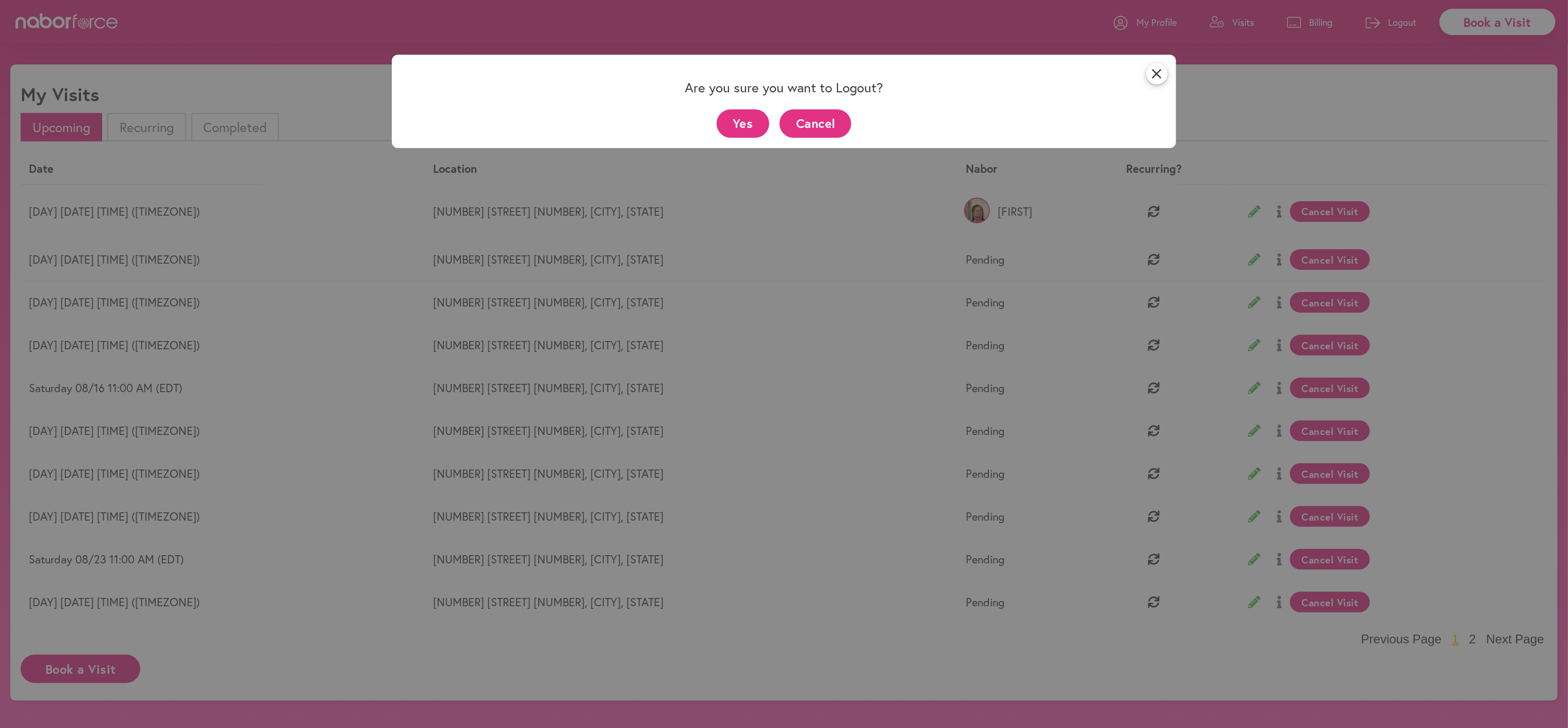 click on "Yes" at bounding box center (743, 123) 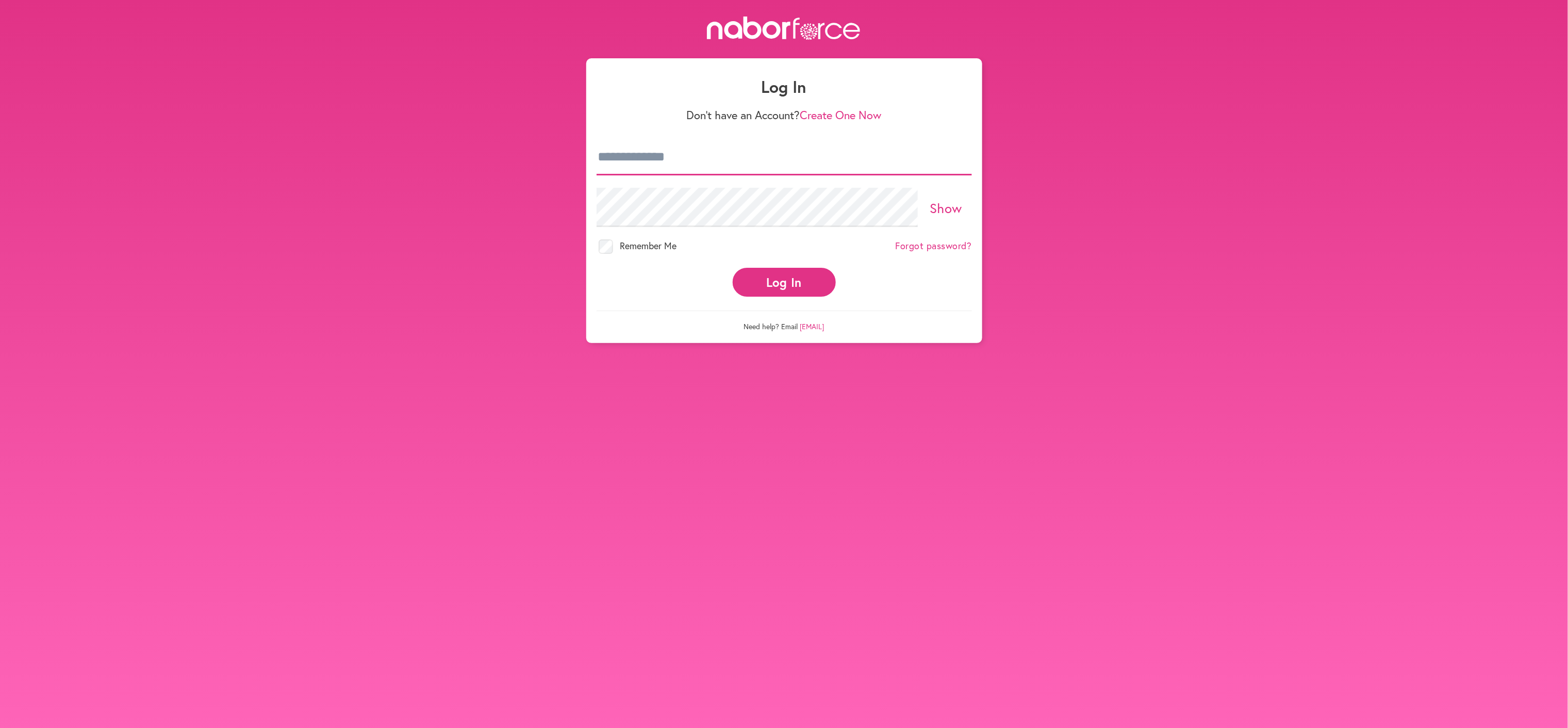 type on "**********" 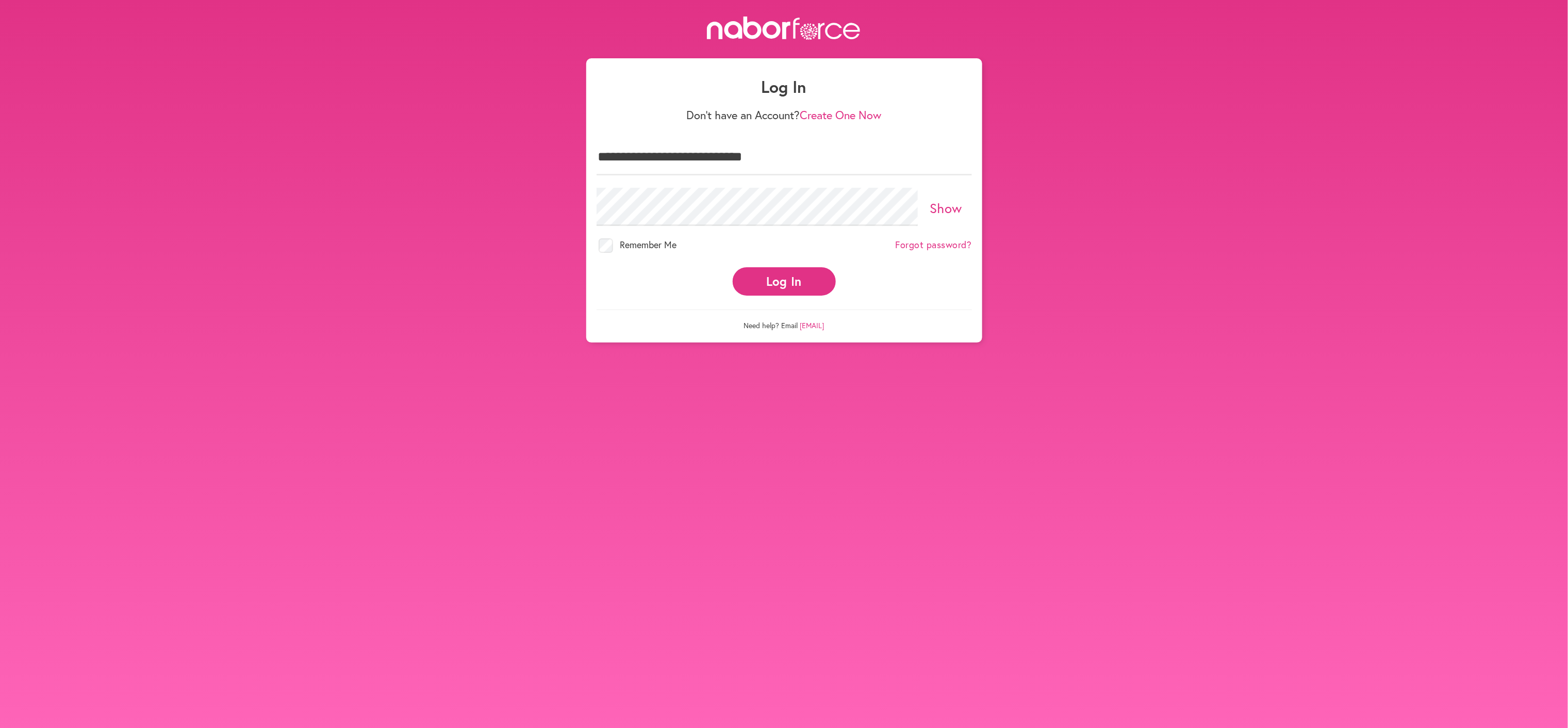 click on "**********" at bounding box center (784, 180) 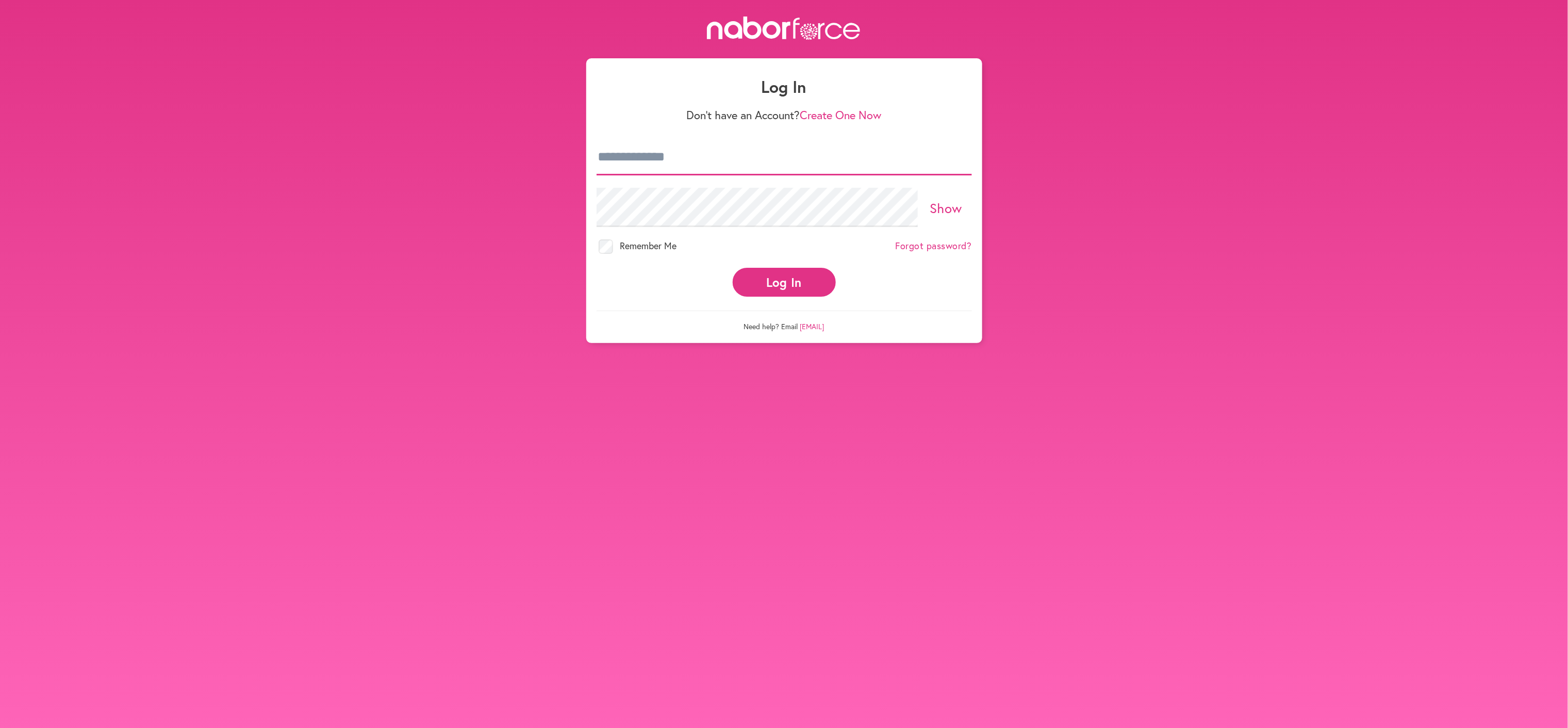 type on "**********" 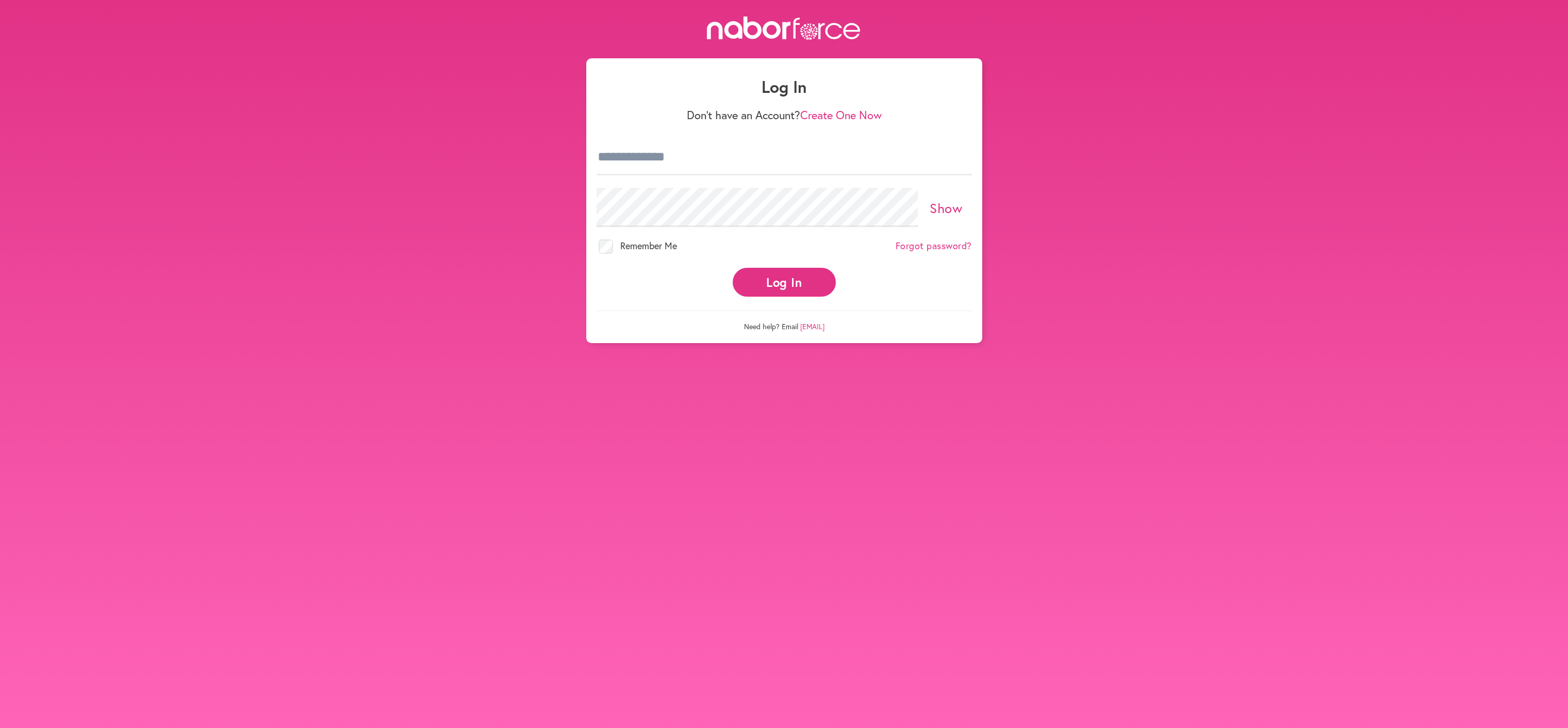 scroll, scrollTop: 0, scrollLeft: 0, axis: both 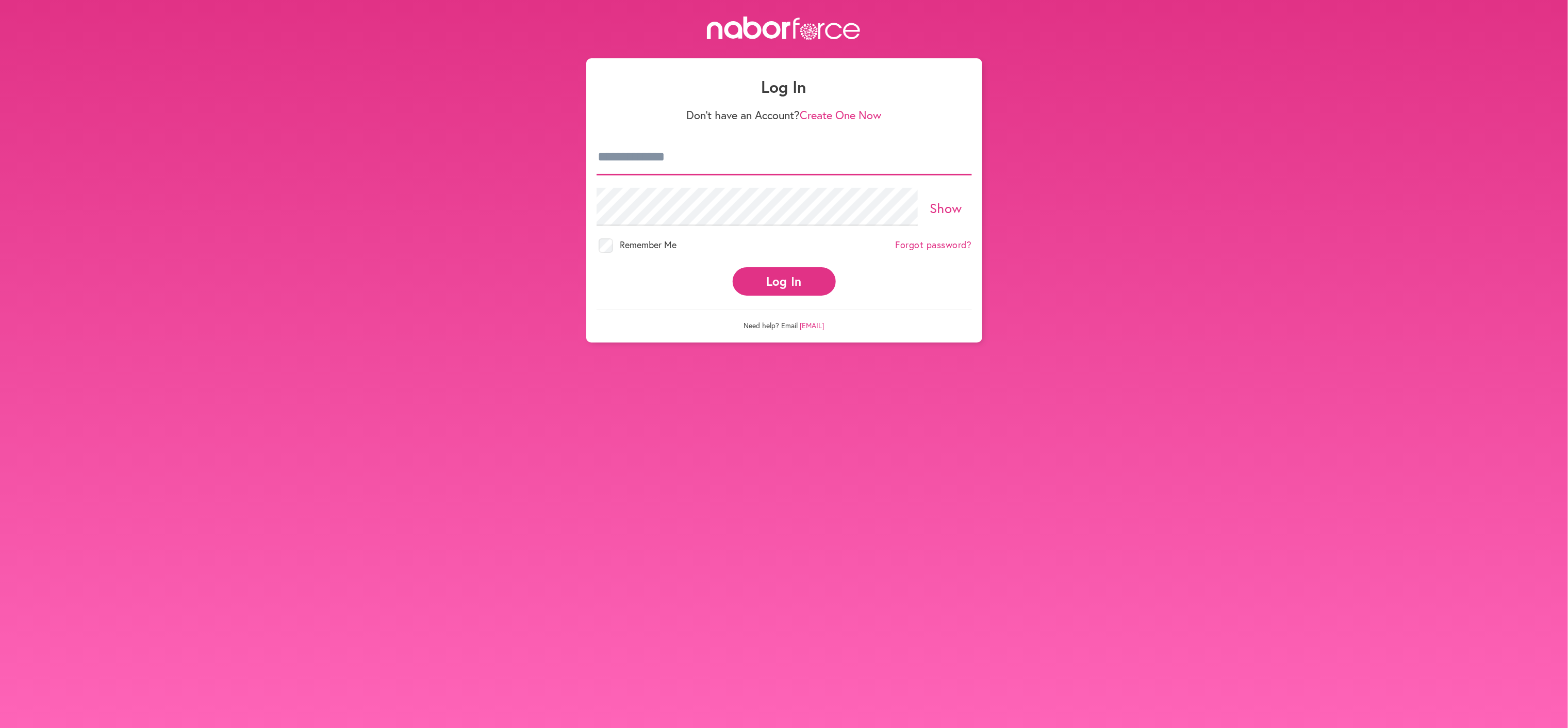 type on "**********" 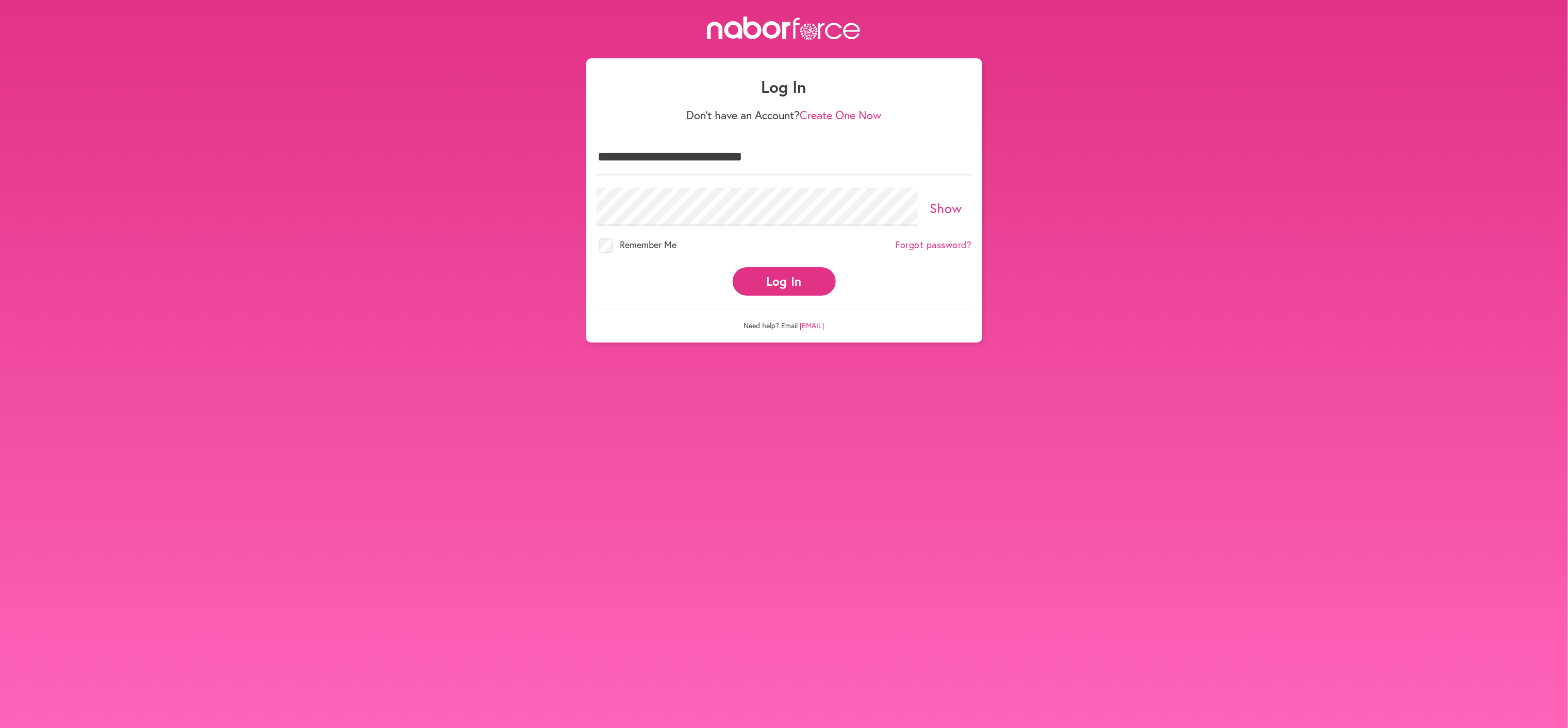 click on "[EMAIL]" at bounding box center (812, 325) 